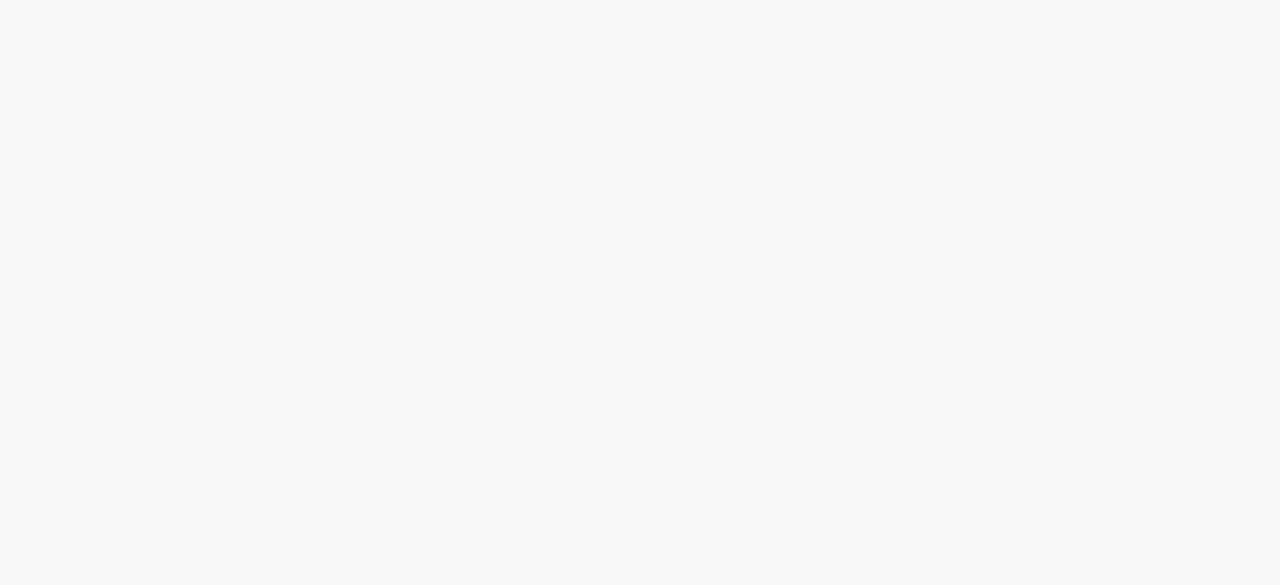 scroll, scrollTop: 0, scrollLeft: 0, axis: both 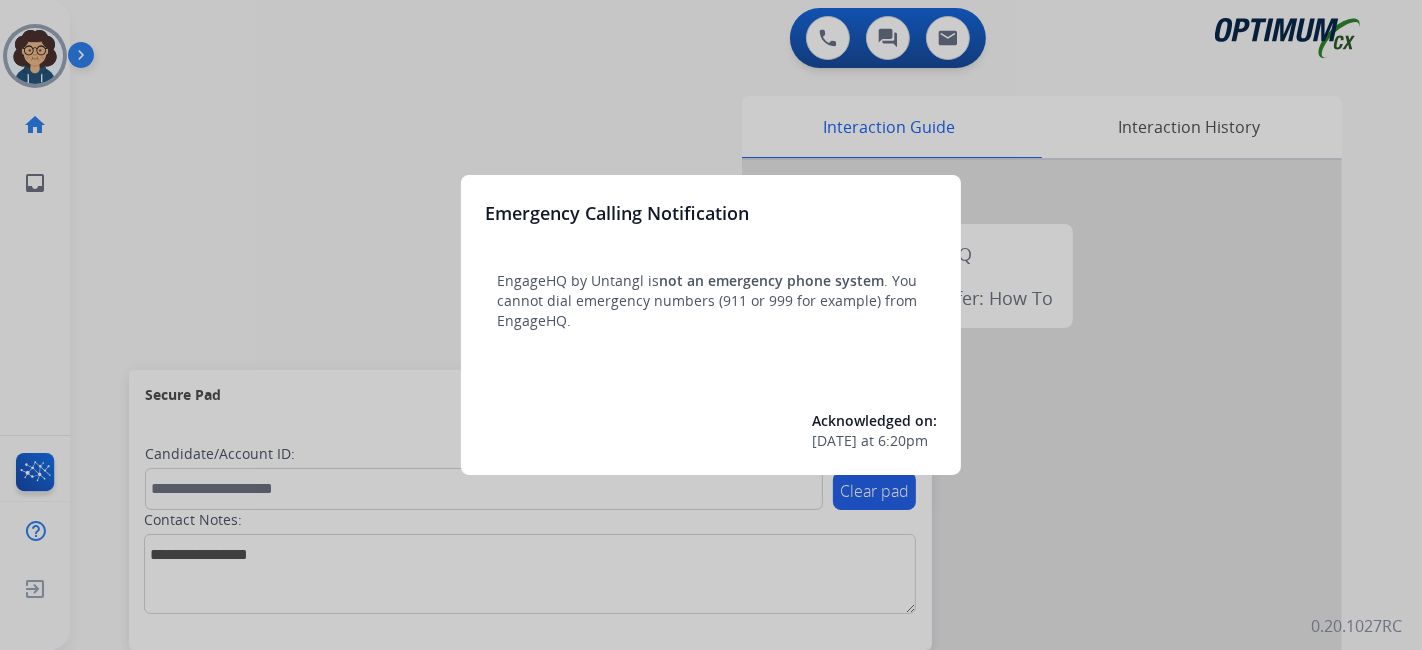 click at bounding box center (711, 325) 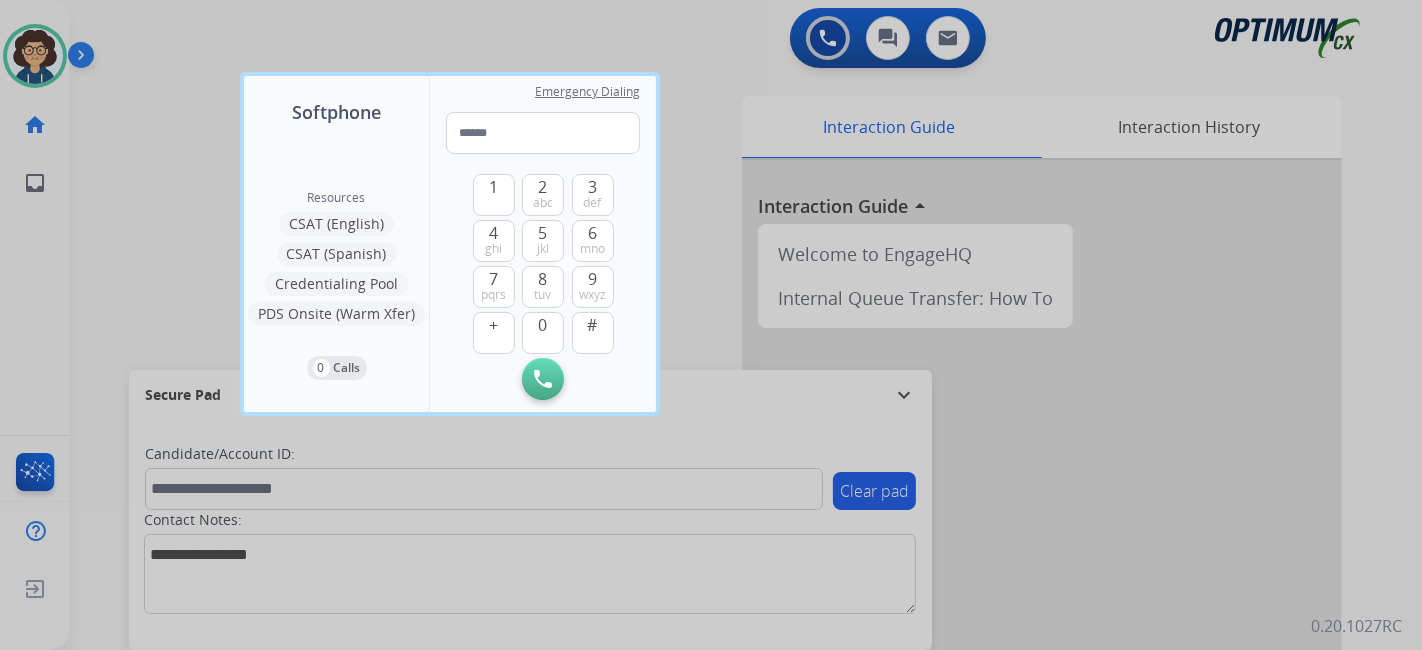 click at bounding box center (711, 325) 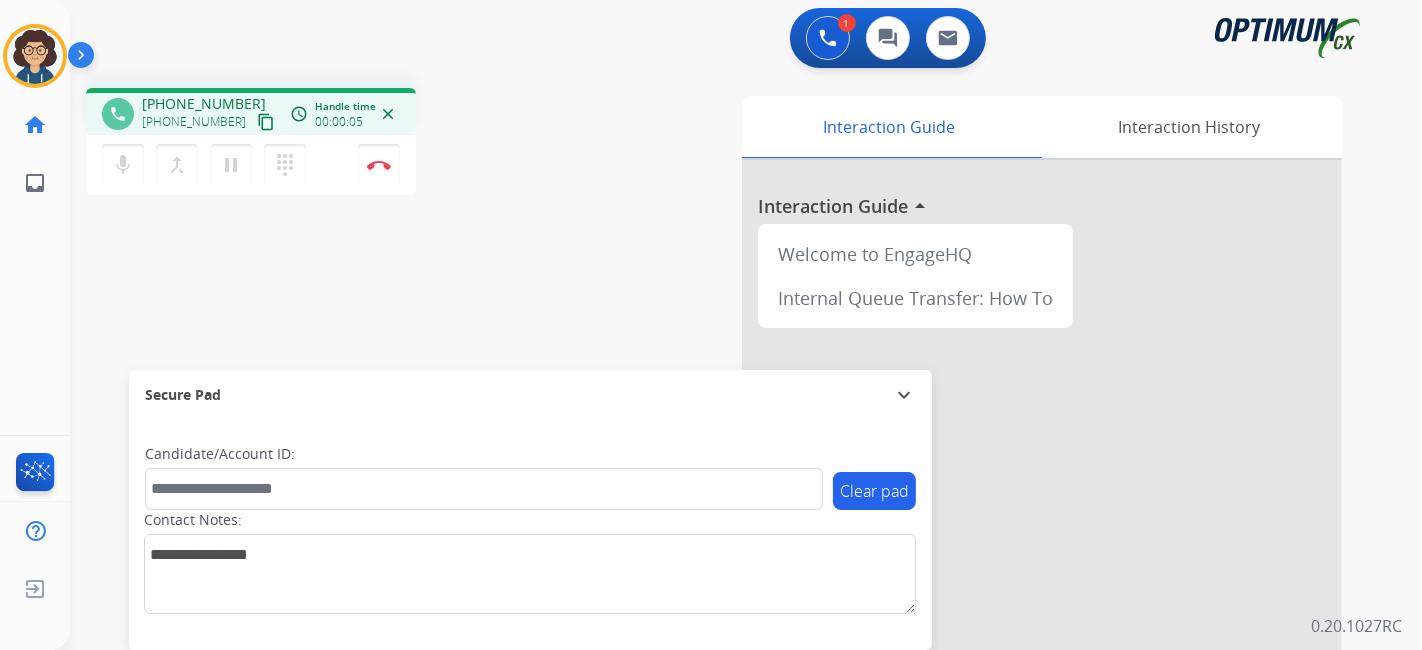 click on "content_copy" at bounding box center [266, 122] 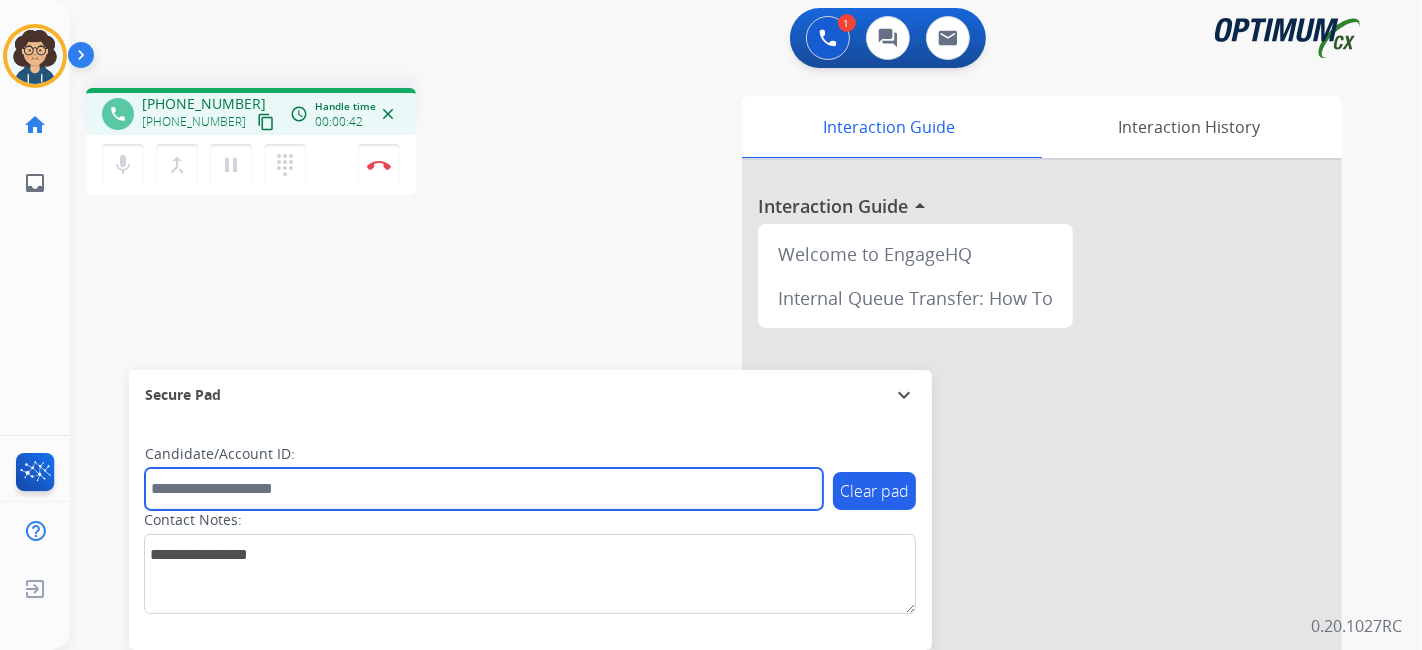 click at bounding box center (484, 489) 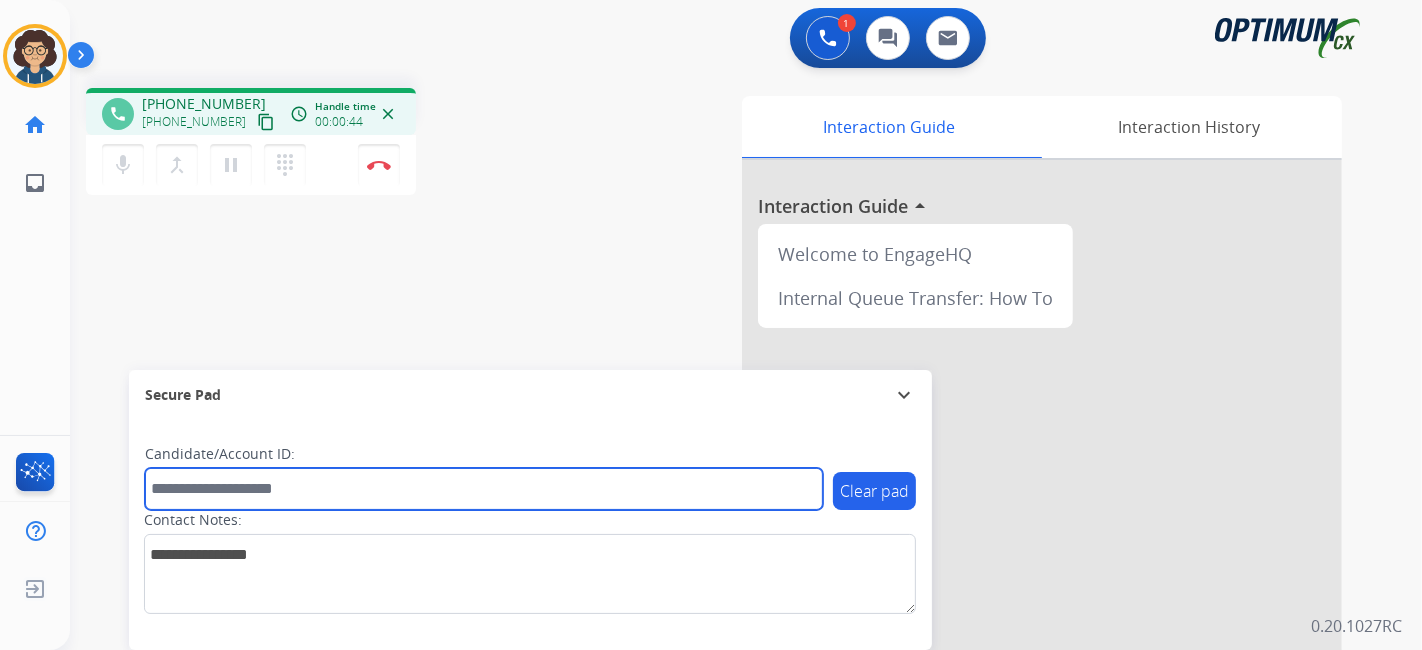 paste on "*******" 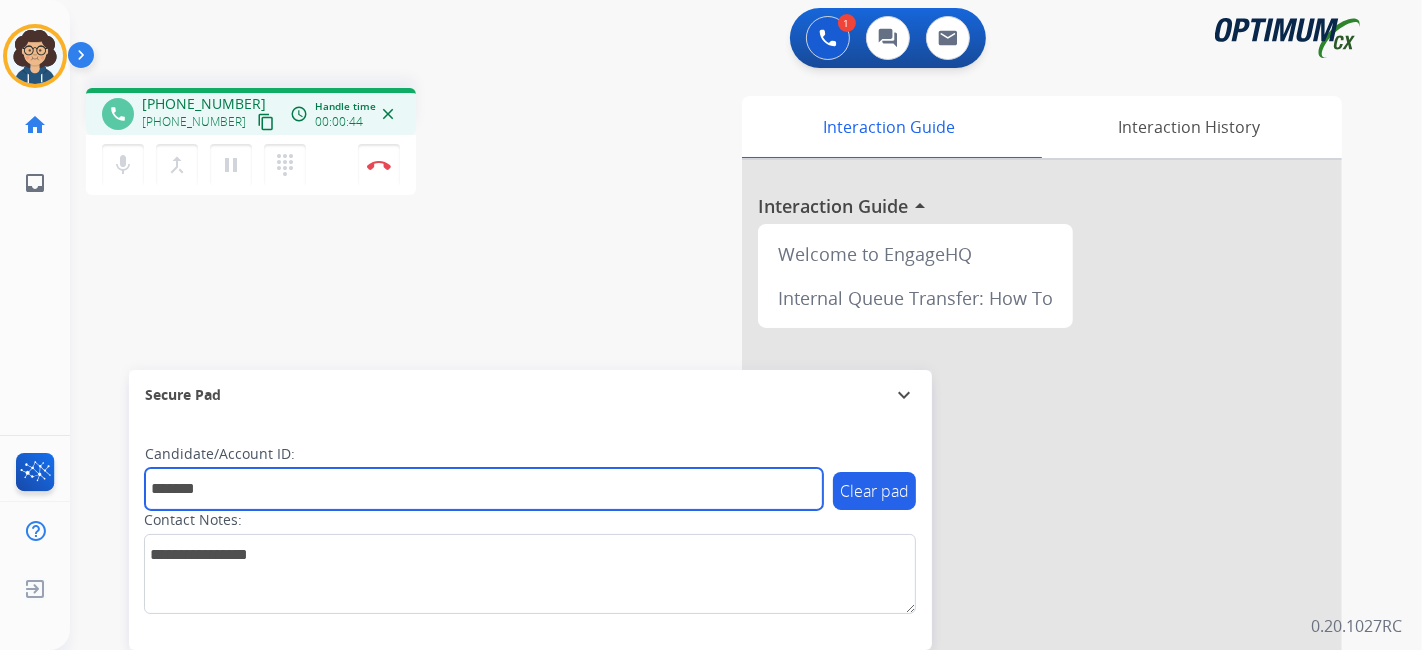 type on "*******" 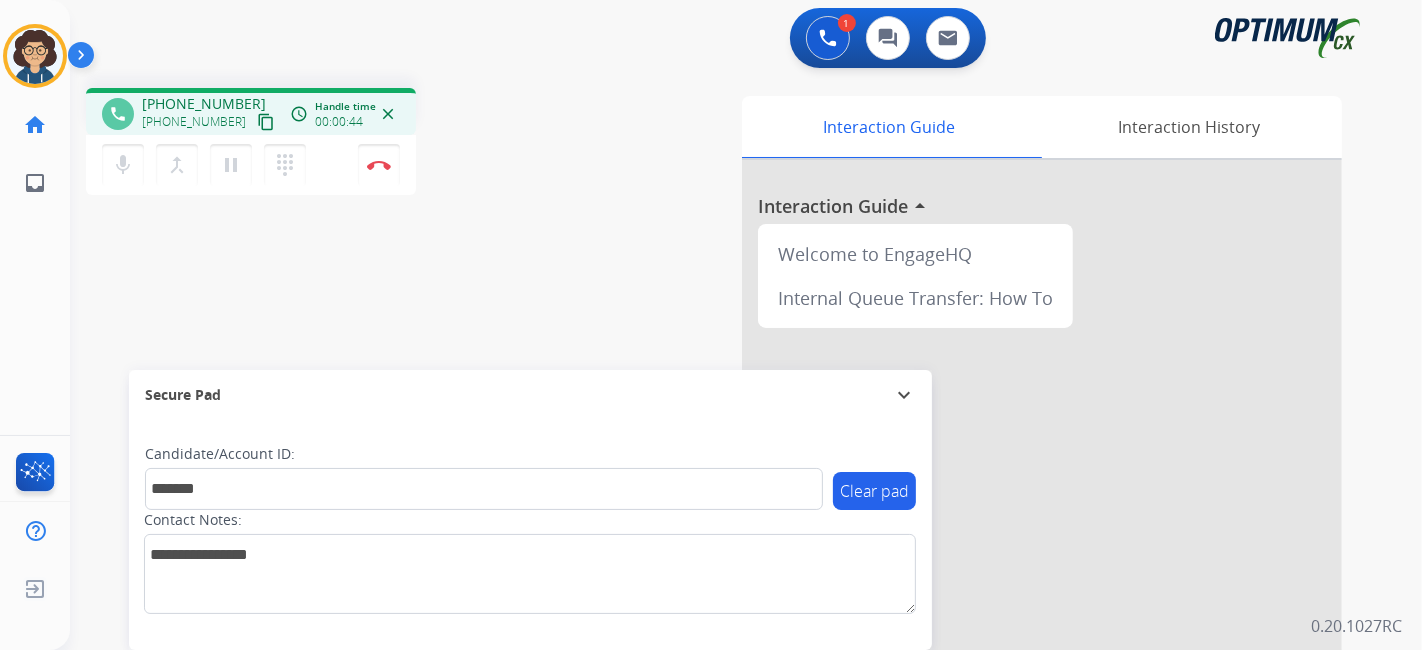 drag, startPoint x: 499, startPoint y: 344, endPoint x: 442, endPoint y: 1, distance: 347.7039 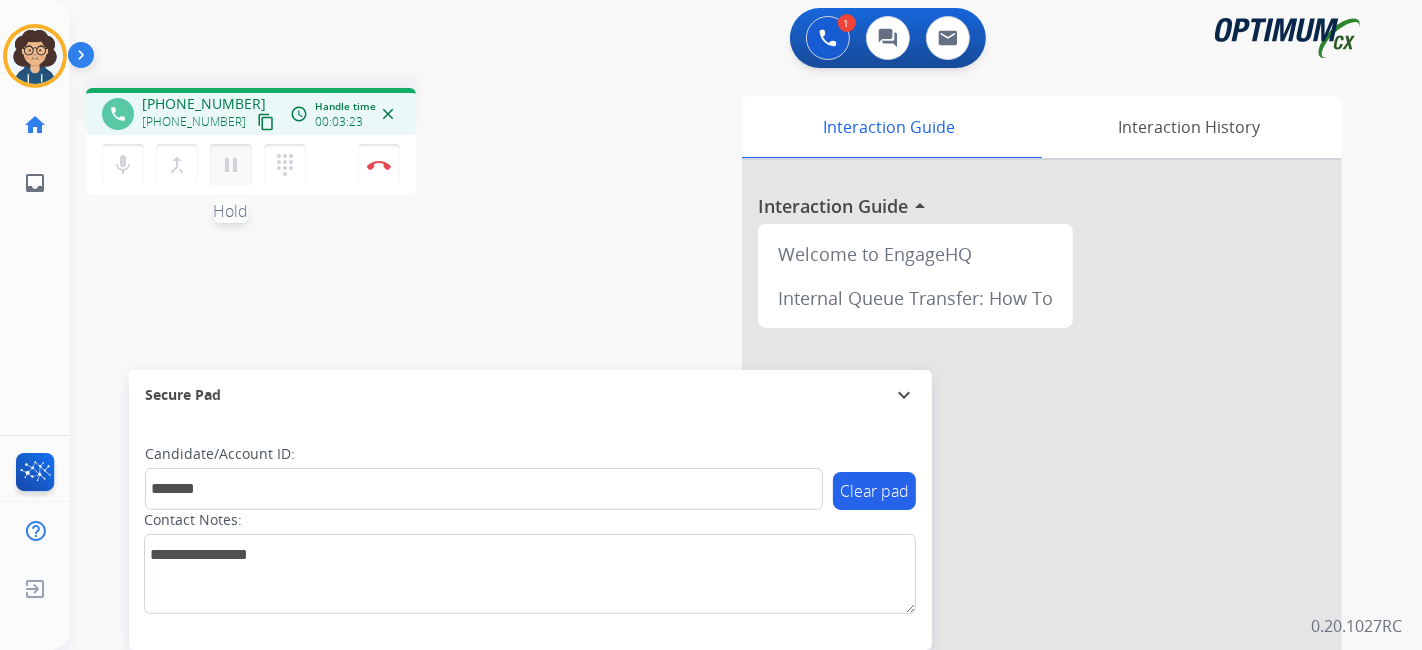click on "pause" at bounding box center (231, 165) 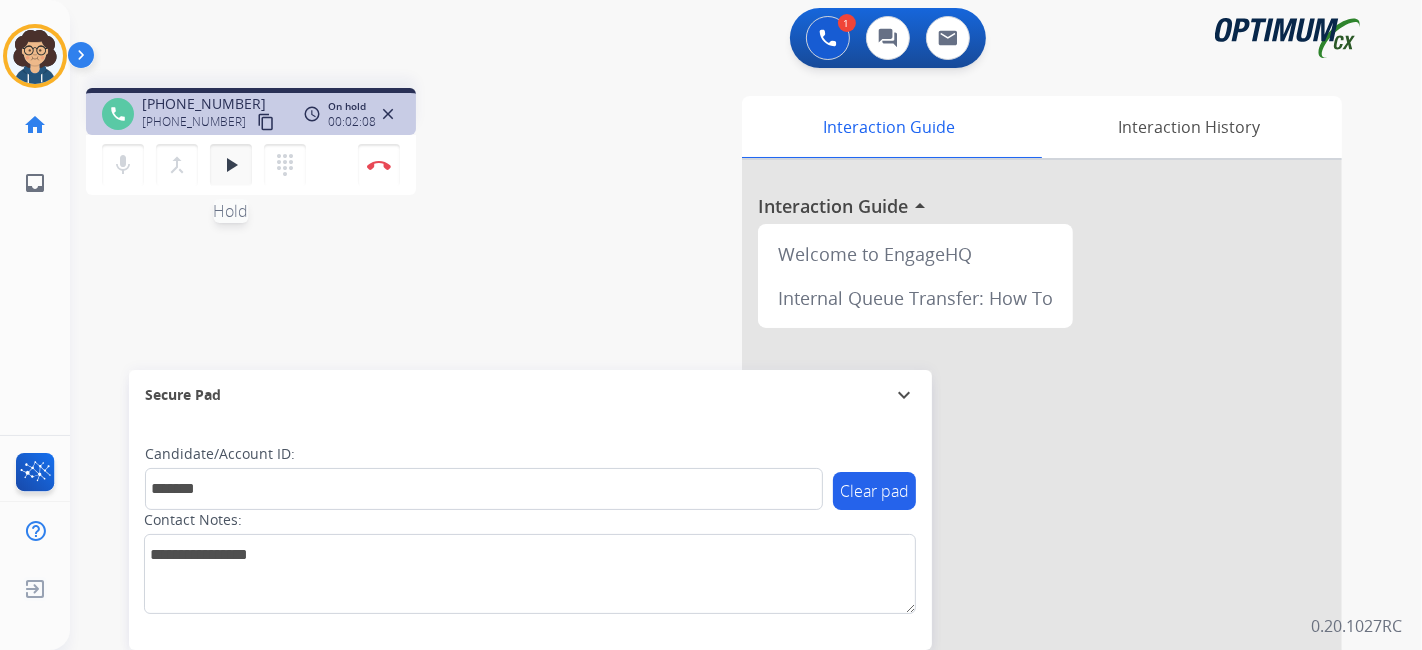 click on "play_arrow Hold" at bounding box center [231, 165] 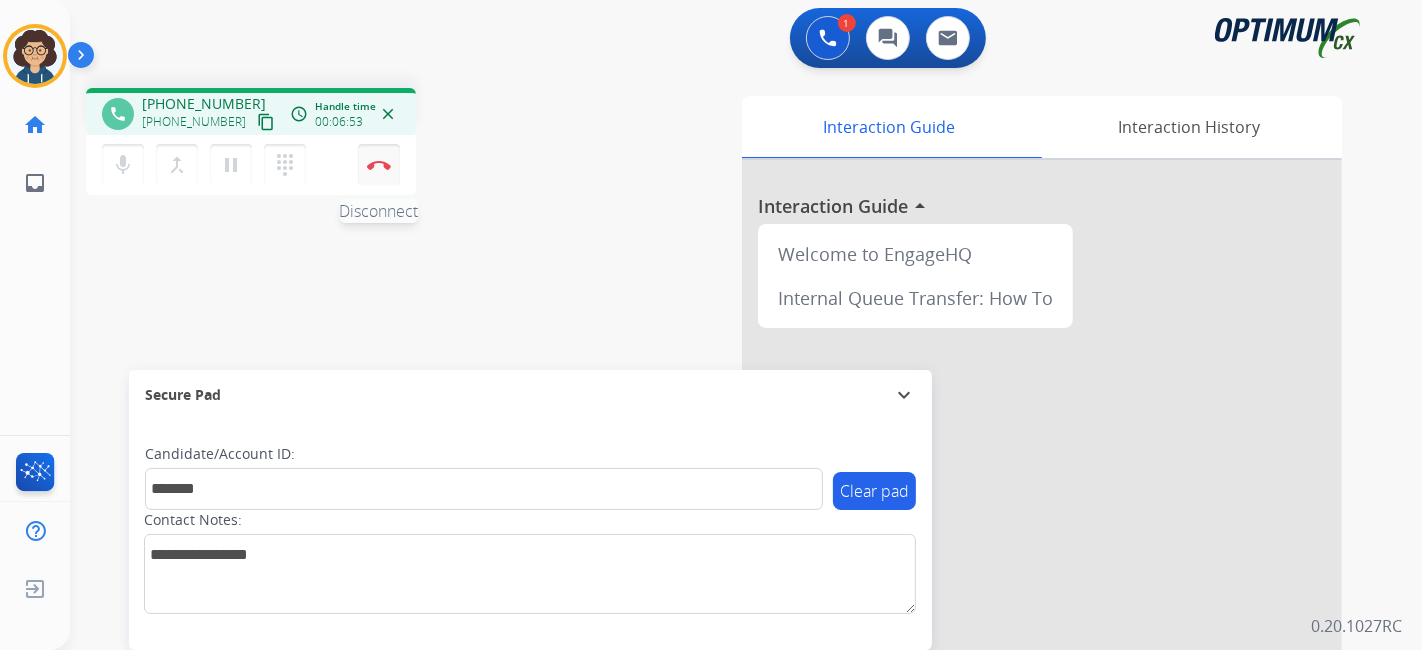 click on "Disconnect" at bounding box center (379, 165) 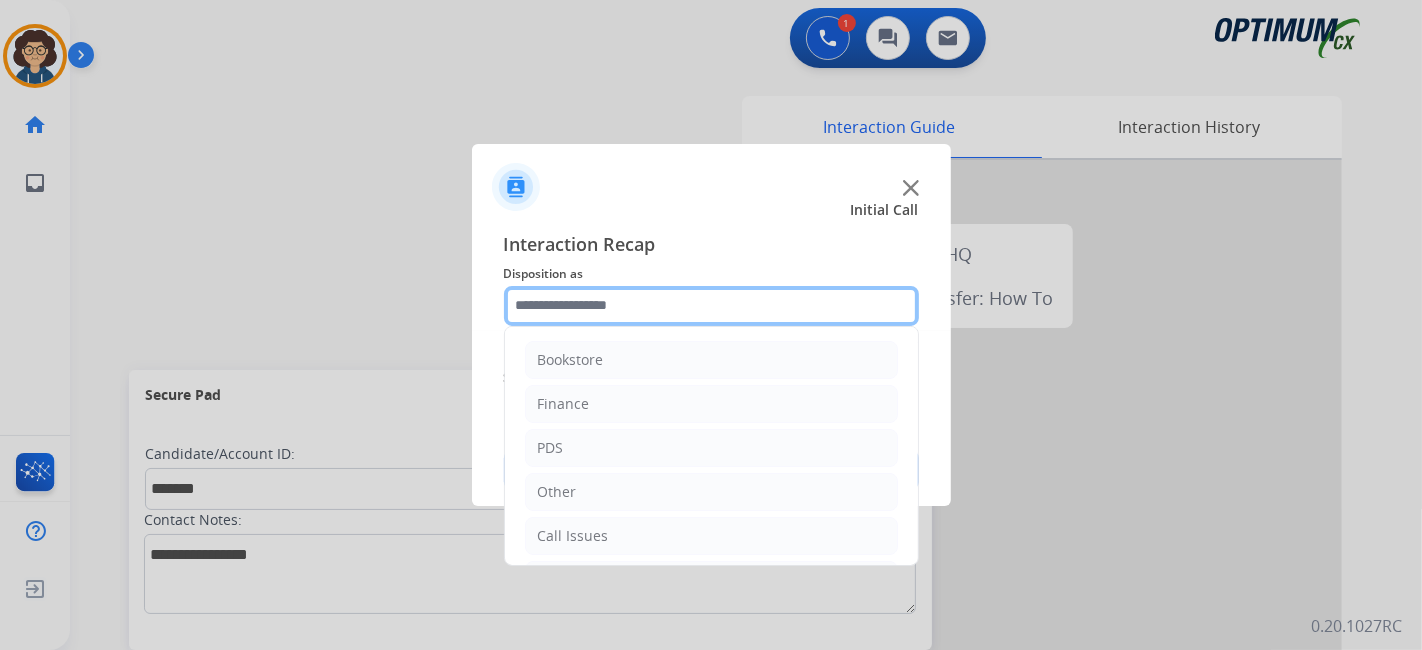 click 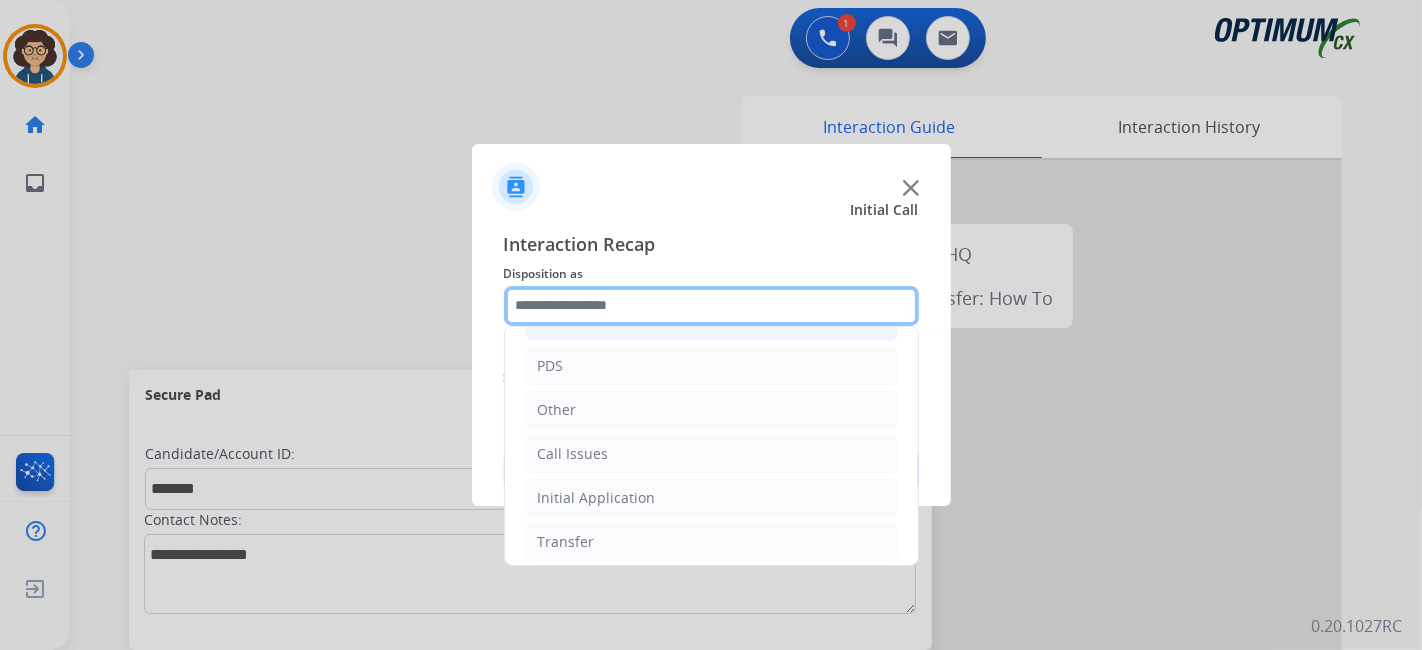 scroll, scrollTop: 131, scrollLeft: 0, axis: vertical 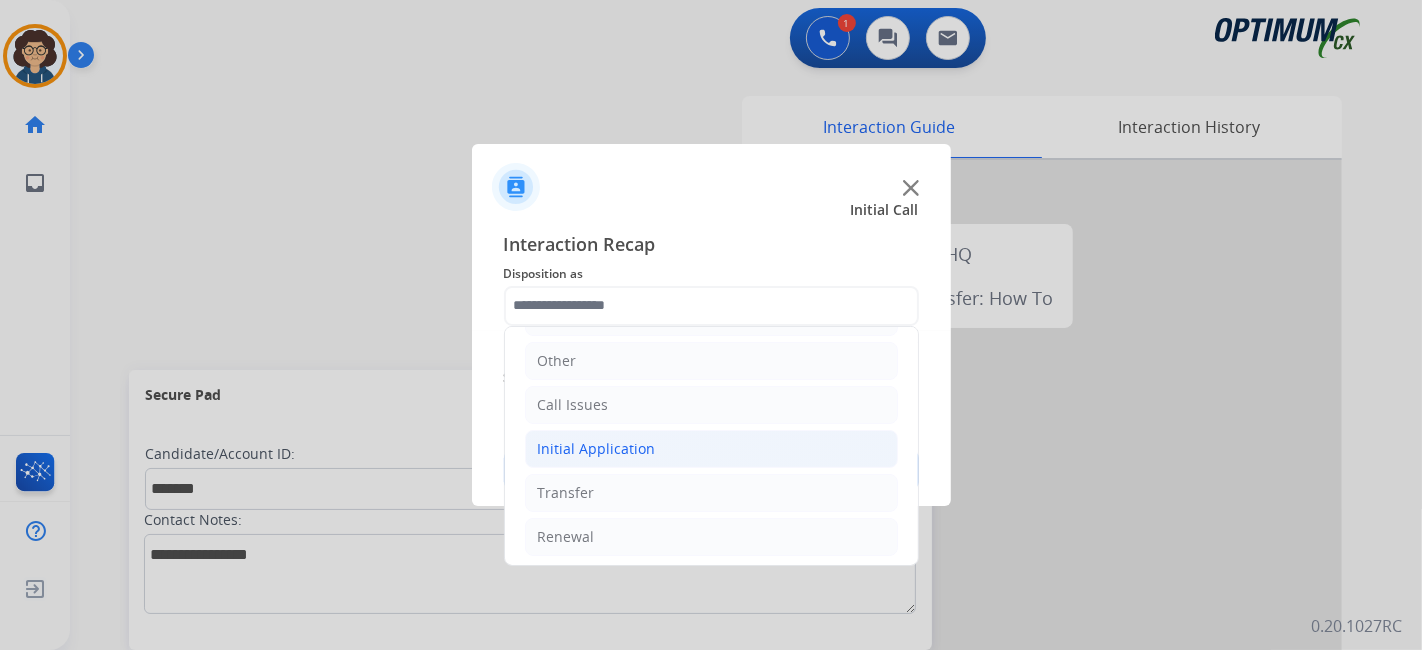 click on "Initial Application" 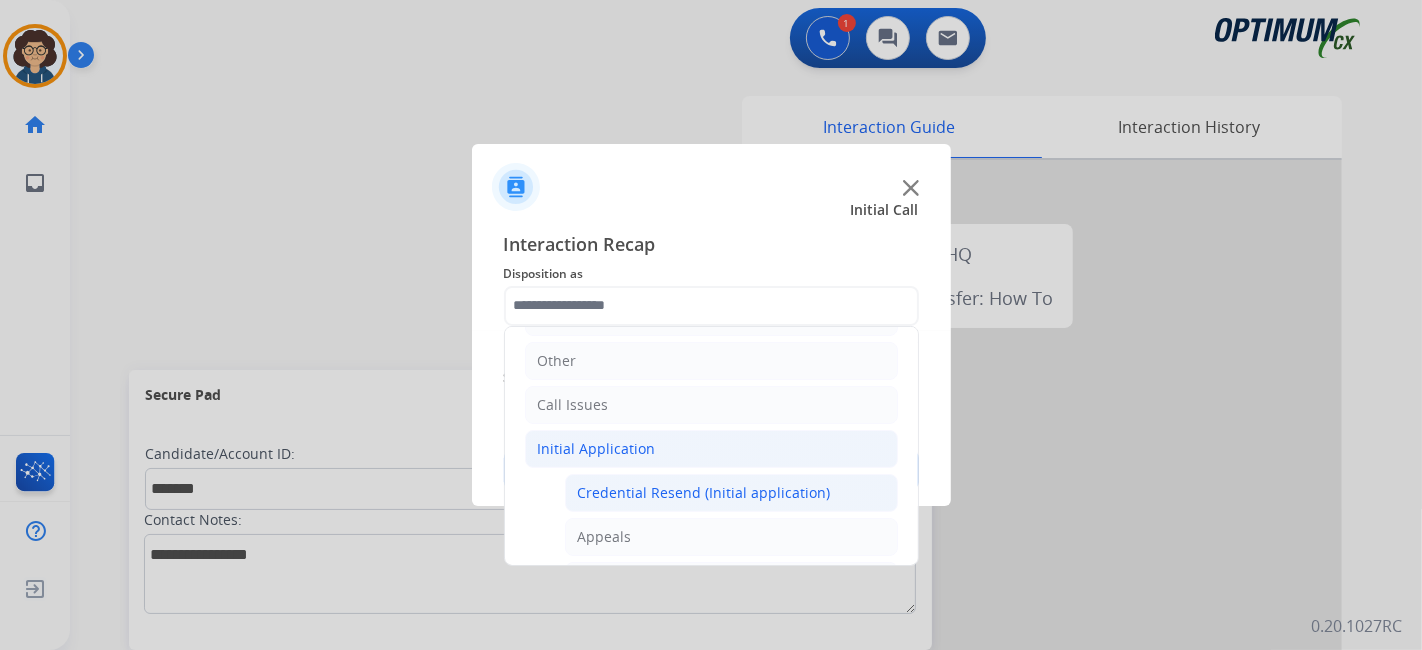 click on "Credential Resend (Initial application)" 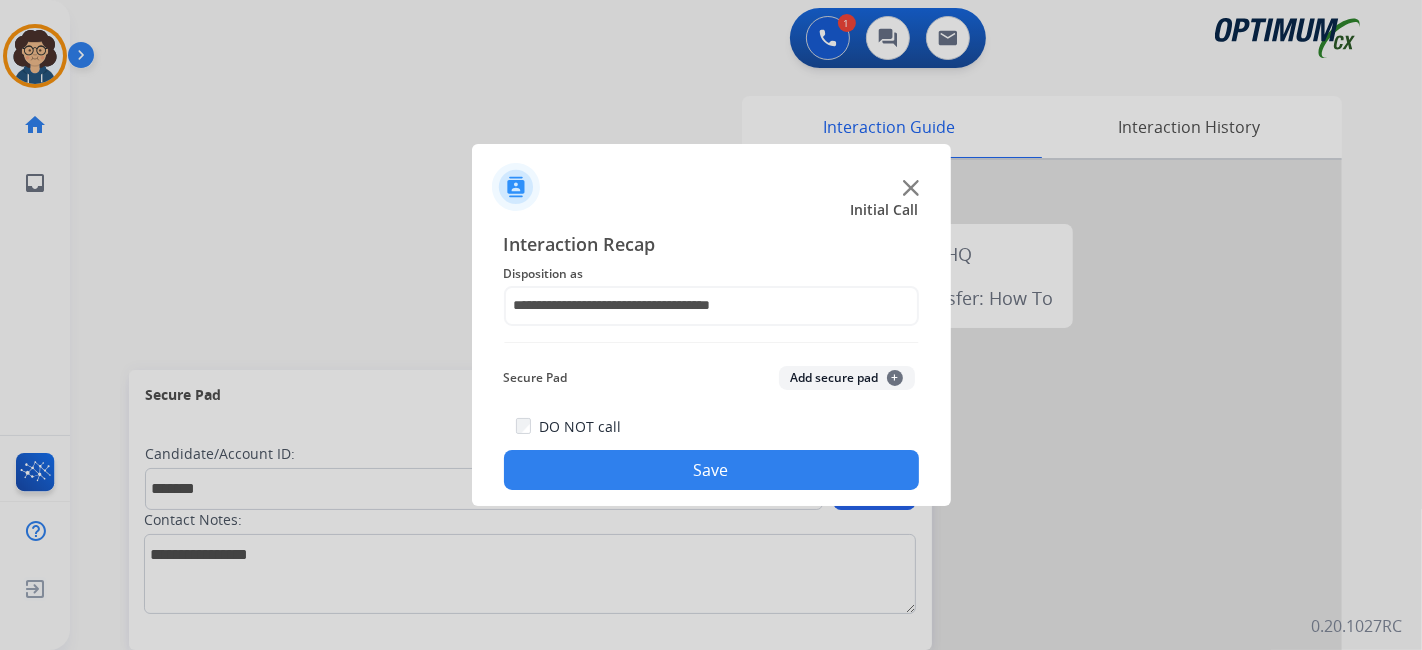 click on "Secure Pad  Add secure pad  +" 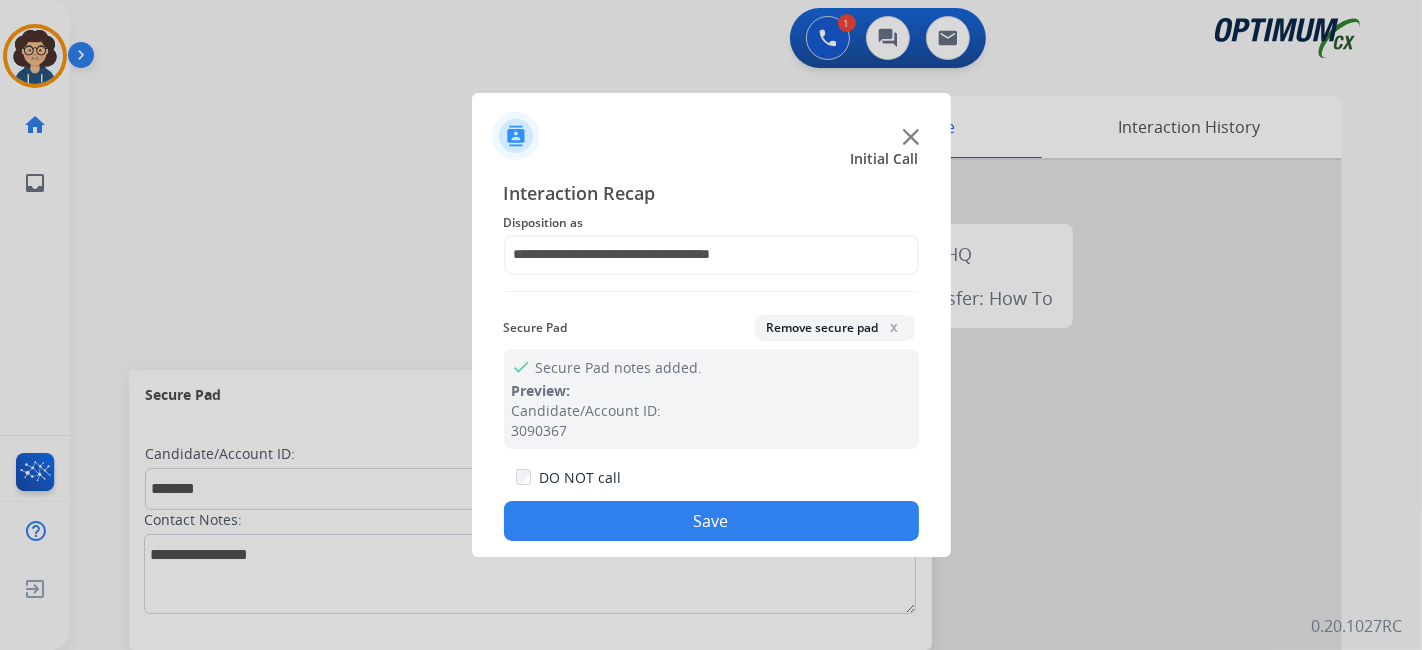 click on "Save" 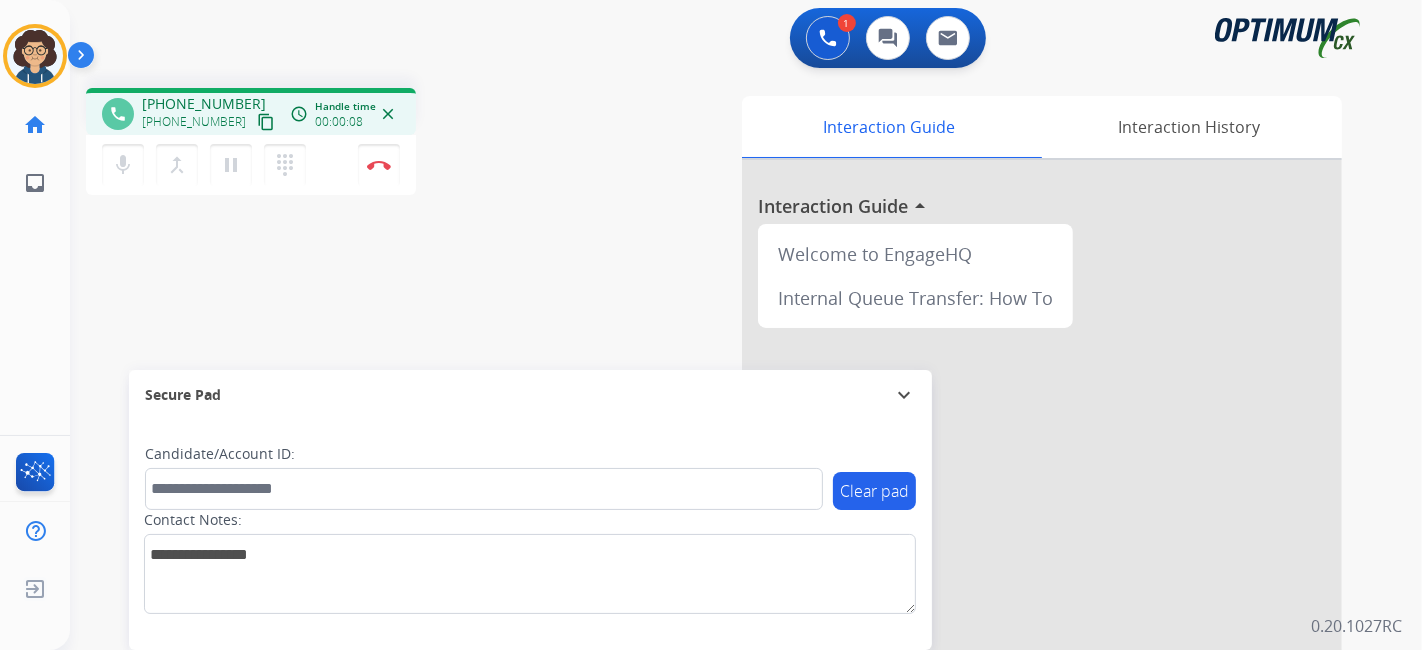 click on "content_copy" at bounding box center [266, 122] 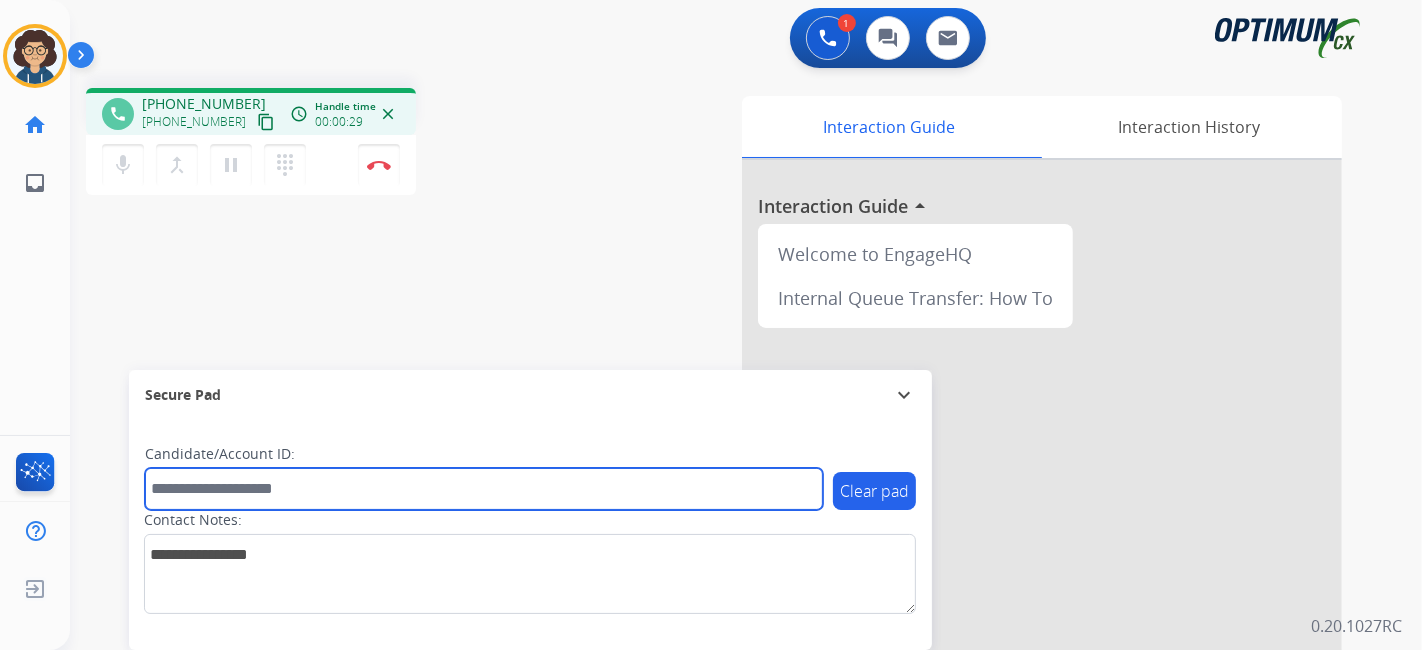 click at bounding box center (484, 489) 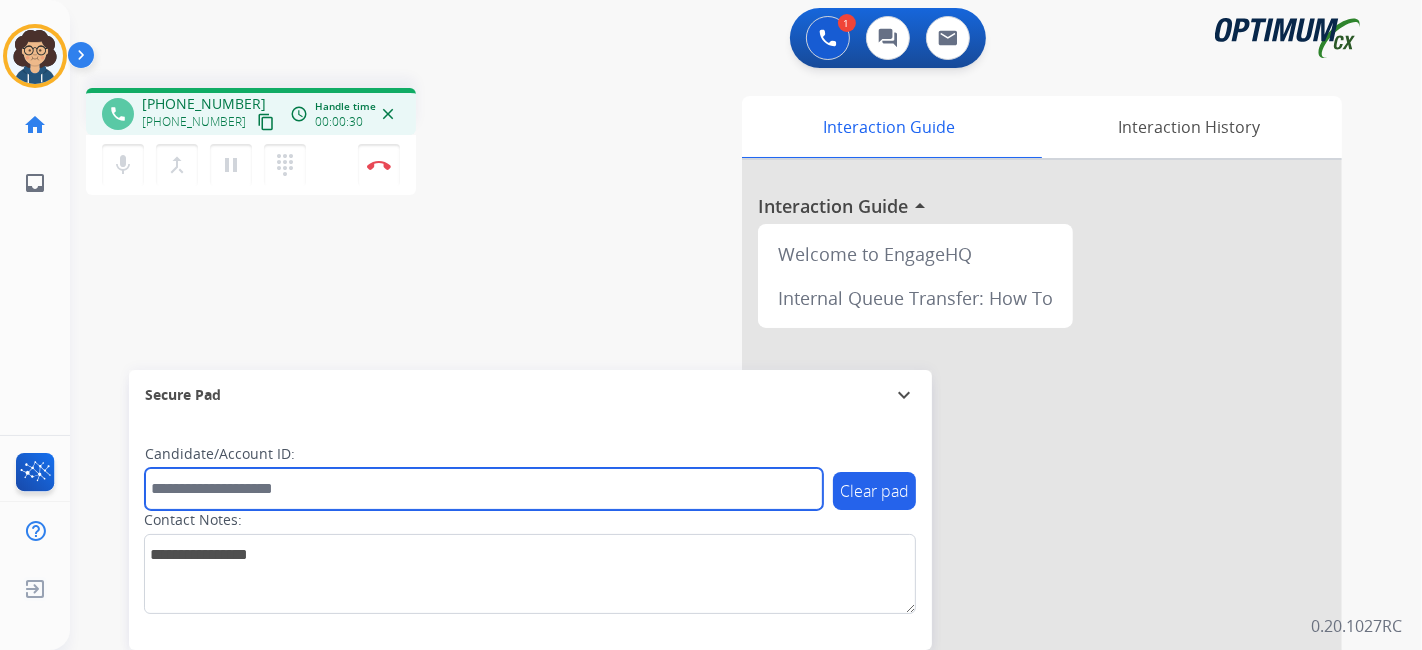 paste on "*******" 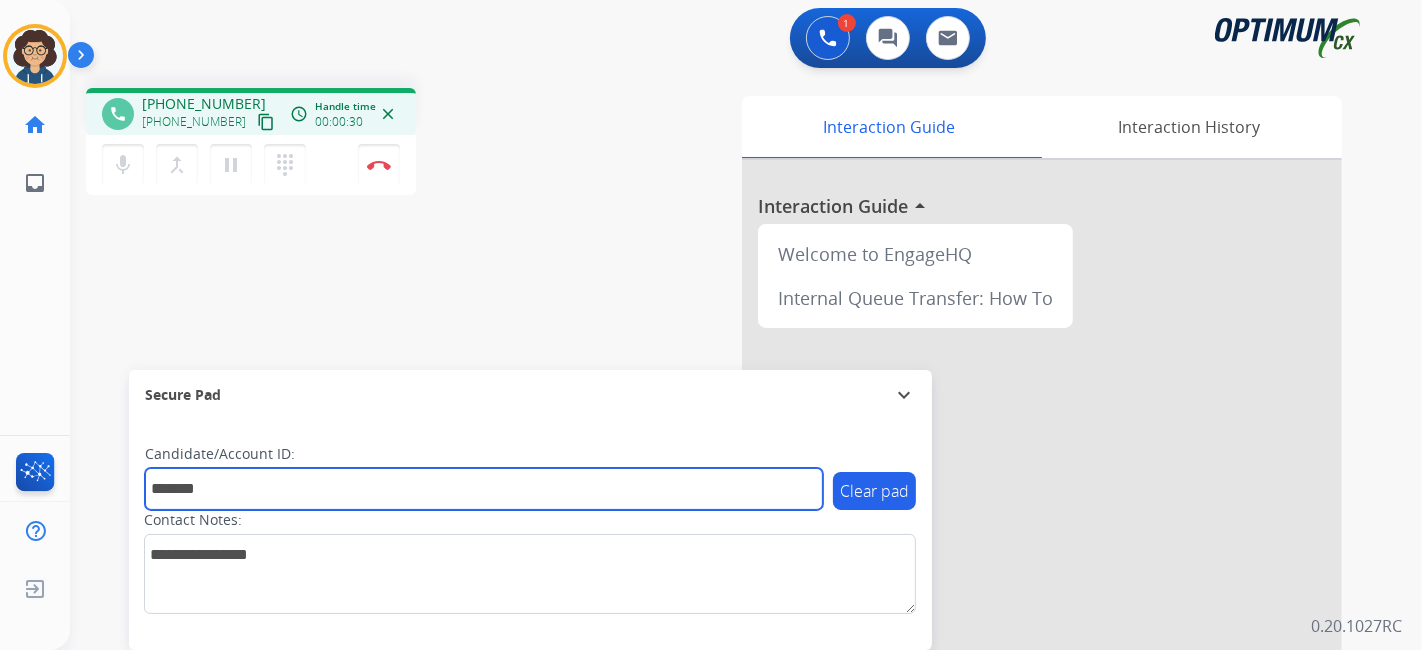 type on "*******" 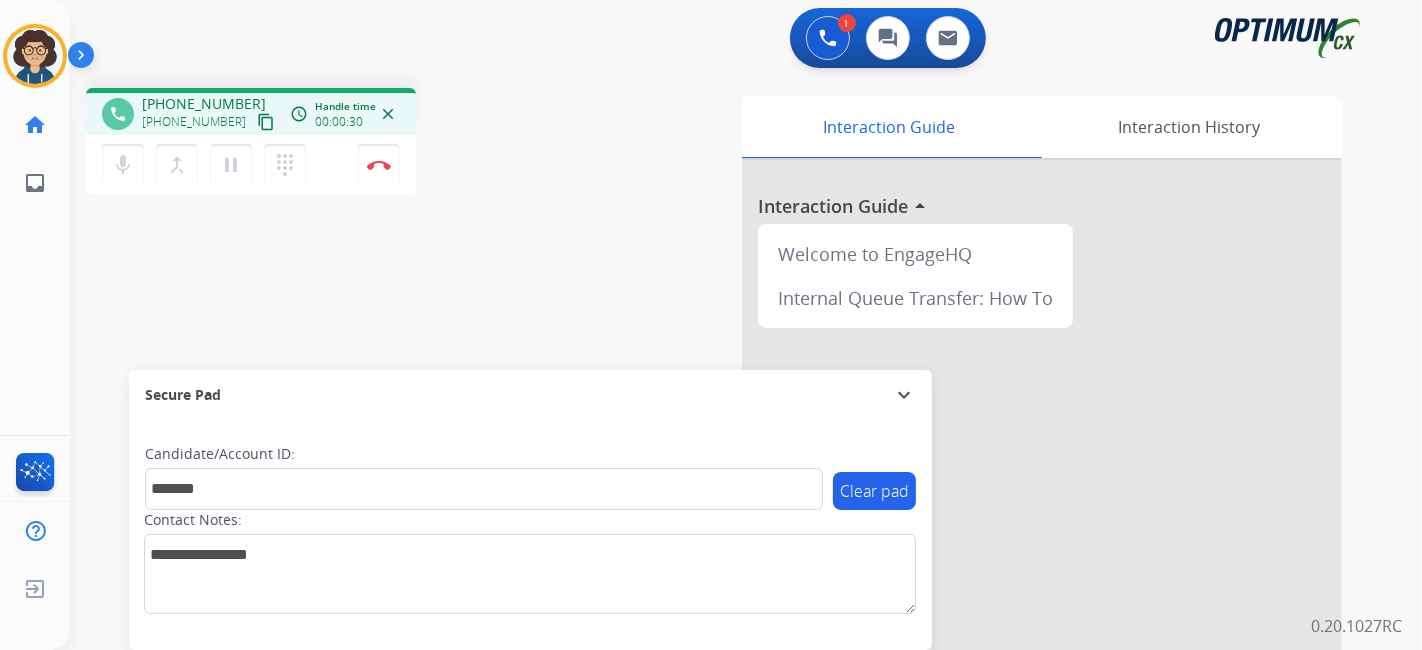 drag, startPoint x: 445, startPoint y: 302, endPoint x: 447, endPoint y: 287, distance: 15.132746 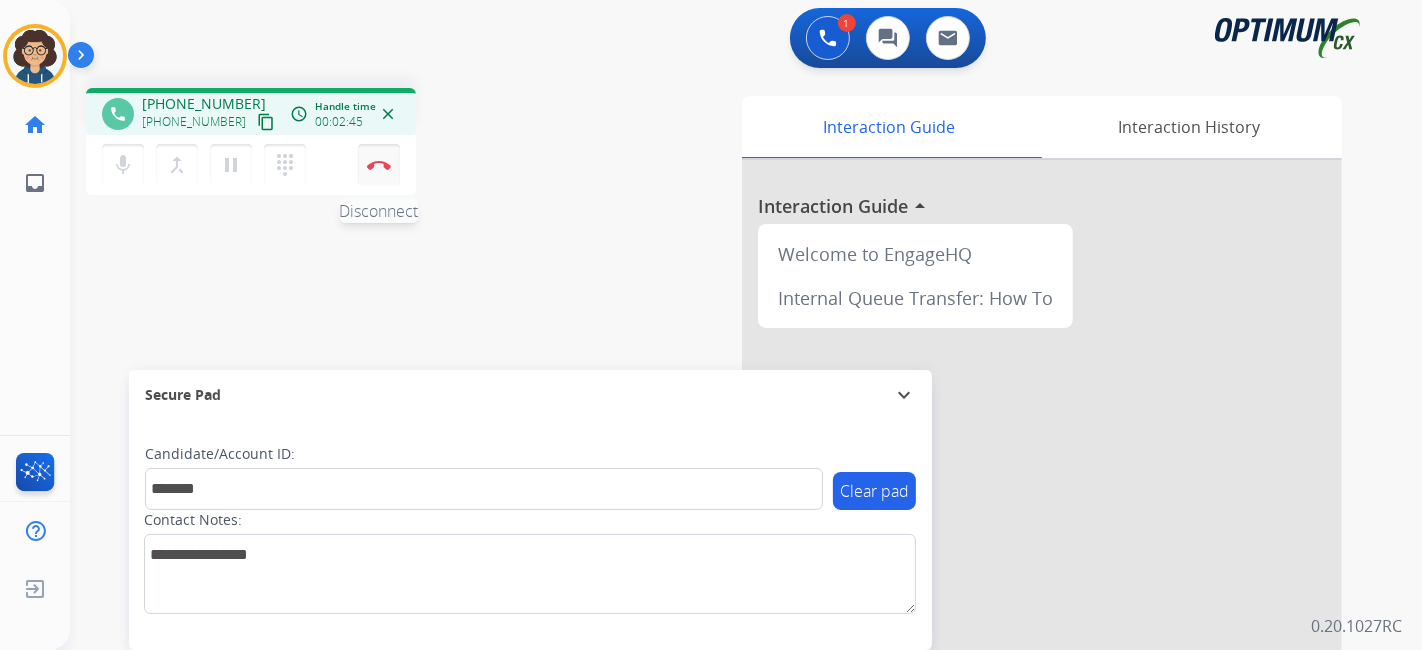 click on "Disconnect" at bounding box center (379, 165) 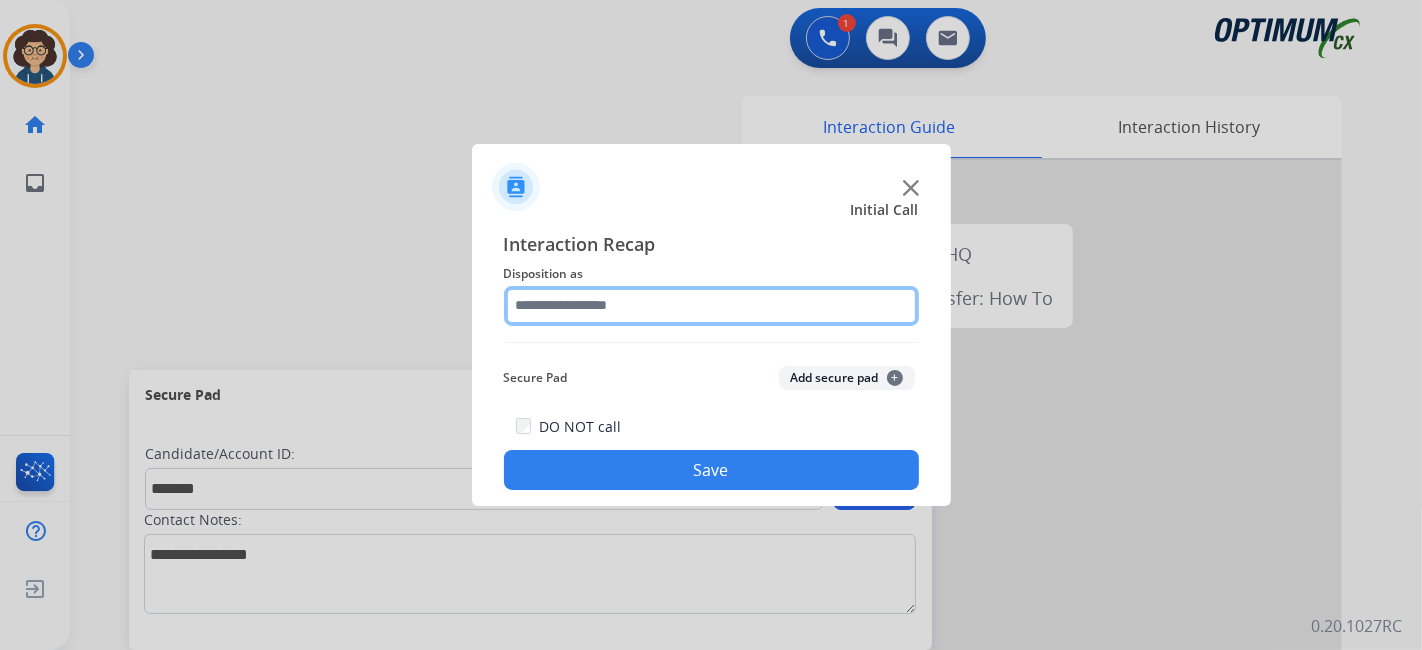 click 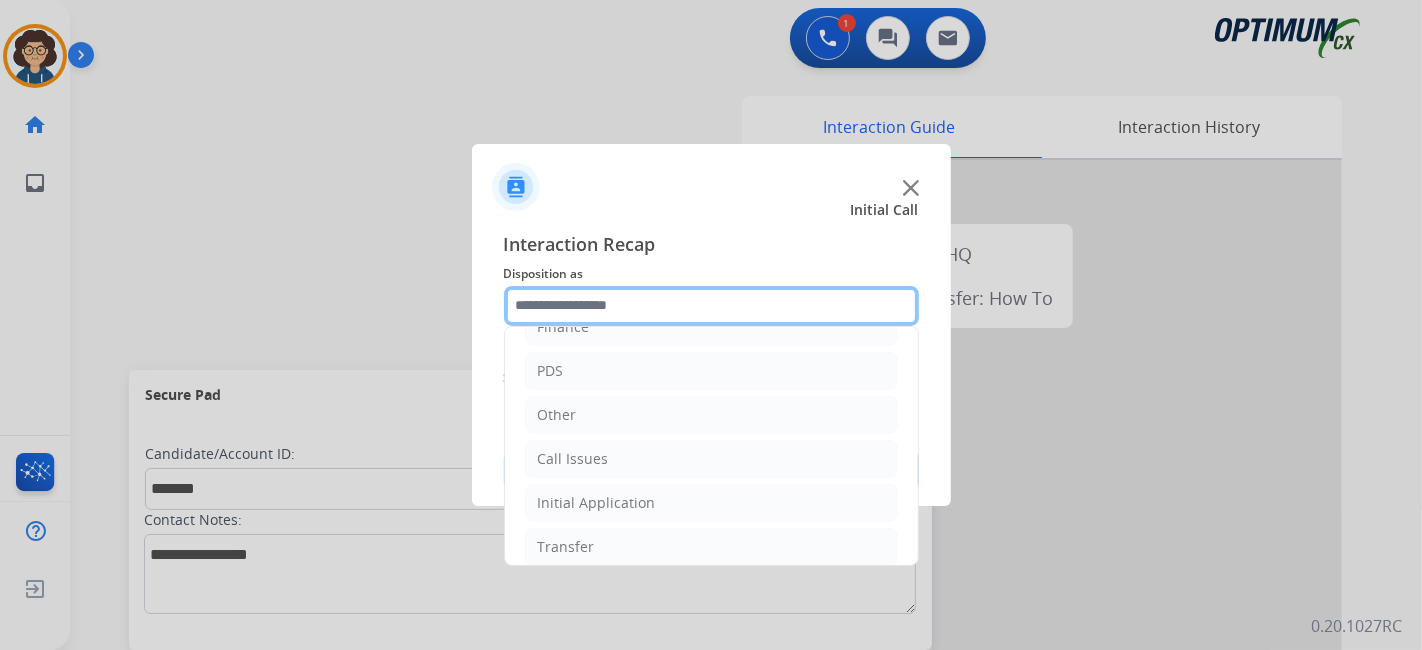 scroll, scrollTop: 131, scrollLeft: 0, axis: vertical 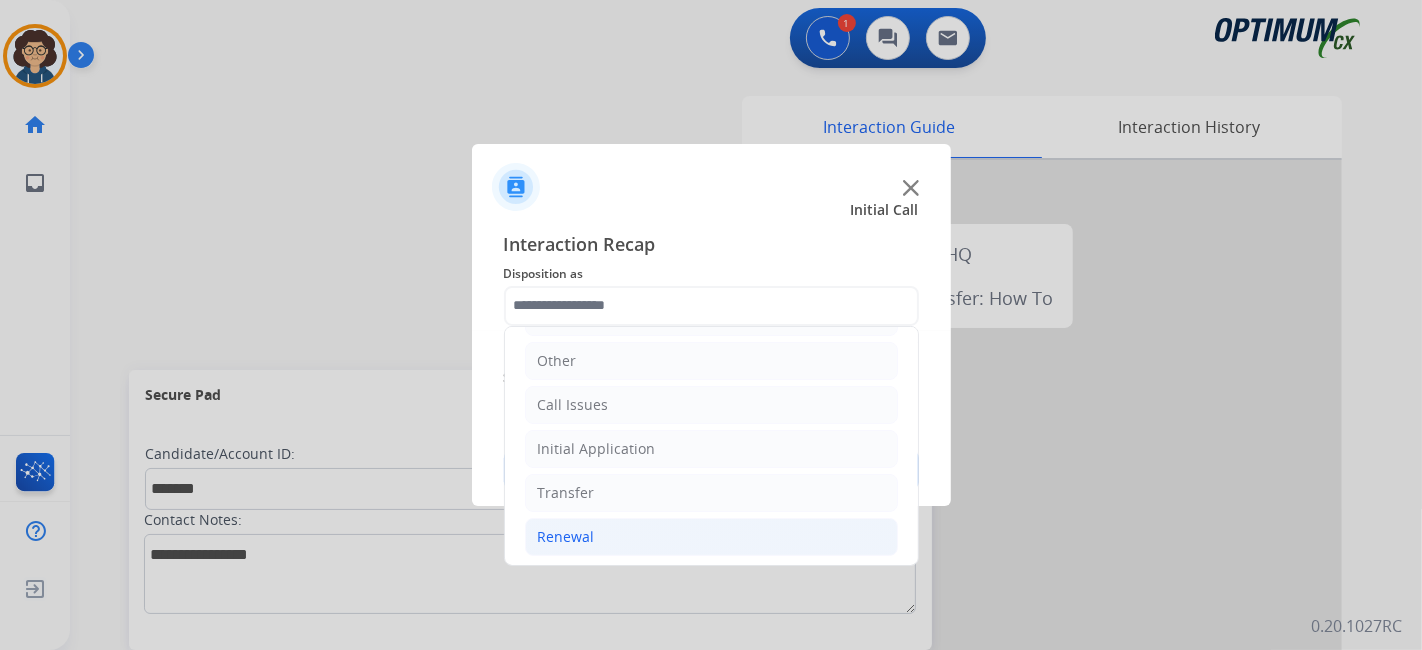 click on "Renewal" 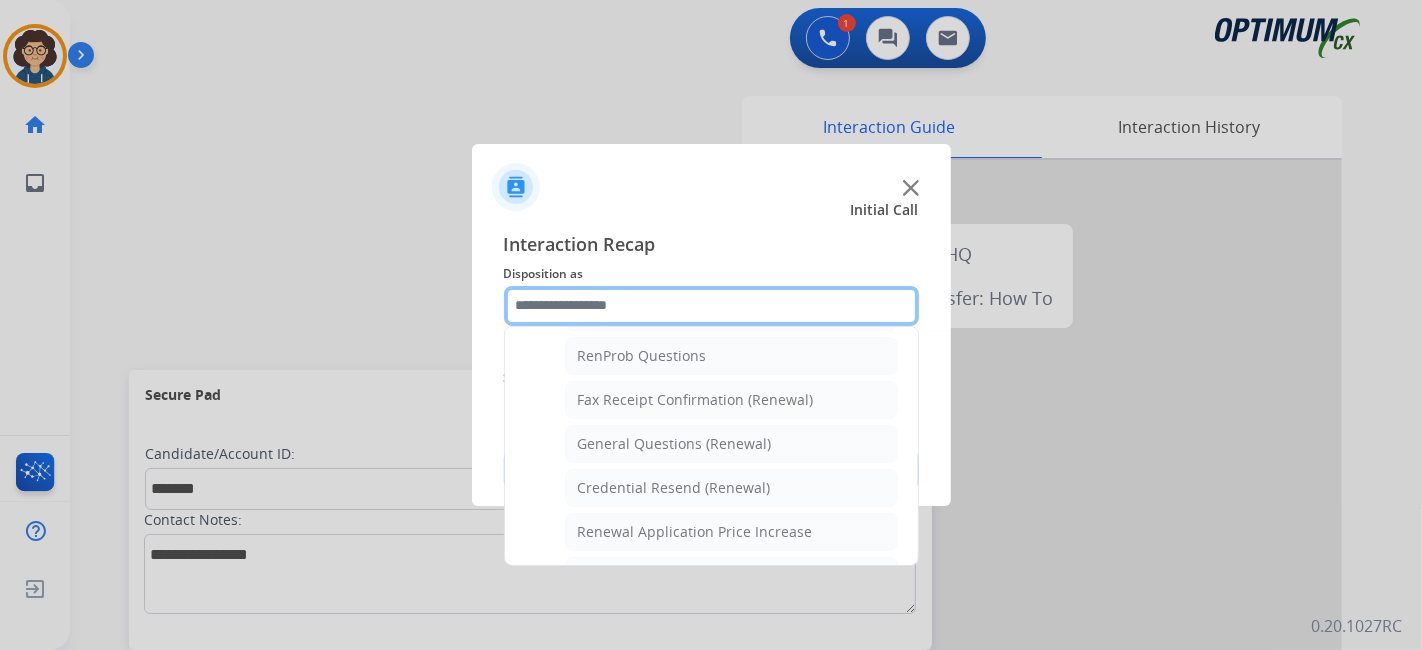 scroll, scrollTop: 514, scrollLeft: 0, axis: vertical 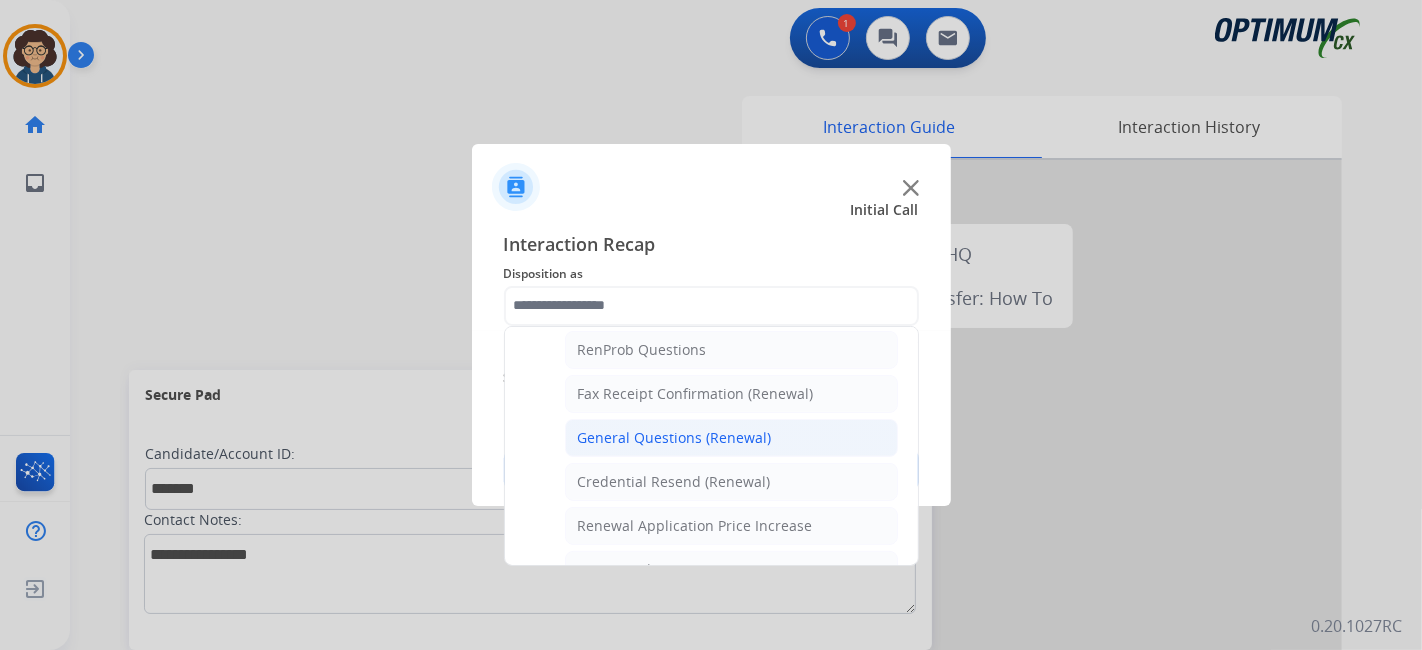 click on "General Questions (Renewal)" 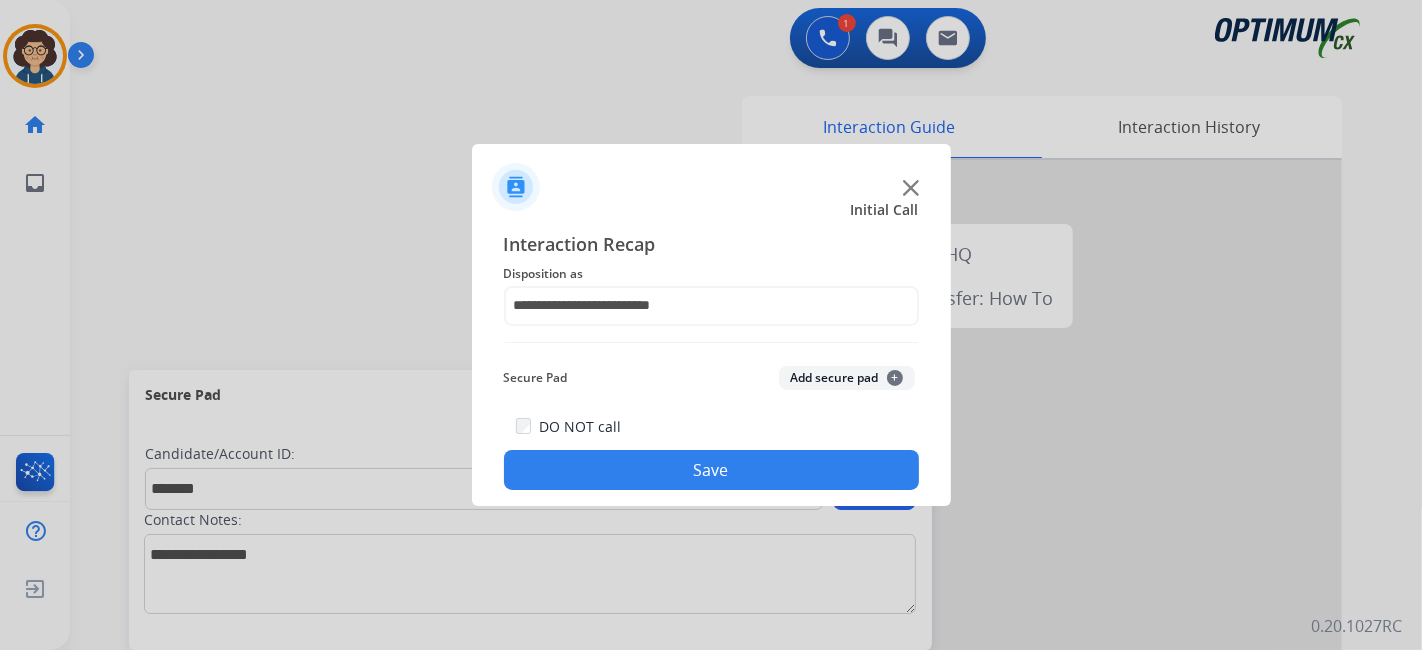 click on "Secure Pad  Add secure pad  +" 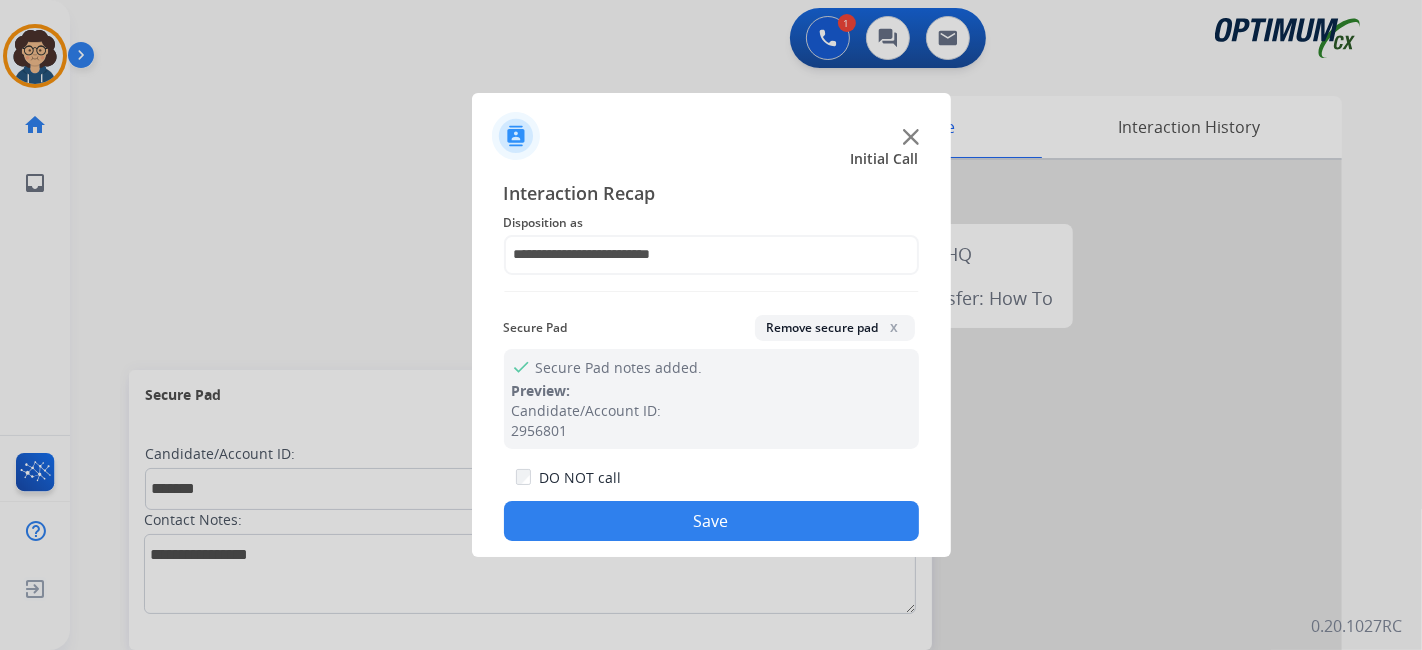 drag, startPoint x: 756, startPoint y: 508, endPoint x: 592, endPoint y: 88, distance: 450.88358 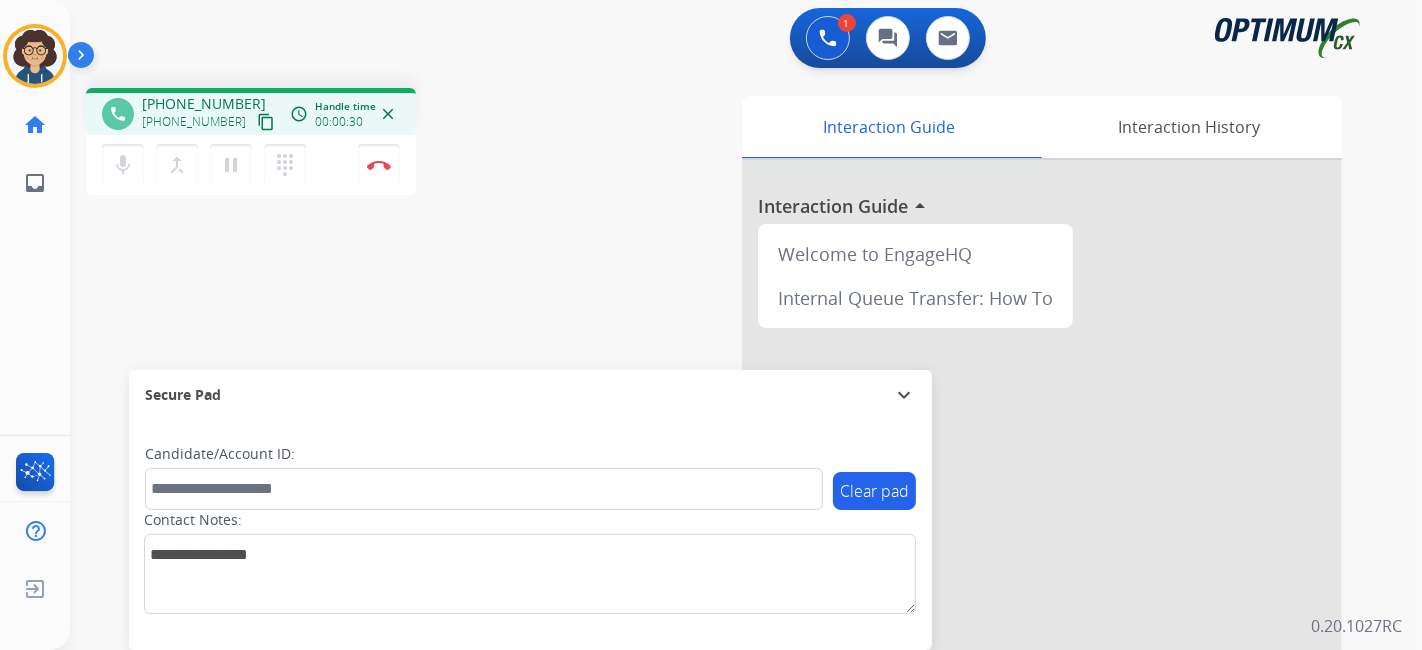 click on "content_copy" at bounding box center [266, 122] 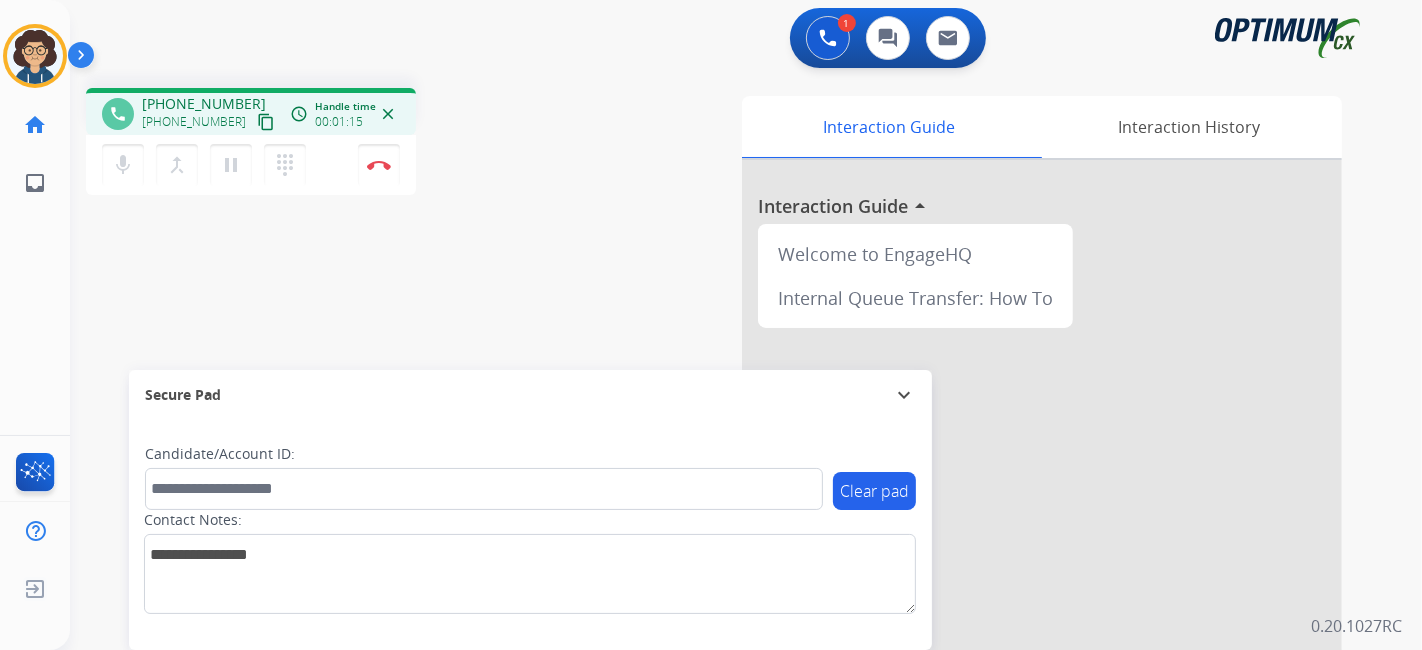 drag, startPoint x: 317, startPoint y: 518, endPoint x: 322, endPoint y: 496, distance: 22.561028 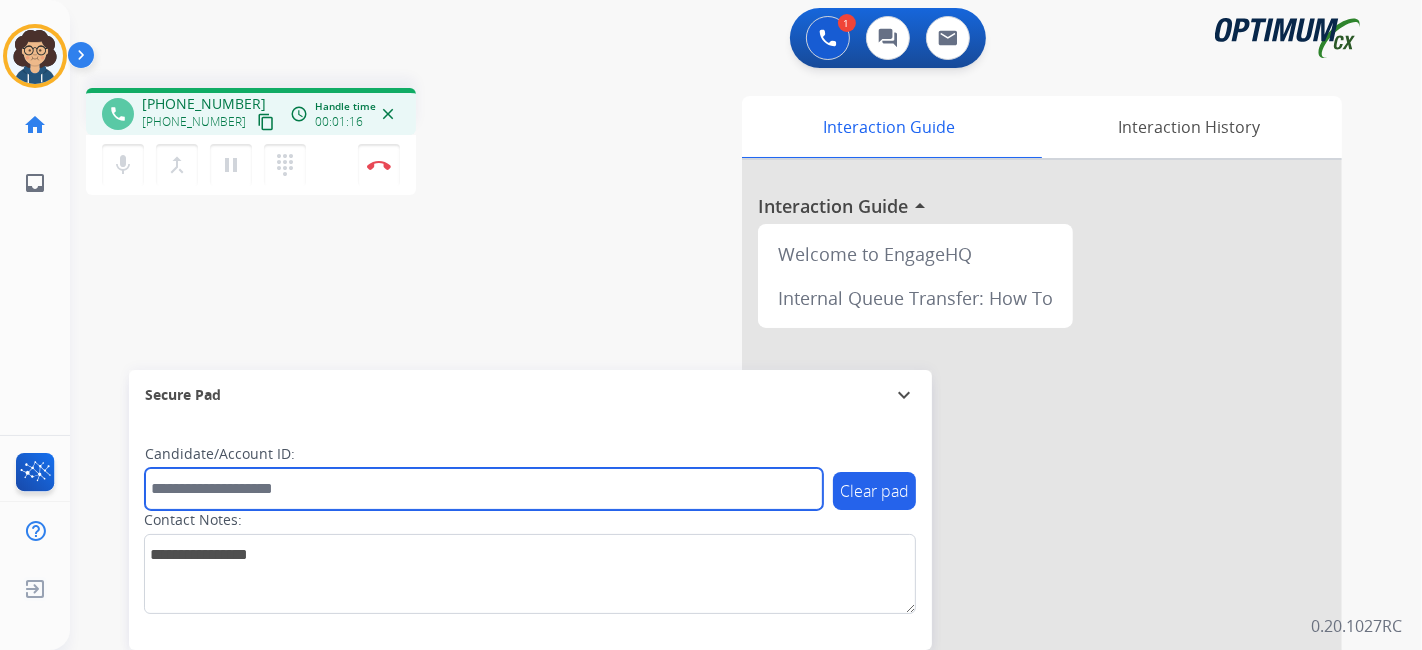 click at bounding box center [484, 489] 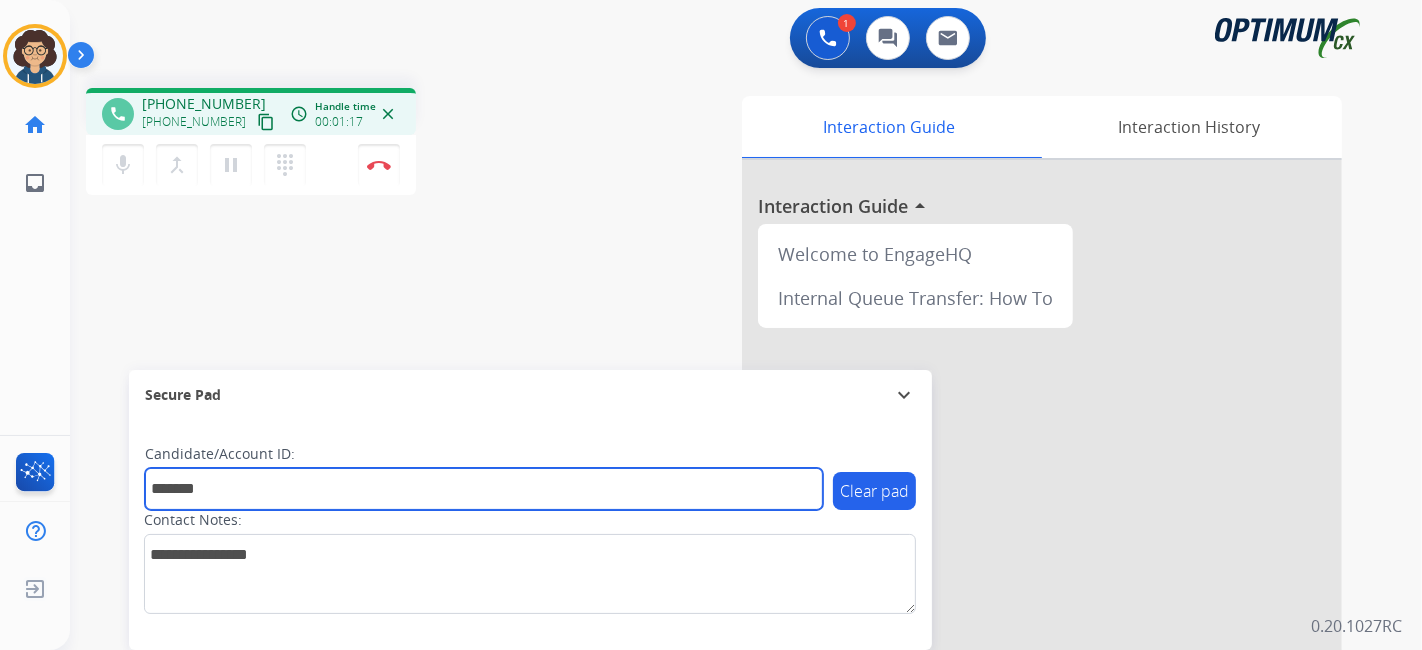 type on "*******" 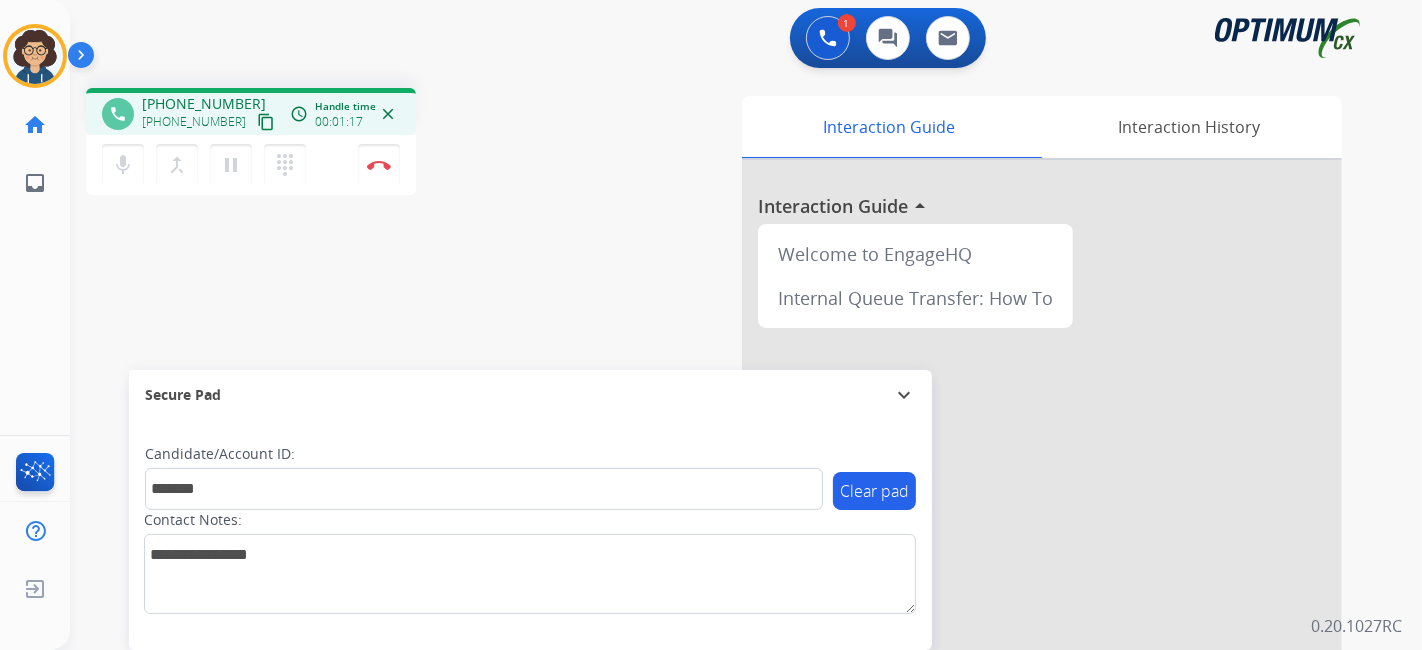 click on "phone [PHONE_NUMBER] [PHONE_NUMBER] content_copy access_time Call metrics Queue   00:31 Hold   00:00 Talk   00:48 Total   01:18 Handle time 00:01:17 close mic Mute merge_type Bridge pause Hold dialpad Dialpad Disconnect swap_horiz Break voice bridge close_fullscreen Connect 3-Way Call merge_type Separate 3-Way Call  Interaction Guide   Interaction History  Interaction Guide arrow_drop_up  Welcome to EngageHQ   Internal Queue Transfer: How To  Secure Pad expand_more Clear pad Candidate/Account ID: ******* Contact Notes:" at bounding box center (722, 489) 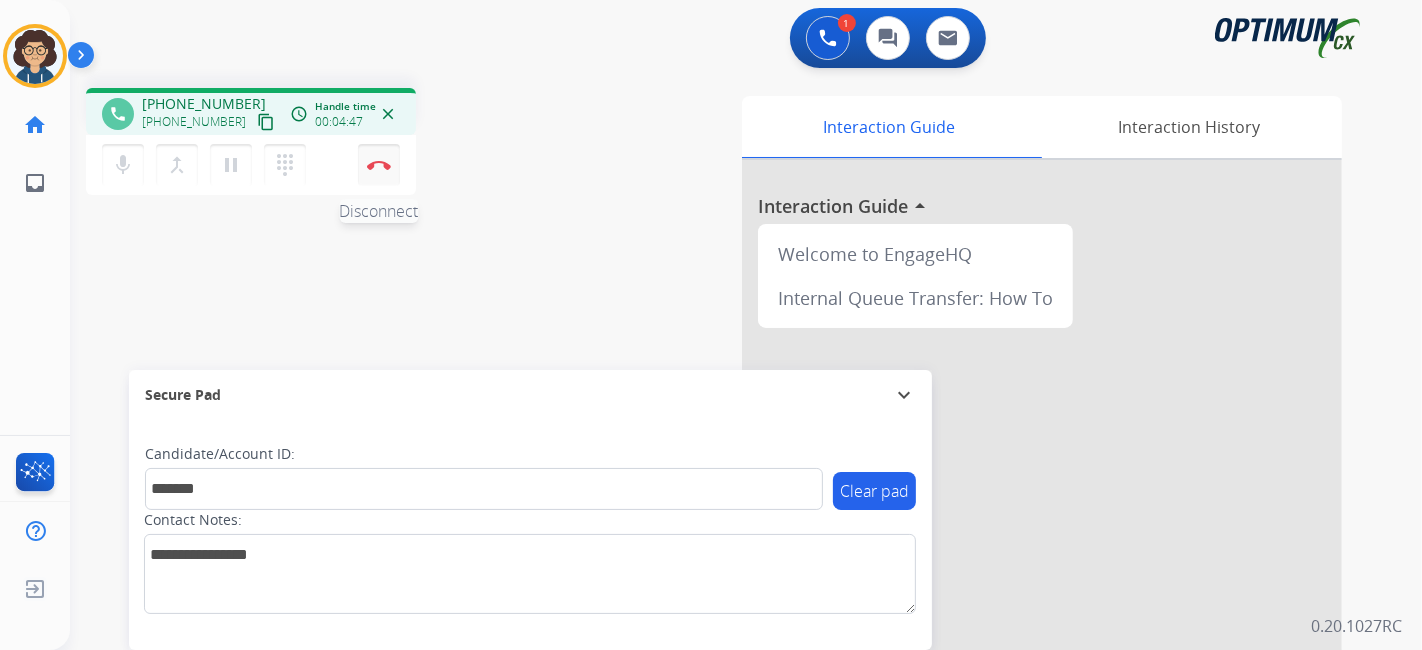 click on "Disconnect" at bounding box center (379, 165) 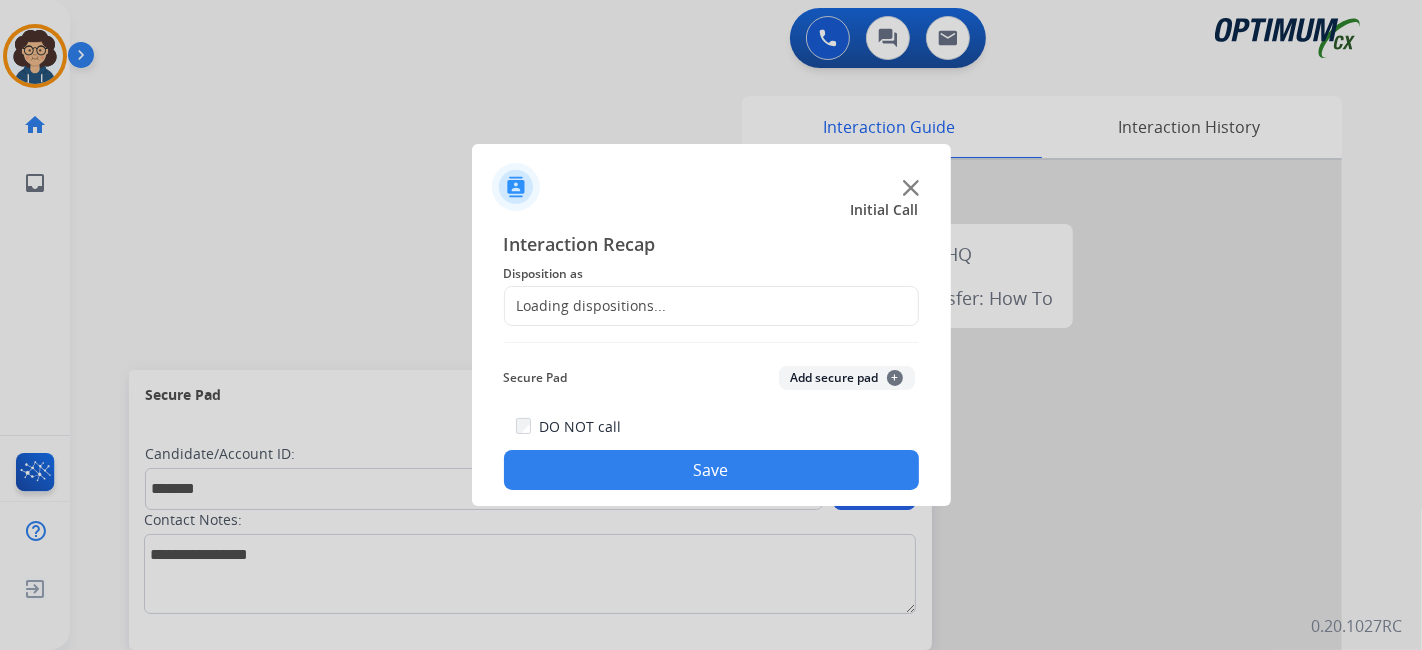 click on "Loading dispositions..." 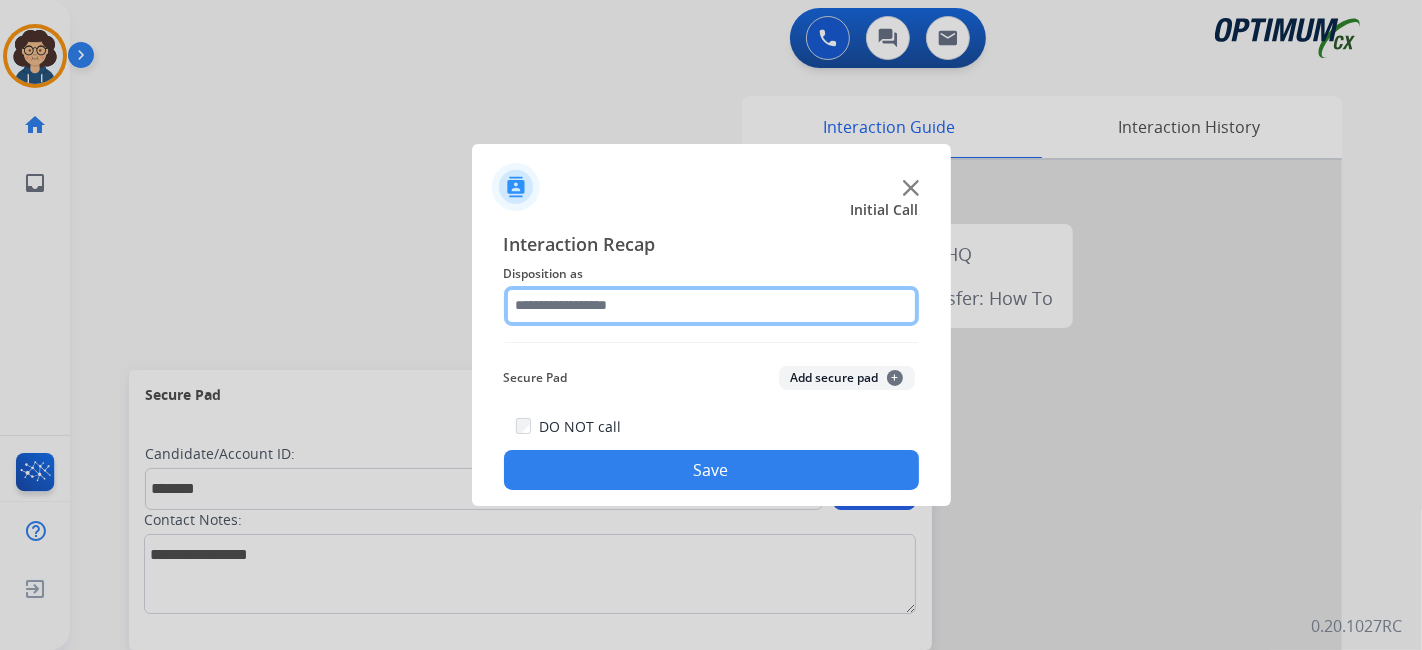 click 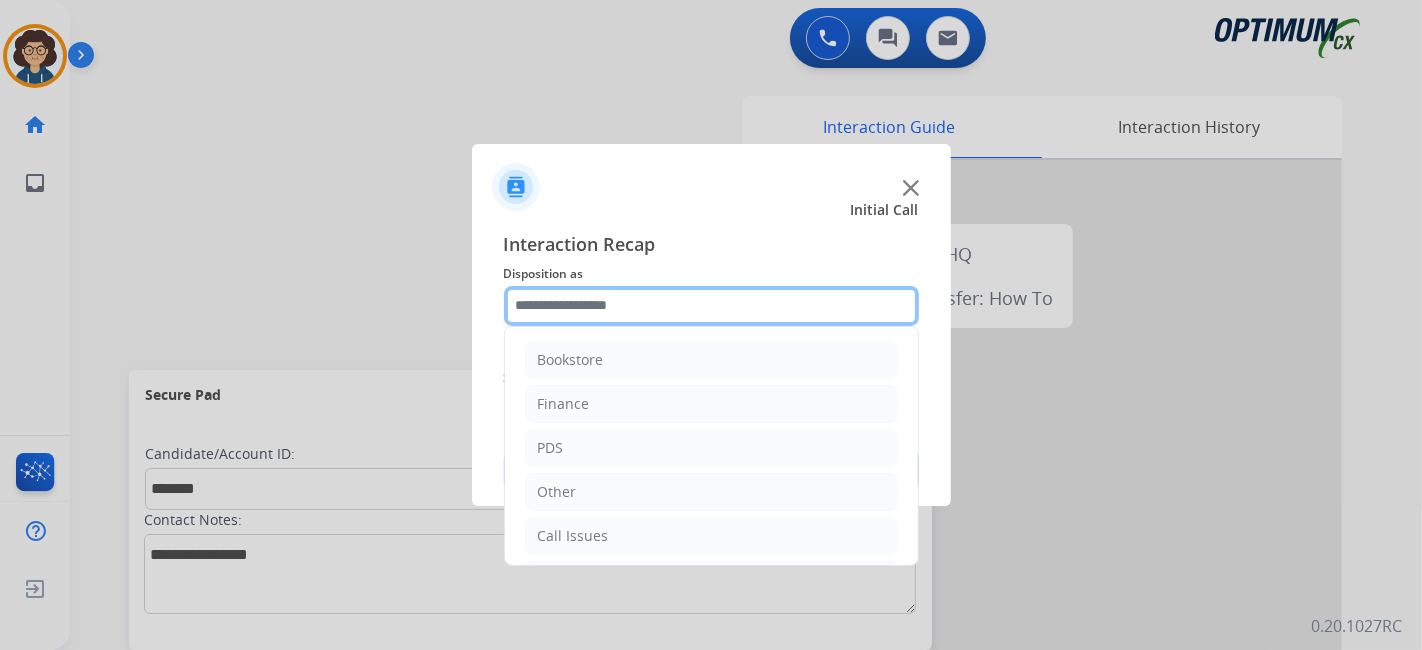 scroll, scrollTop: 131, scrollLeft: 0, axis: vertical 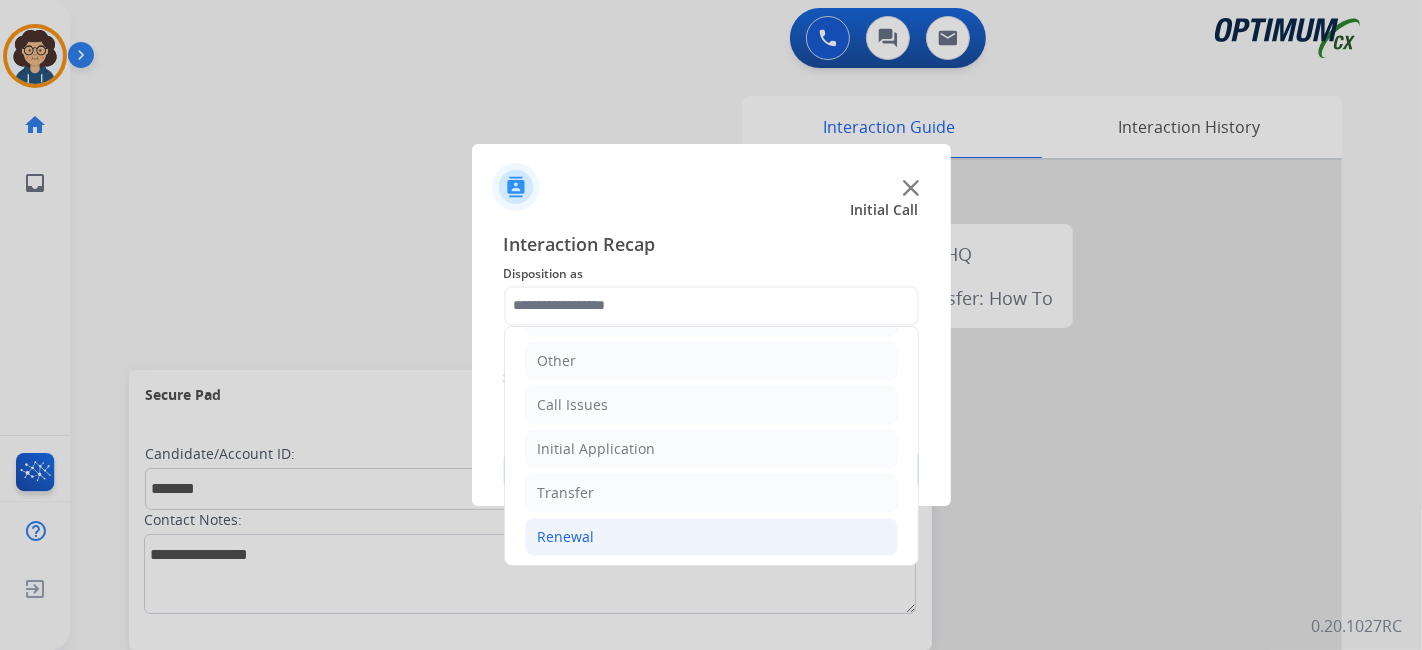 click on "Renewal" 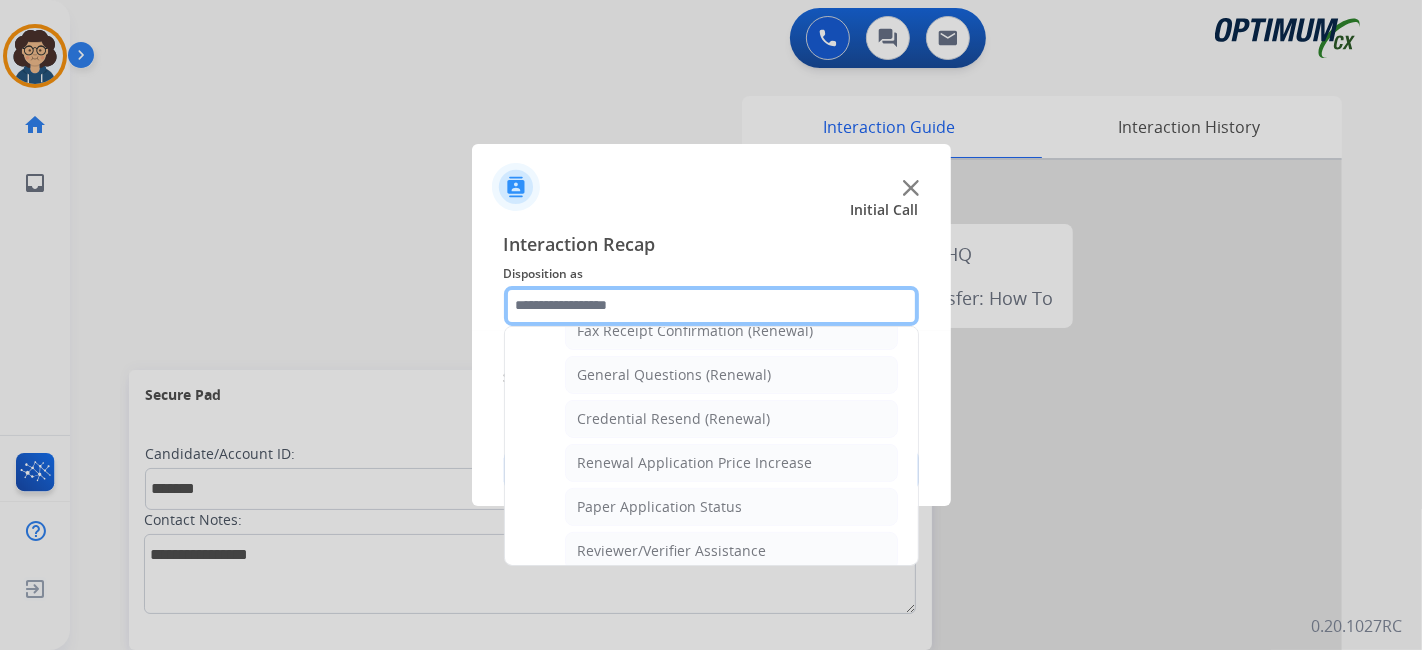 scroll, scrollTop: 608, scrollLeft: 0, axis: vertical 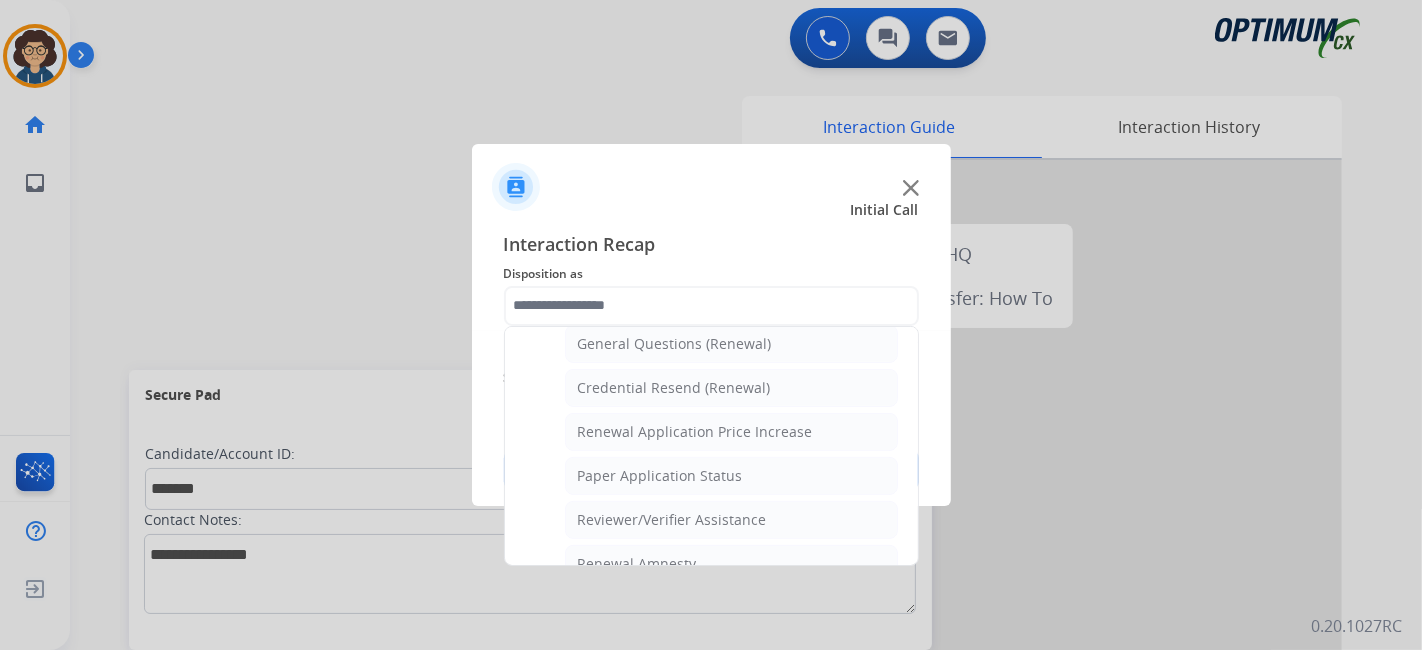 click on "General Questions (Renewal)" 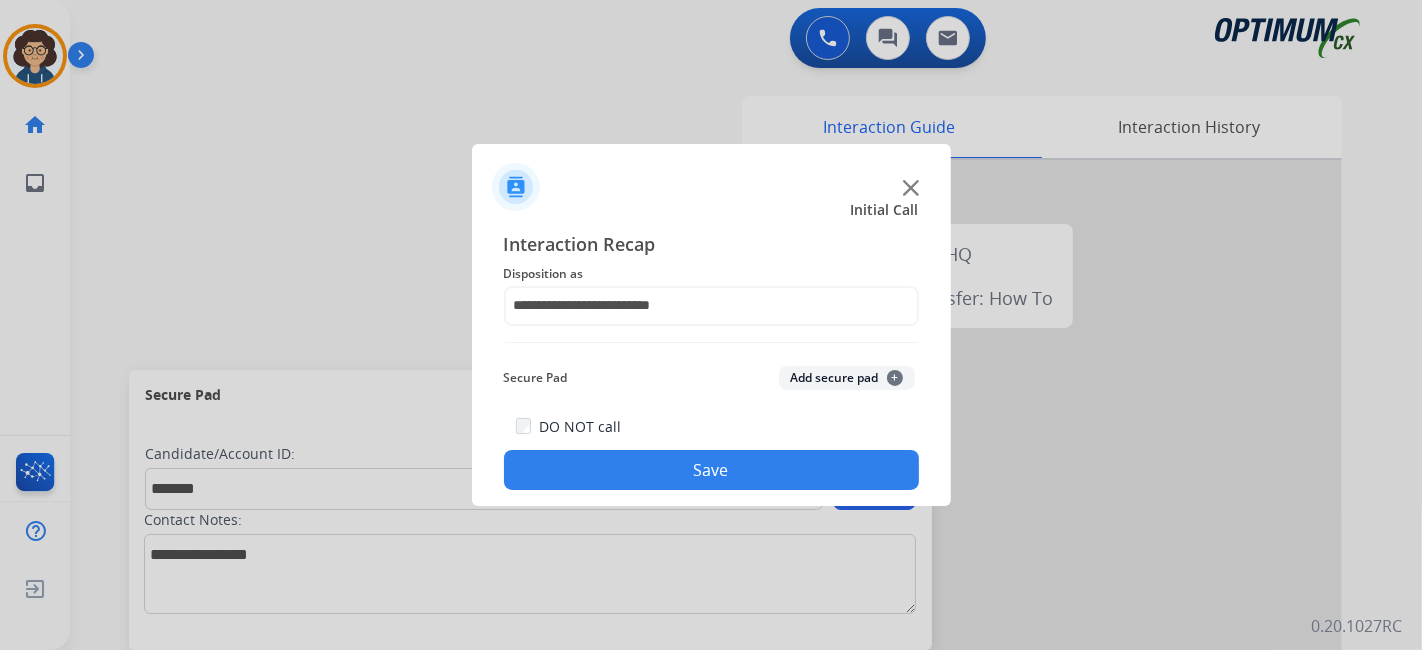 click on "Add secure pad  +" 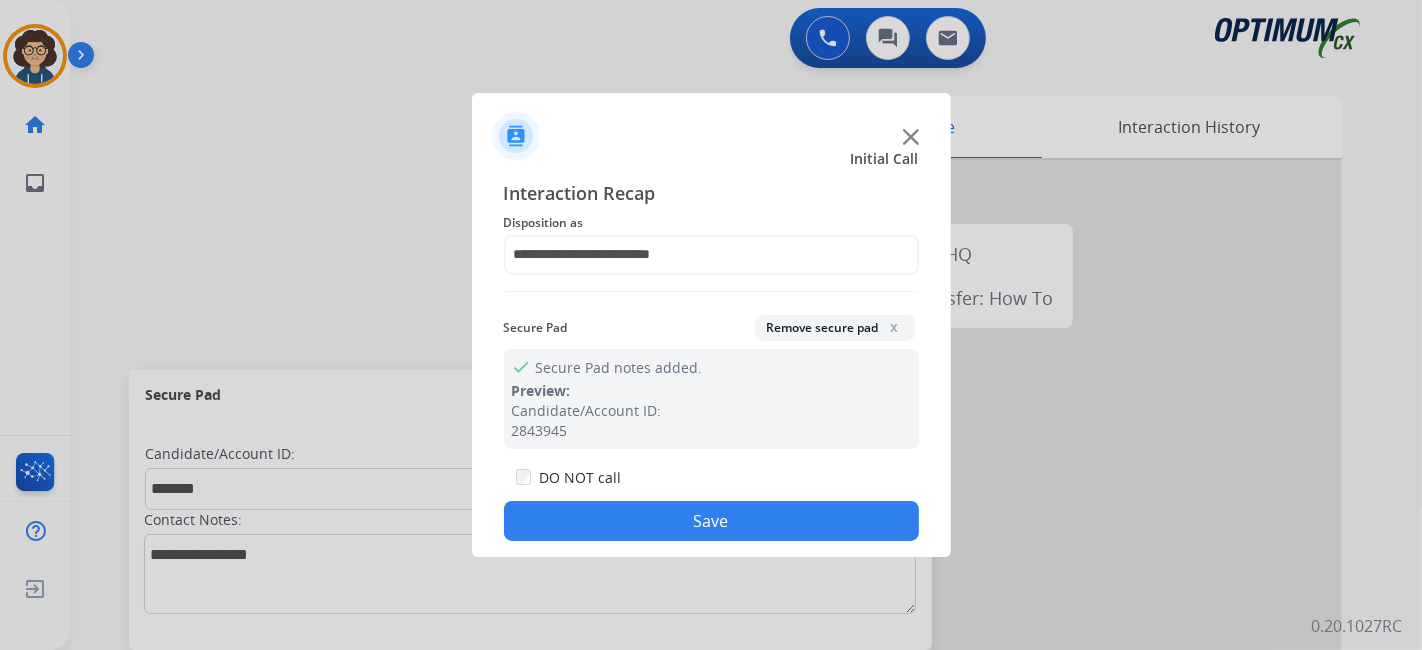 click on "Save" 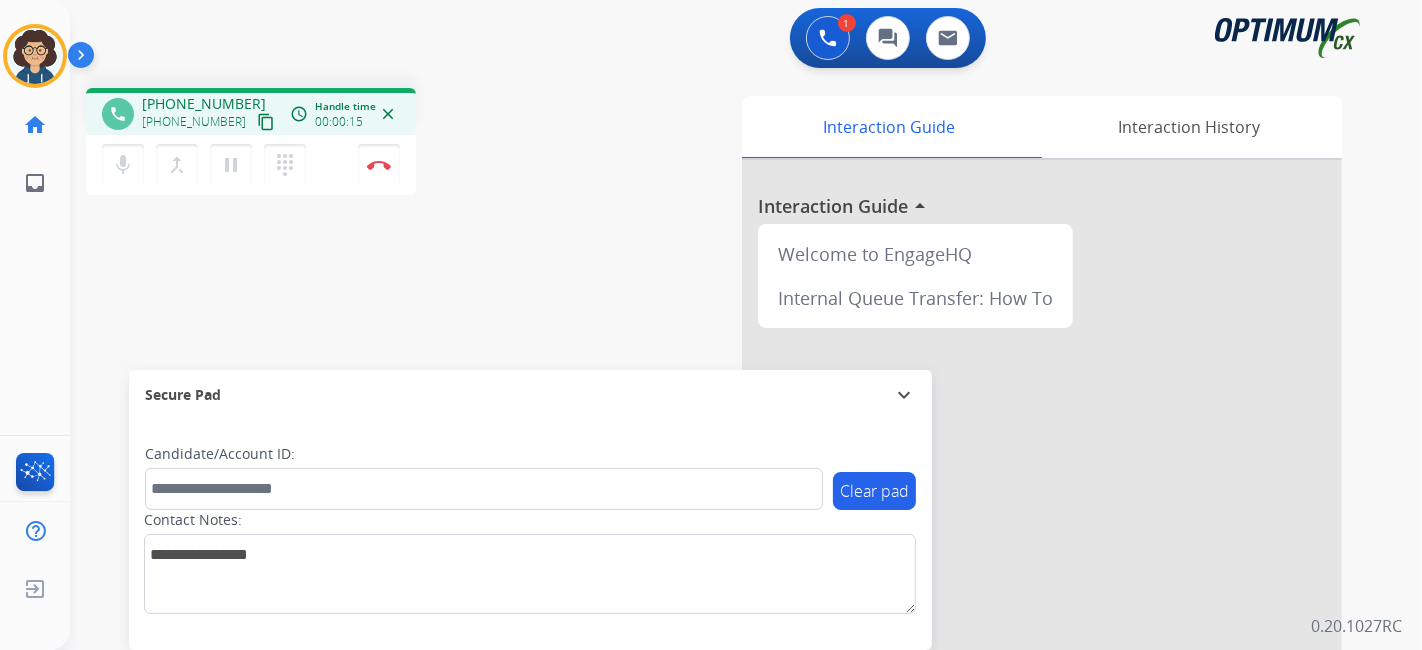 click on "content_copy" at bounding box center (266, 122) 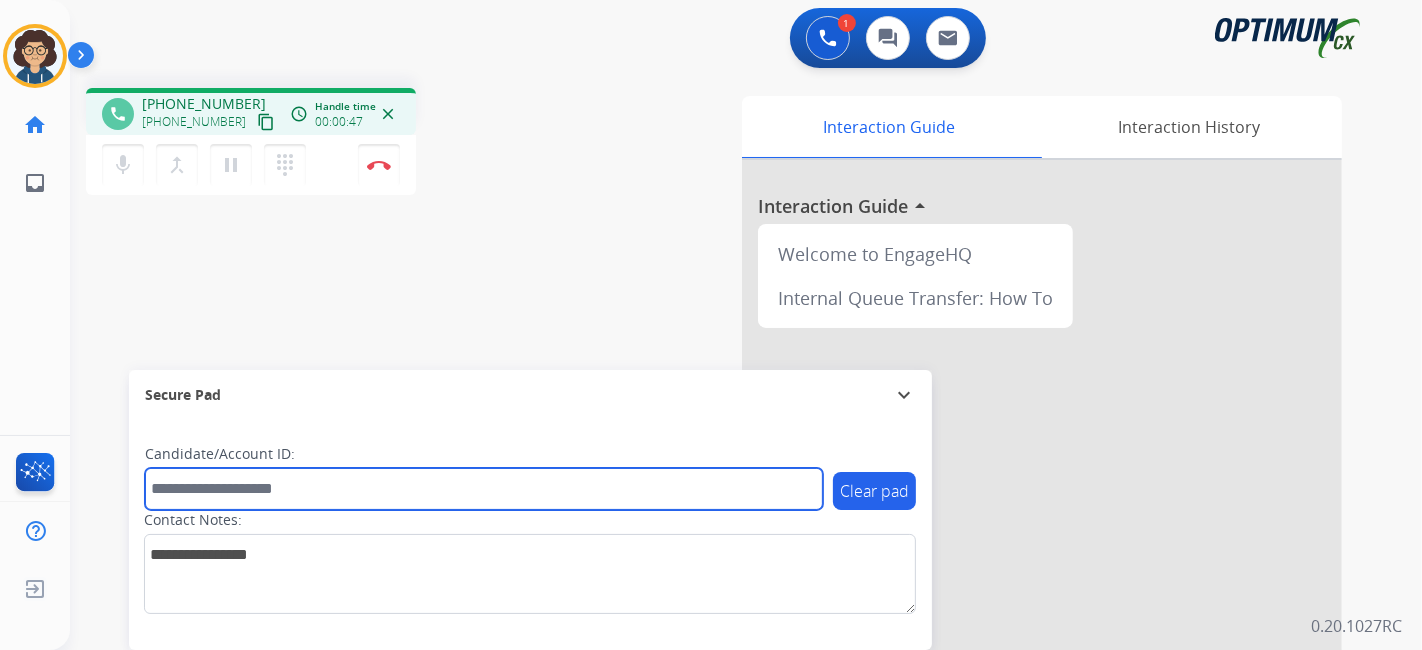 click at bounding box center [484, 489] 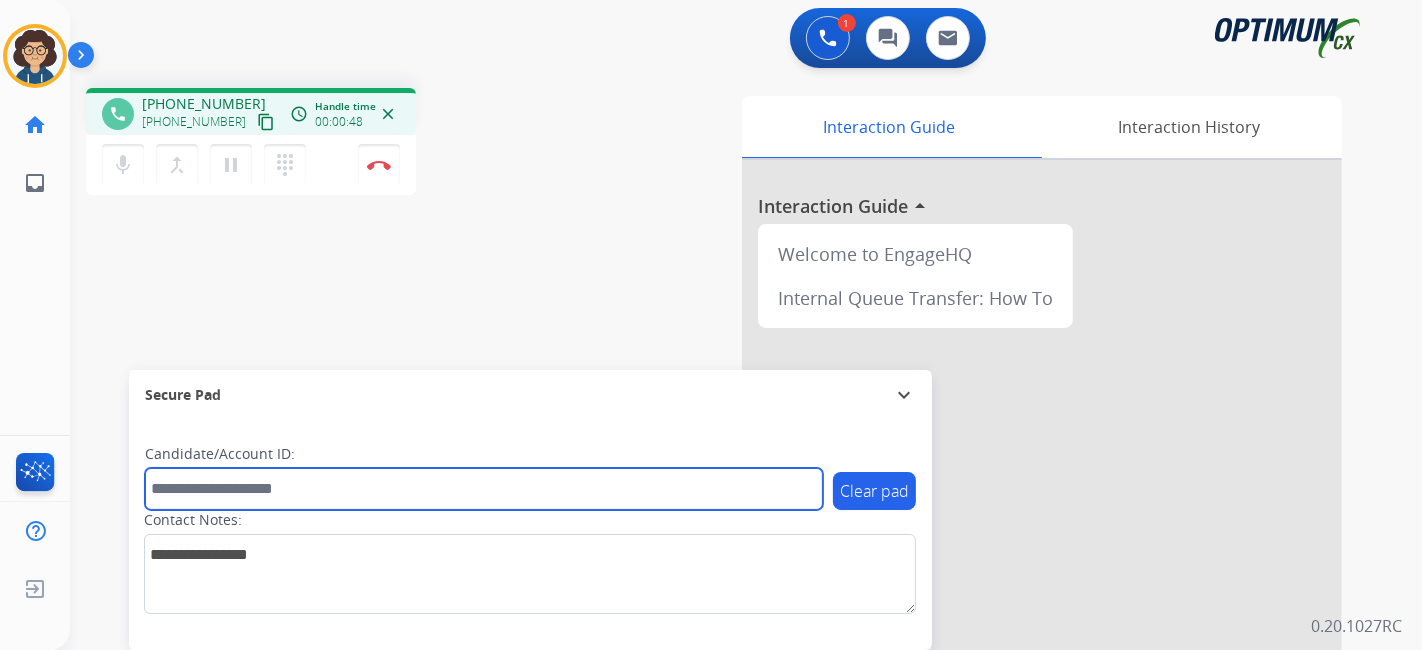 paste on "*******" 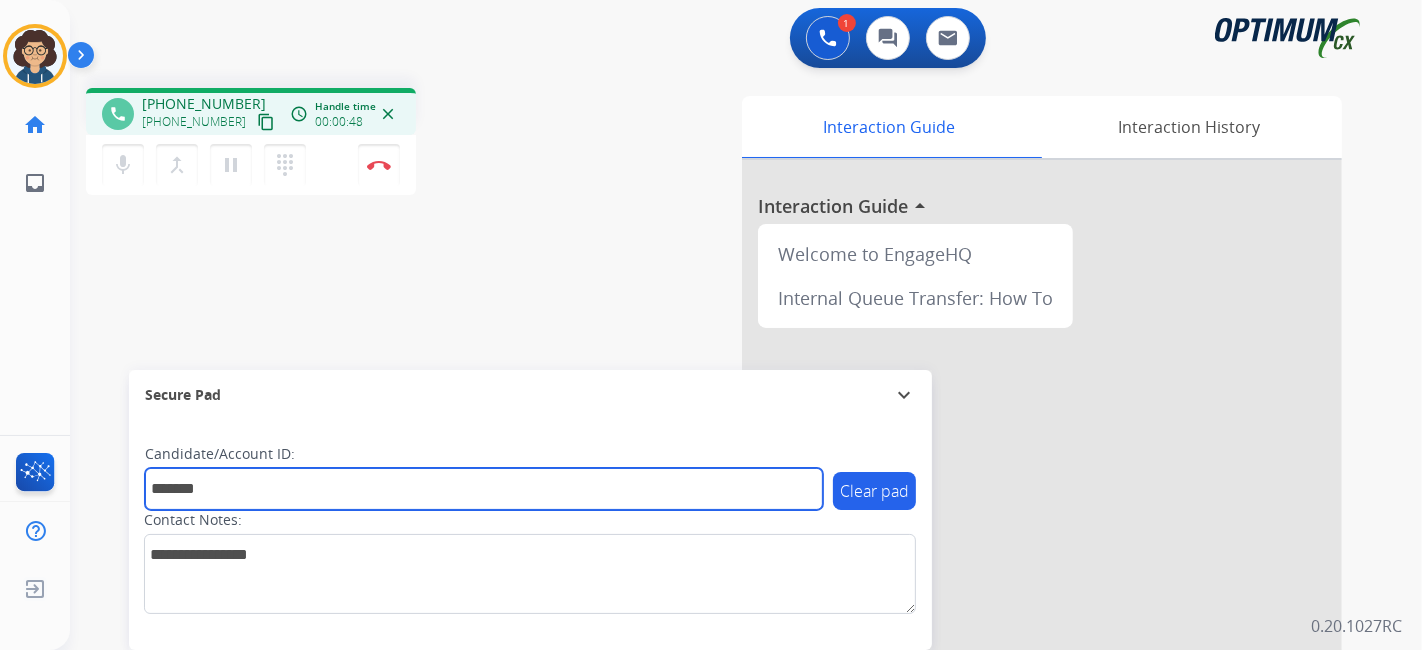 type on "*******" 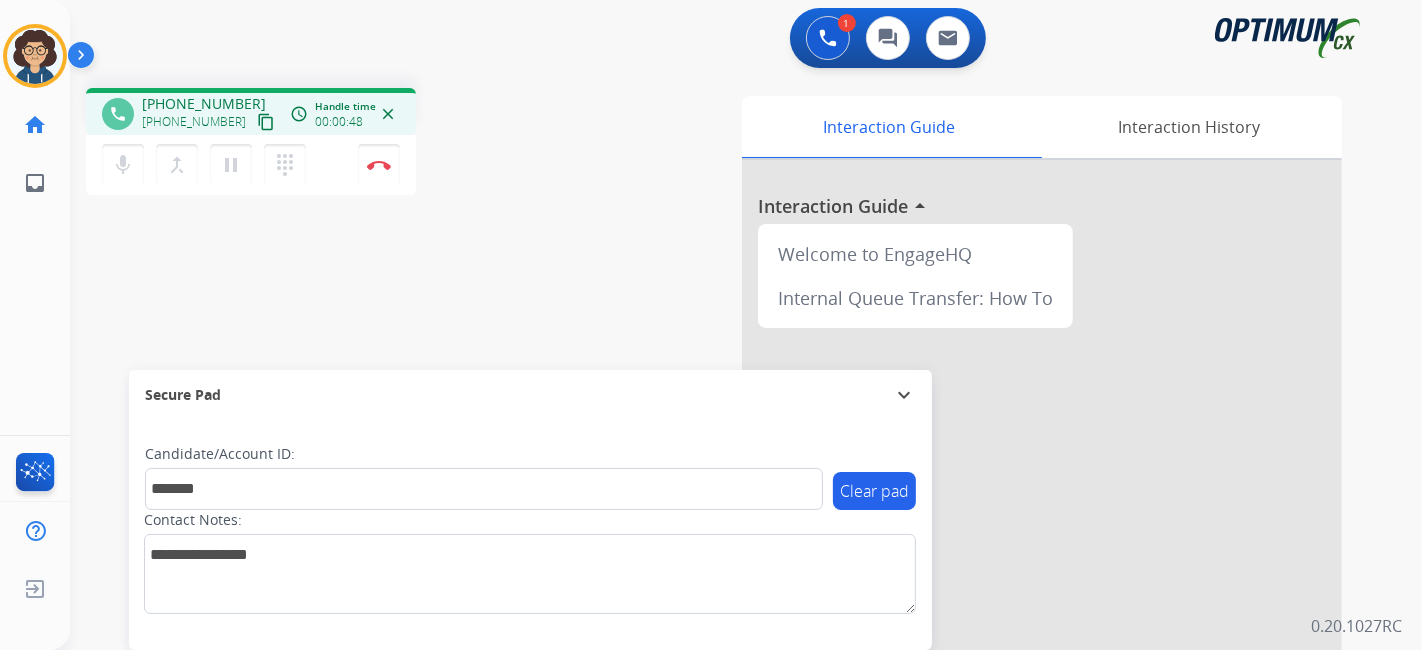 click on "phone [PHONE_NUMBER] [PHONE_NUMBER] content_copy access_time Call metrics Queue   05:49 Hold   00:00 Talk   00:48 Total   06:36 Handle time 00:00:48 close mic Mute merge_type Bridge pause Hold dialpad Dialpad Disconnect swap_horiz Break voice bridge close_fullscreen Connect 3-Way Call merge_type Separate 3-Way Call  Interaction Guide   Interaction History  Interaction Guide arrow_drop_up  Welcome to EngageHQ   Internal Queue Transfer: How To  Secure Pad expand_more Clear pad Candidate/Account ID: ******* Contact Notes:" at bounding box center [722, 489] 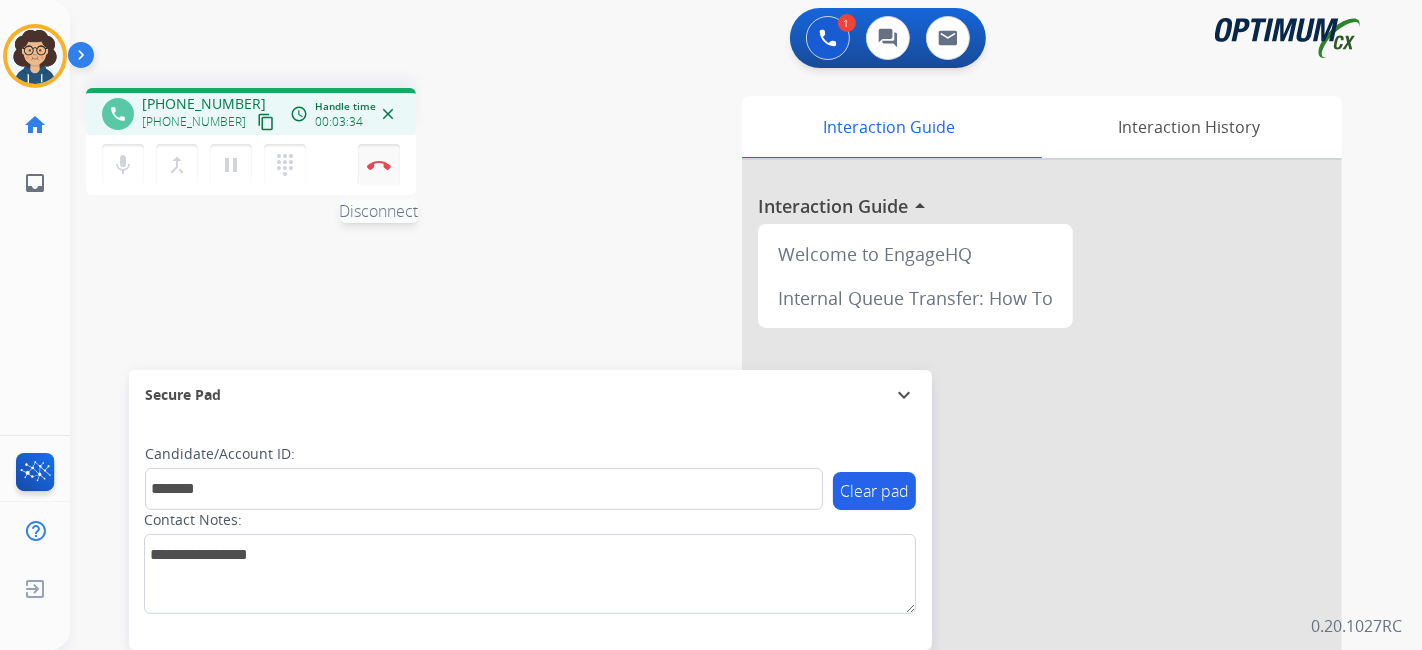 click at bounding box center [379, 165] 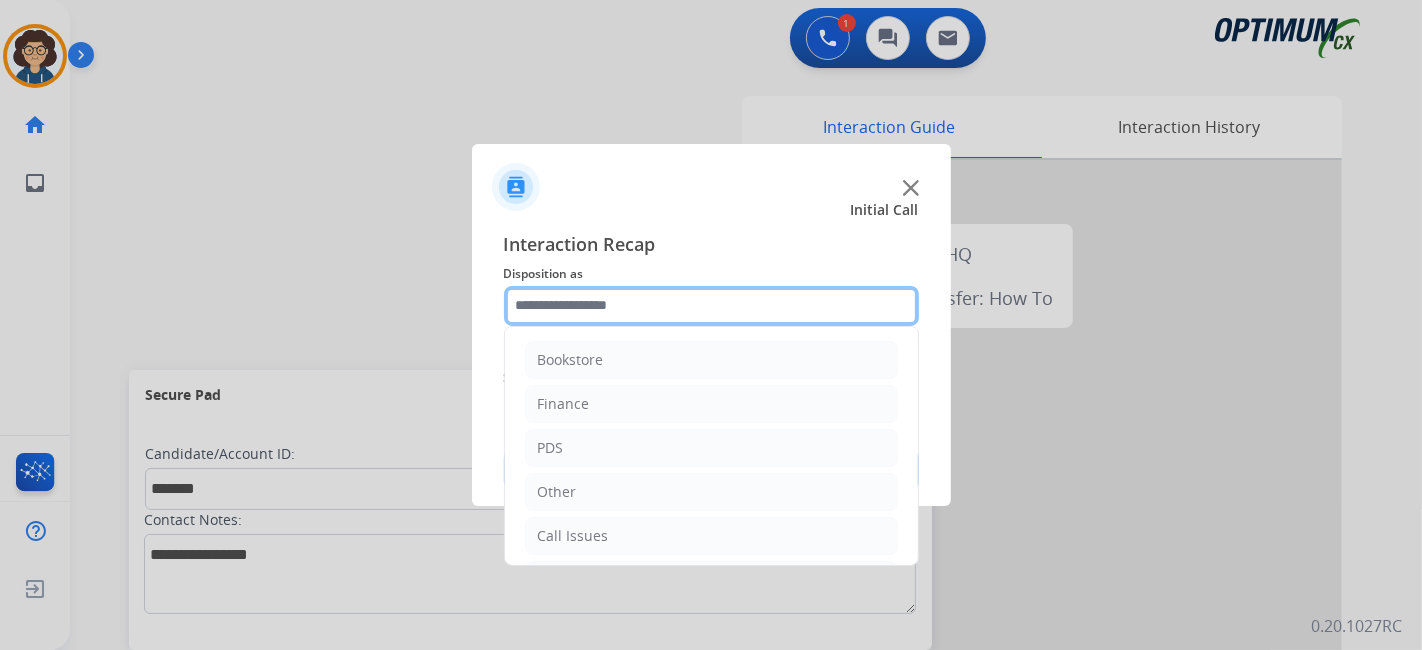 drag, startPoint x: 628, startPoint y: 314, endPoint x: 694, endPoint y: 325, distance: 66.910385 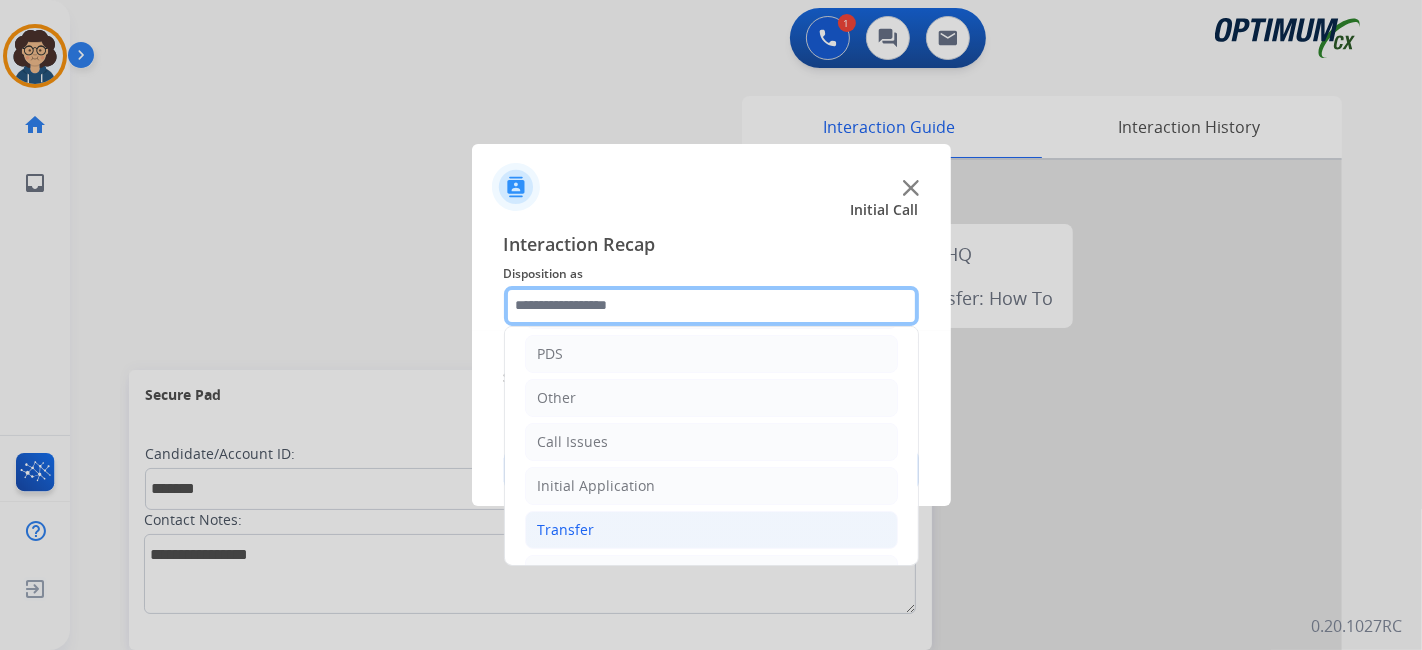scroll, scrollTop: 131, scrollLeft: 0, axis: vertical 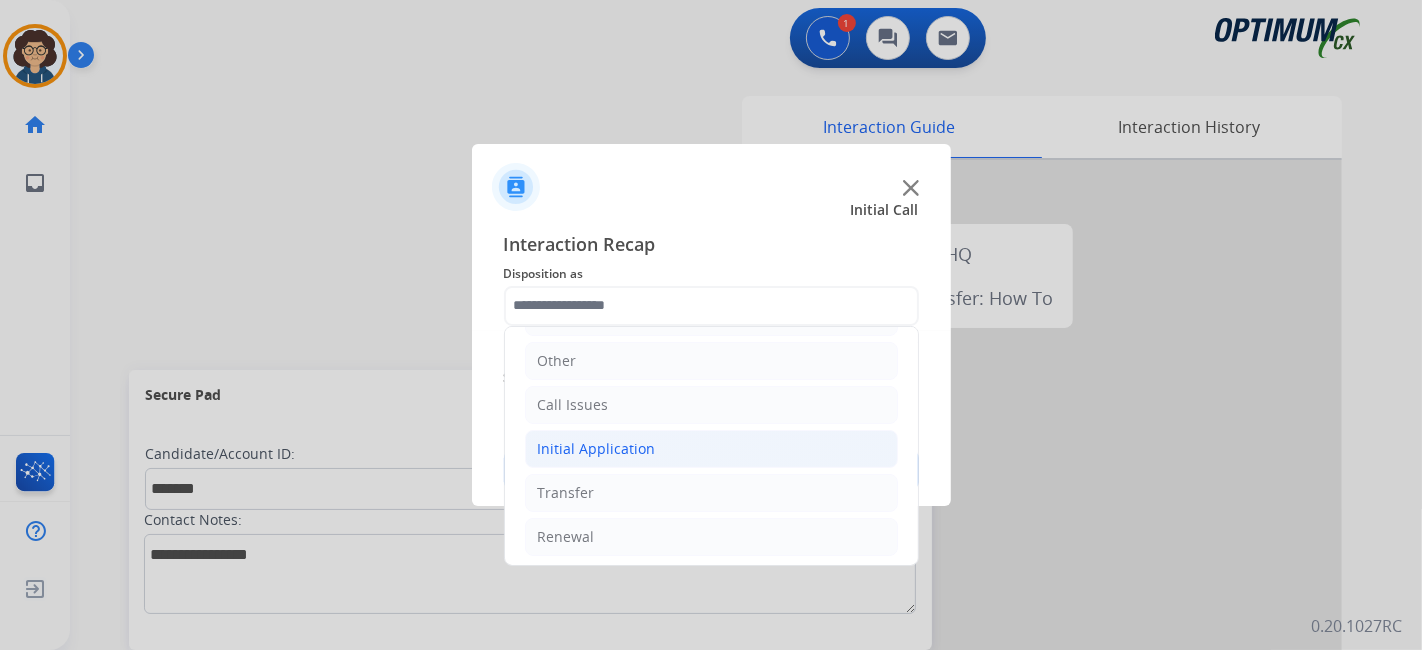 click on "Initial Application" 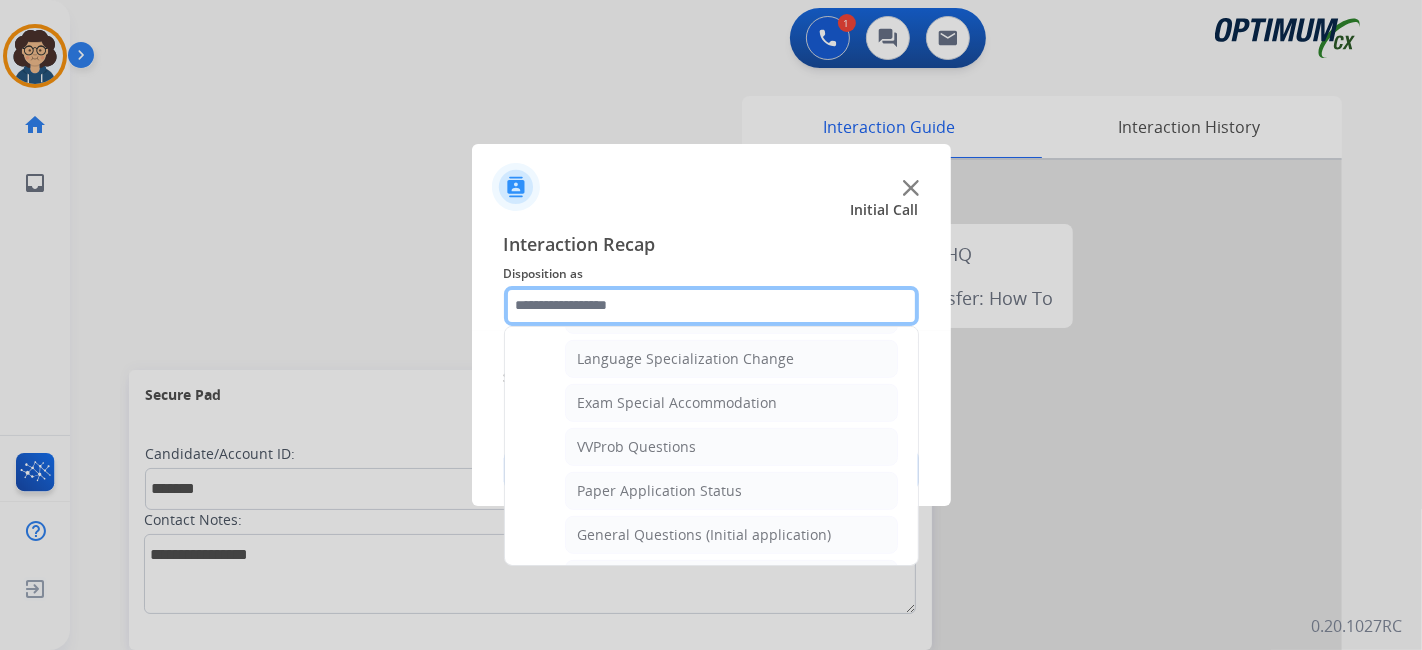 scroll, scrollTop: 1020, scrollLeft: 0, axis: vertical 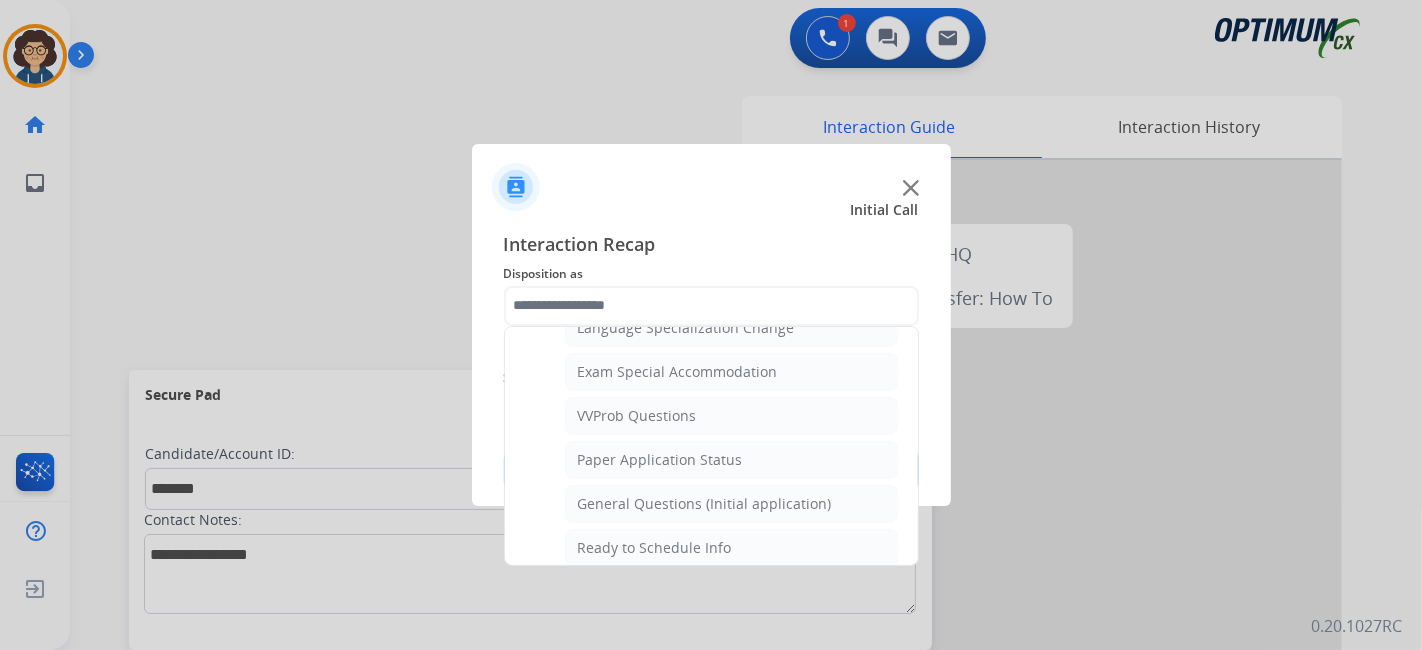 drag, startPoint x: 804, startPoint y: 490, endPoint x: 808, endPoint y: 478, distance: 12.649111 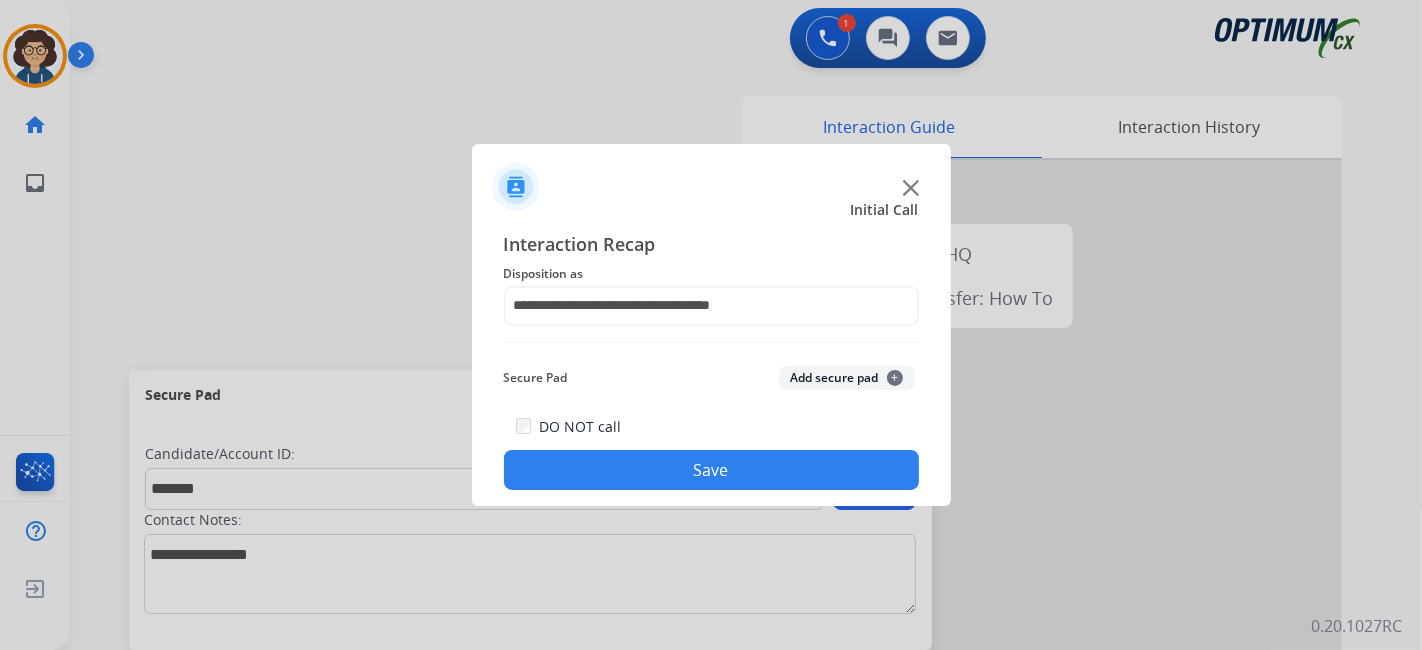 click on "Secure Pad  Add secure pad  +" 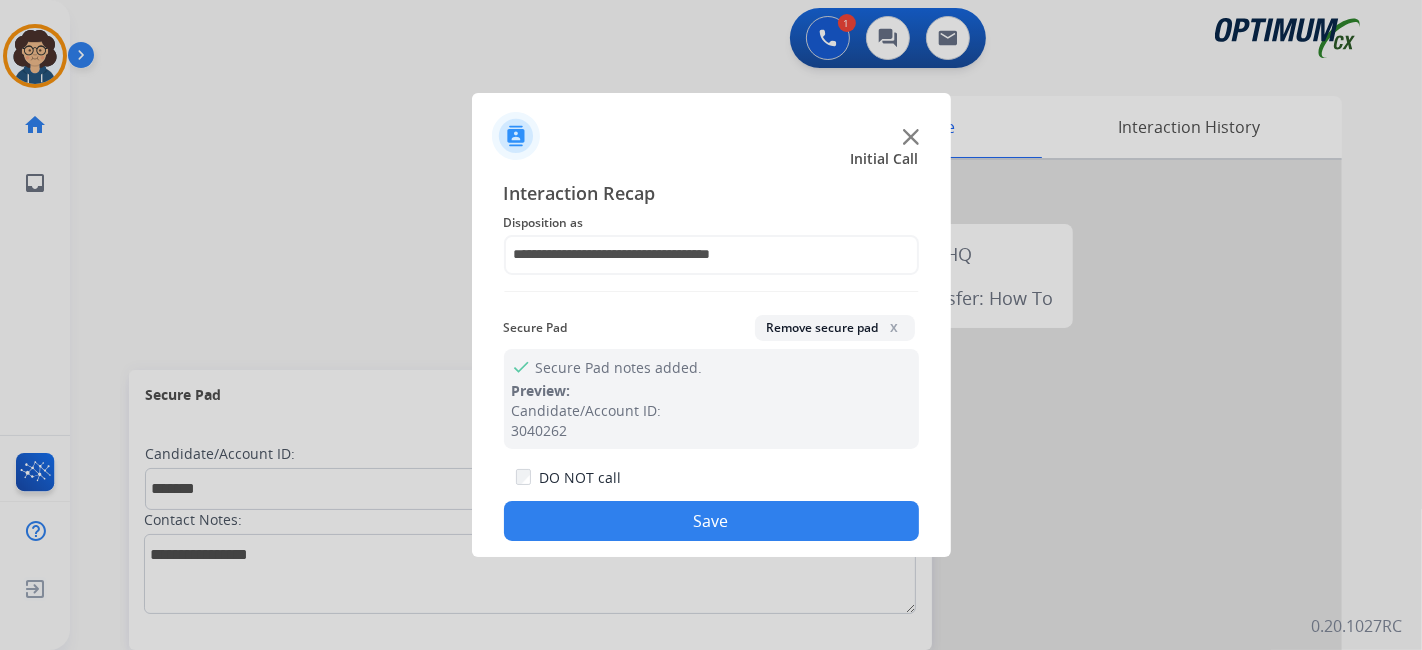 drag, startPoint x: 746, startPoint y: 527, endPoint x: 507, endPoint y: 62, distance: 522.825 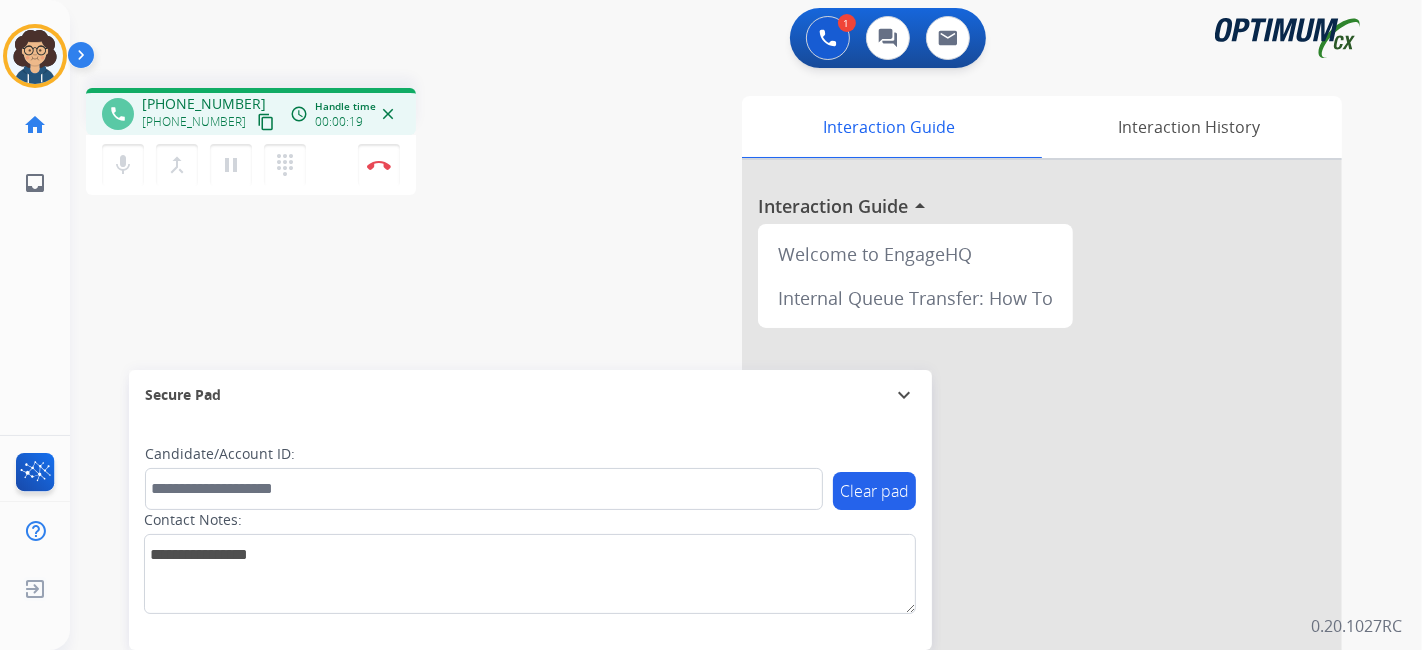click on "content_copy" at bounding box center (266, 122) 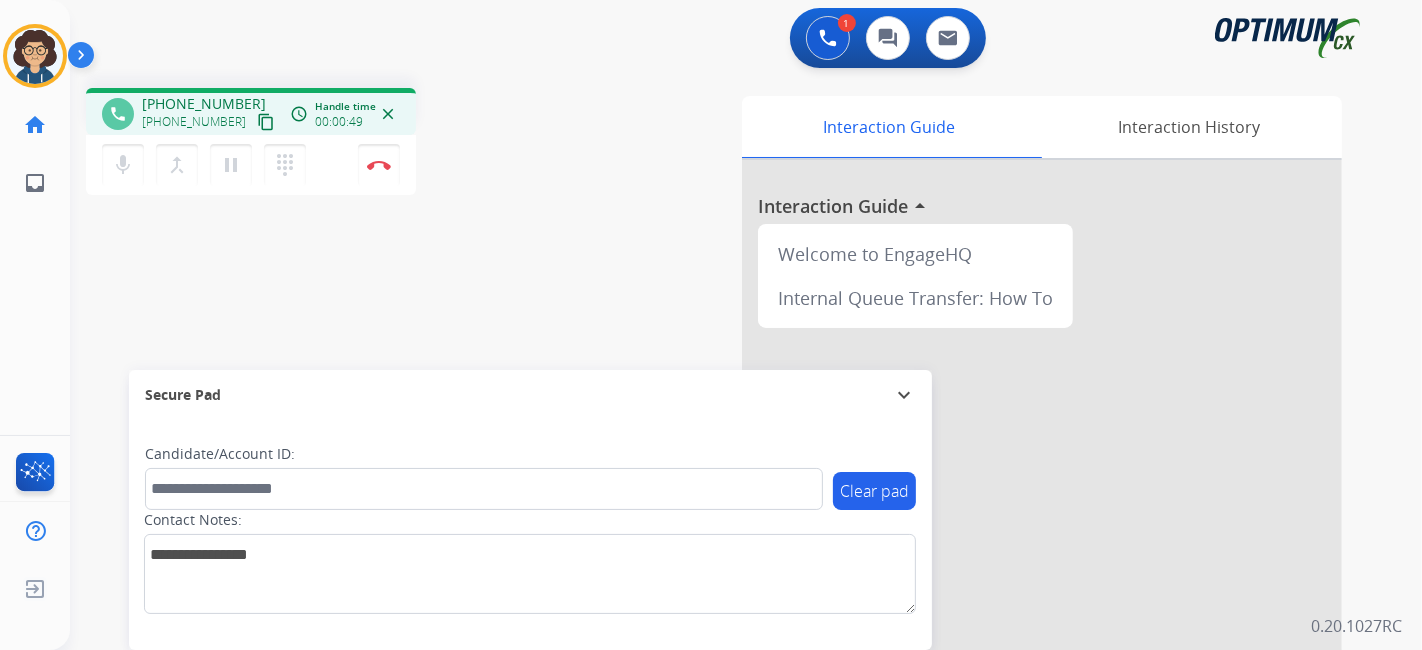 drag, startPoint x: 297, startPoint y: 515, endPoint x: 305, endPoint y: 495, distance: 21.540659 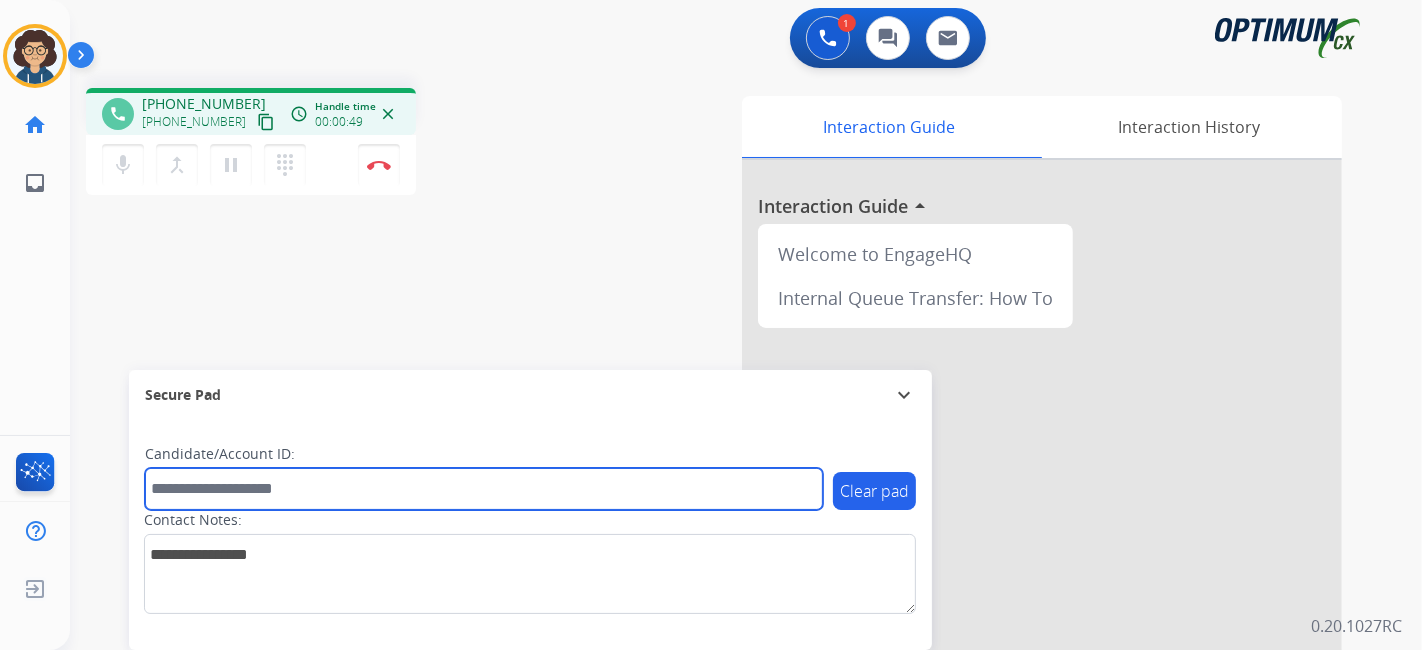 click at bounding box center [484, 489] 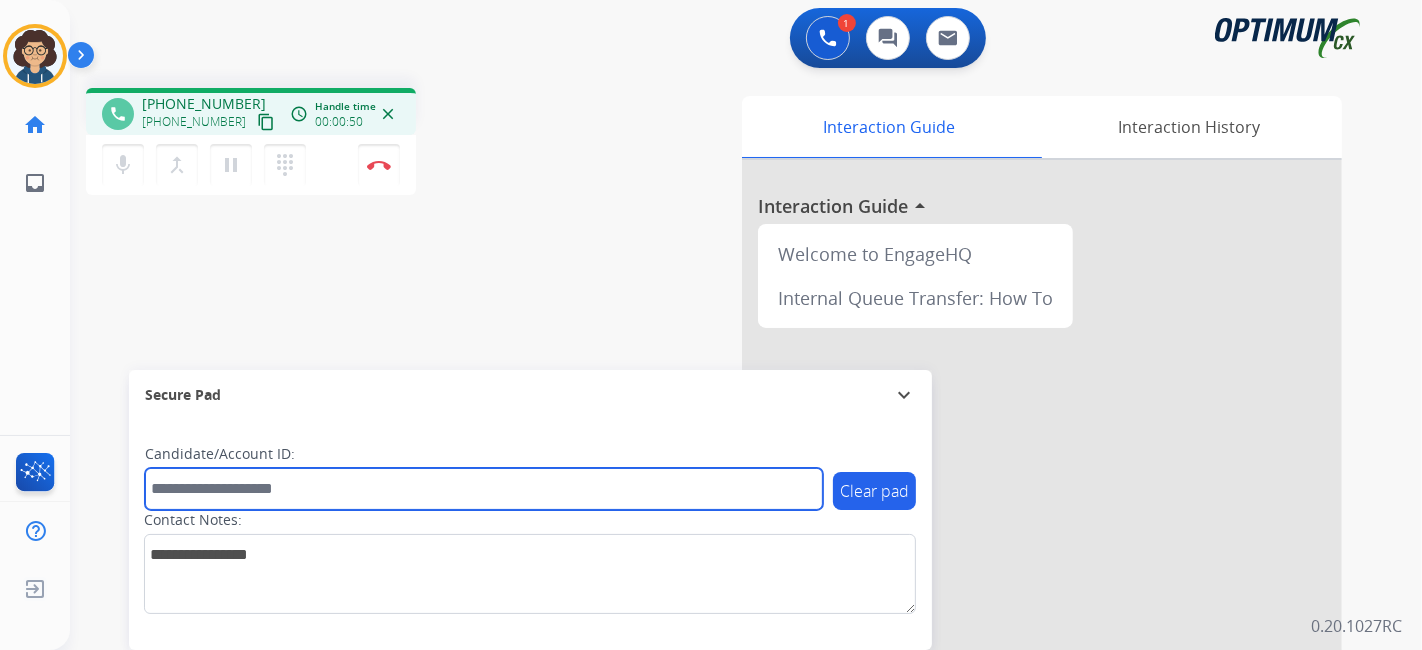 paste on "*******" 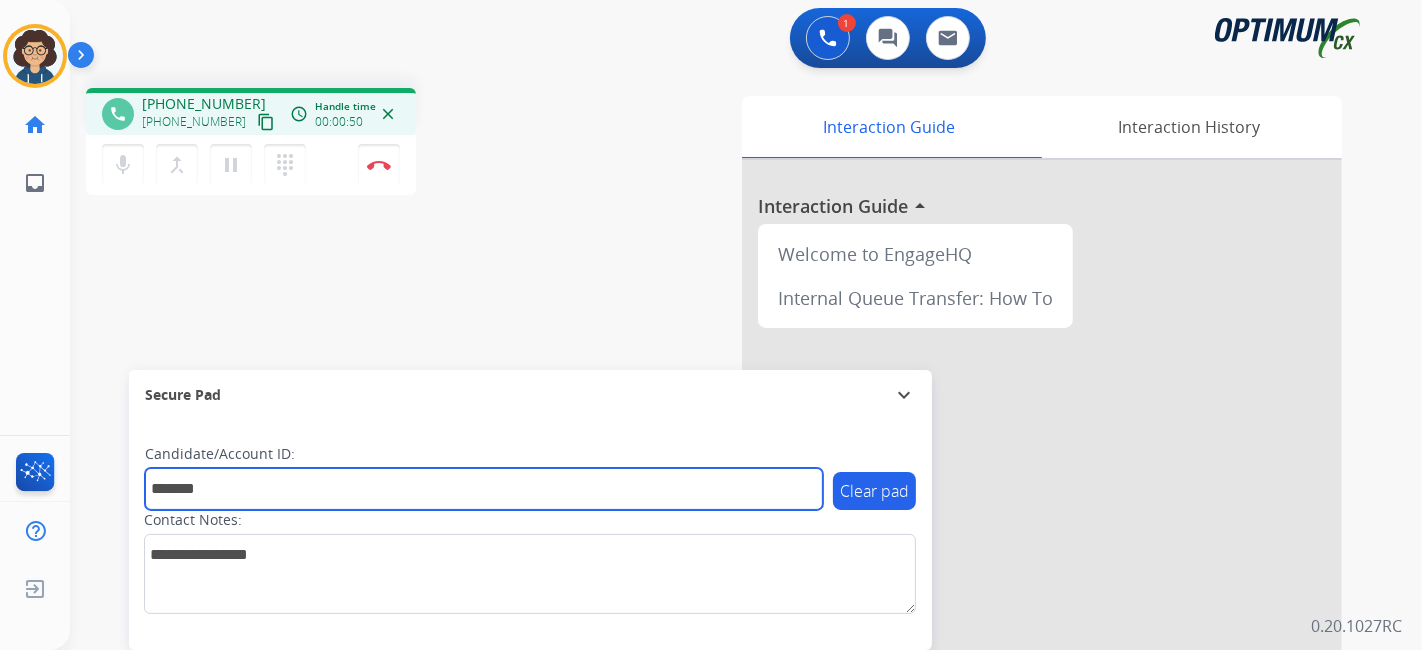 type on "*******" 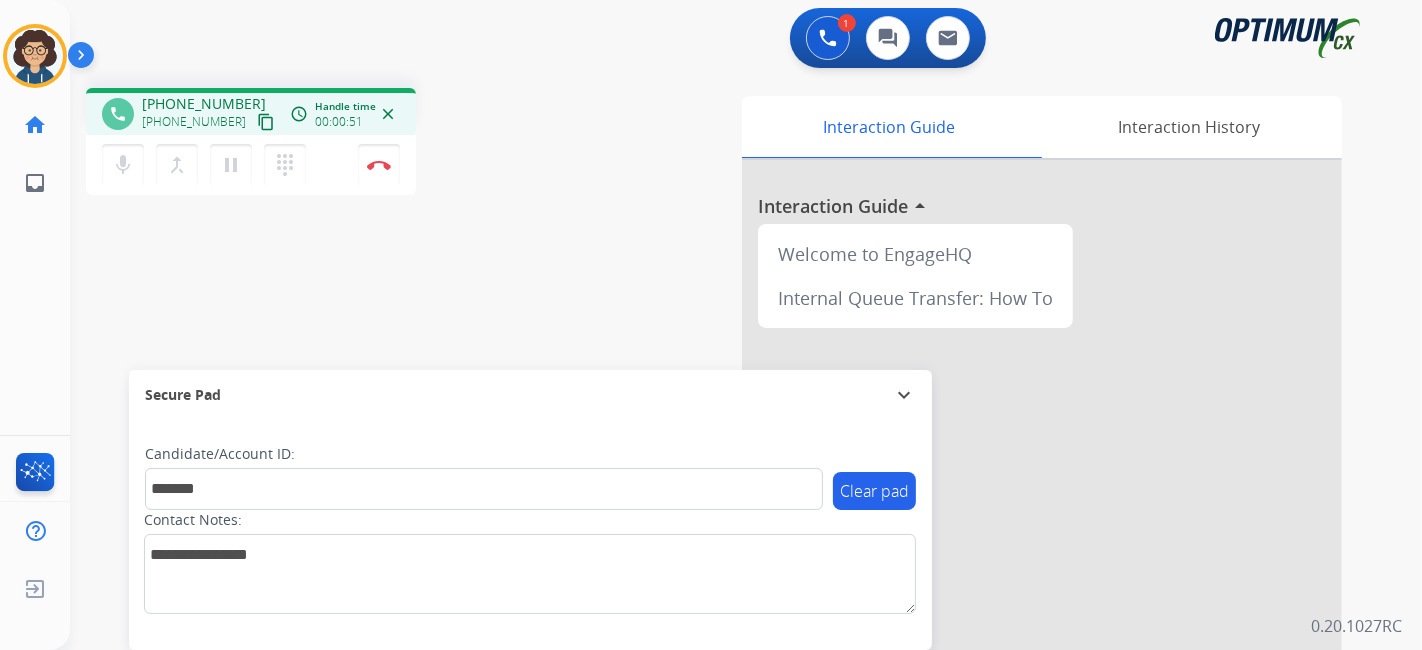 click on "phone [PHONE_NUMBER] [PHONE_NUMBER] content_copy access_time Call metrics Queue   04:49 Hold   00:00 Talk   00:51 Total   05:39 Handle time 00:00:51 close mic Mute merge_type Bridge pause Hold dialpad Dialpad Disconnect swap_horiz Break voice bridge close_fullscreen Connect 3-Way Call merge_type Separate 3-Way Call  Interaction Guide   Interaction History  Interaction Guide arrow_drop_up  Welcome to EngageHQ   Internal Queue Transfer: How To  Secure Pad expand_more Clear pad Candidate/Account ID: ******* Contact Notes:" at bounding box center (722, 489) 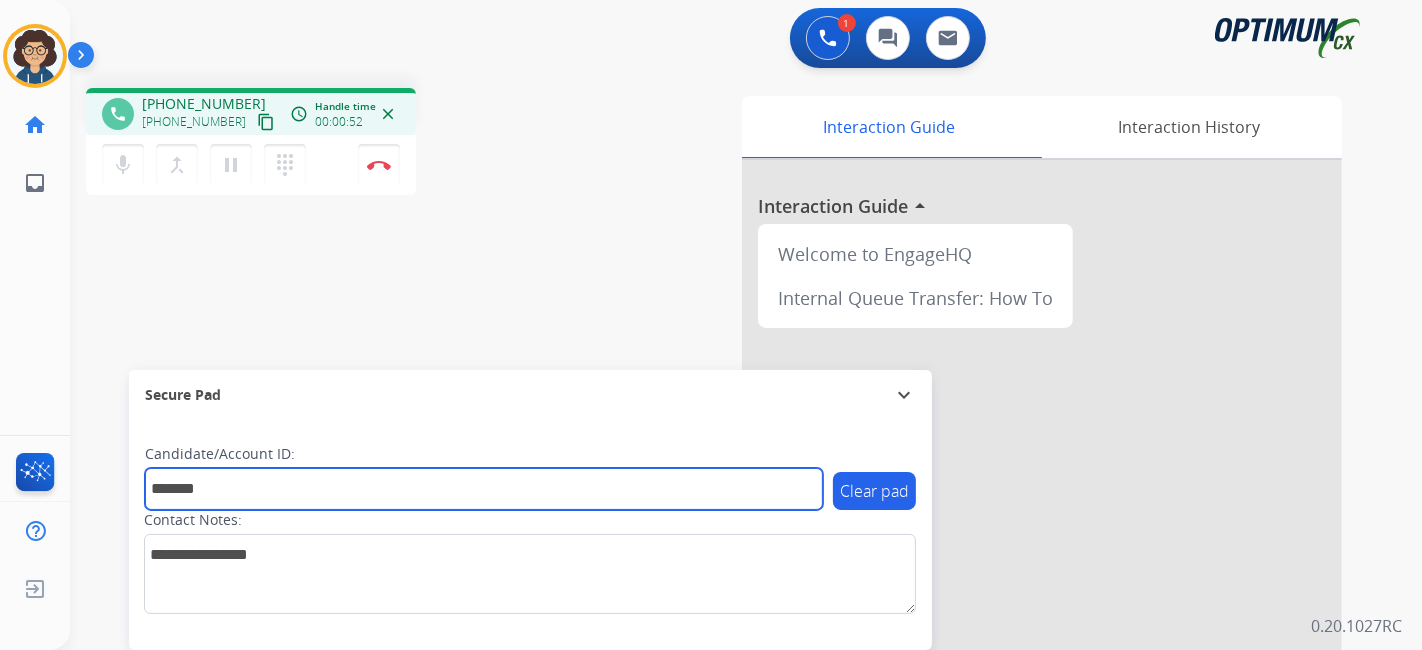 drag, startPoint x: 245, startPoint y: 507, endPoint x: 72, endPoint y: 511, distance: 173.04623 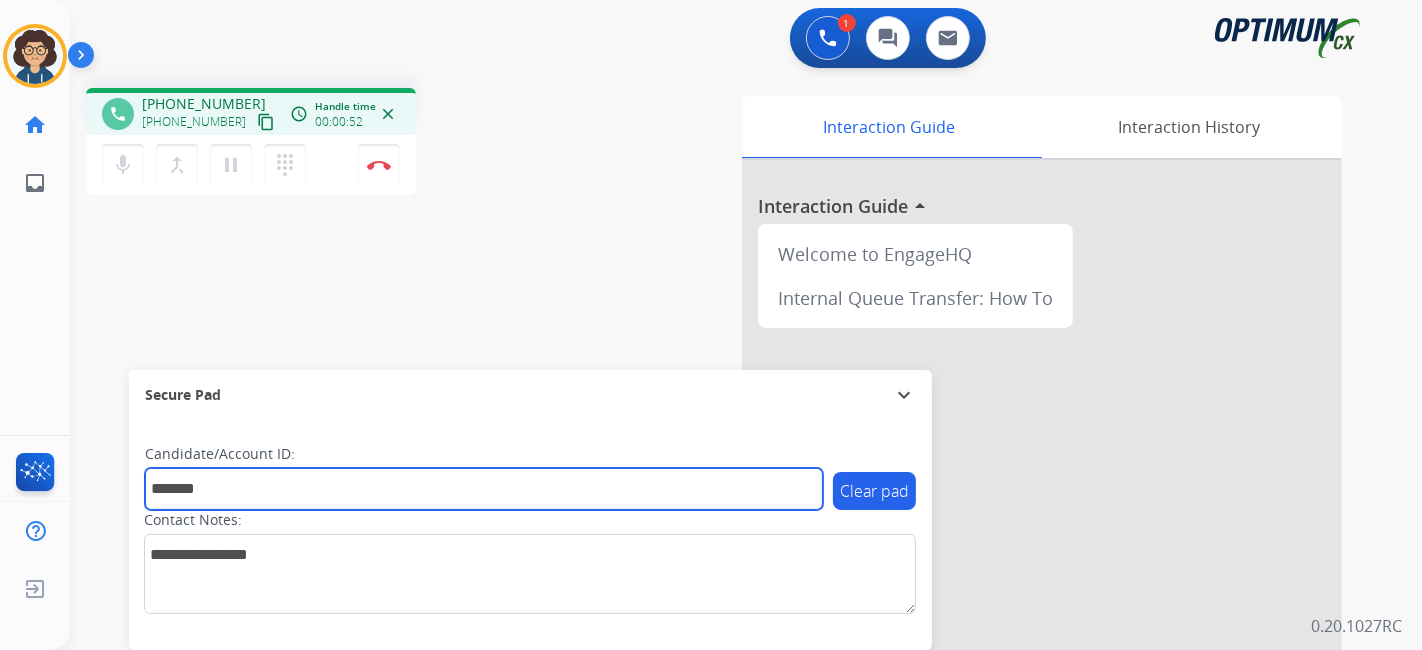 click on "phone [PHONE_NUMBER] [PHONE_NUMBER] content_copy access_time Call metrics Queue   04:49 Hold   00:00 Talk   00:52 Total   05:40 Handle time 00:00:52 close mic Mute merge_type Bridge pause Hold dialpad Dialpad Disconnect swap_horiz Break voice bridge close_fullscreen Connect 3-Way Call merge_type Separate 3-Way Call  Interaction Guide   Interaction History  Interaction Guide arrow_drop_up  Welcome to EngageHQ   Internal Queue Transfer: How To  Secure Pad expand_more Clear pad Candidate/Account ID: ******* Contact Notes:" at bounding box center [722, 489] 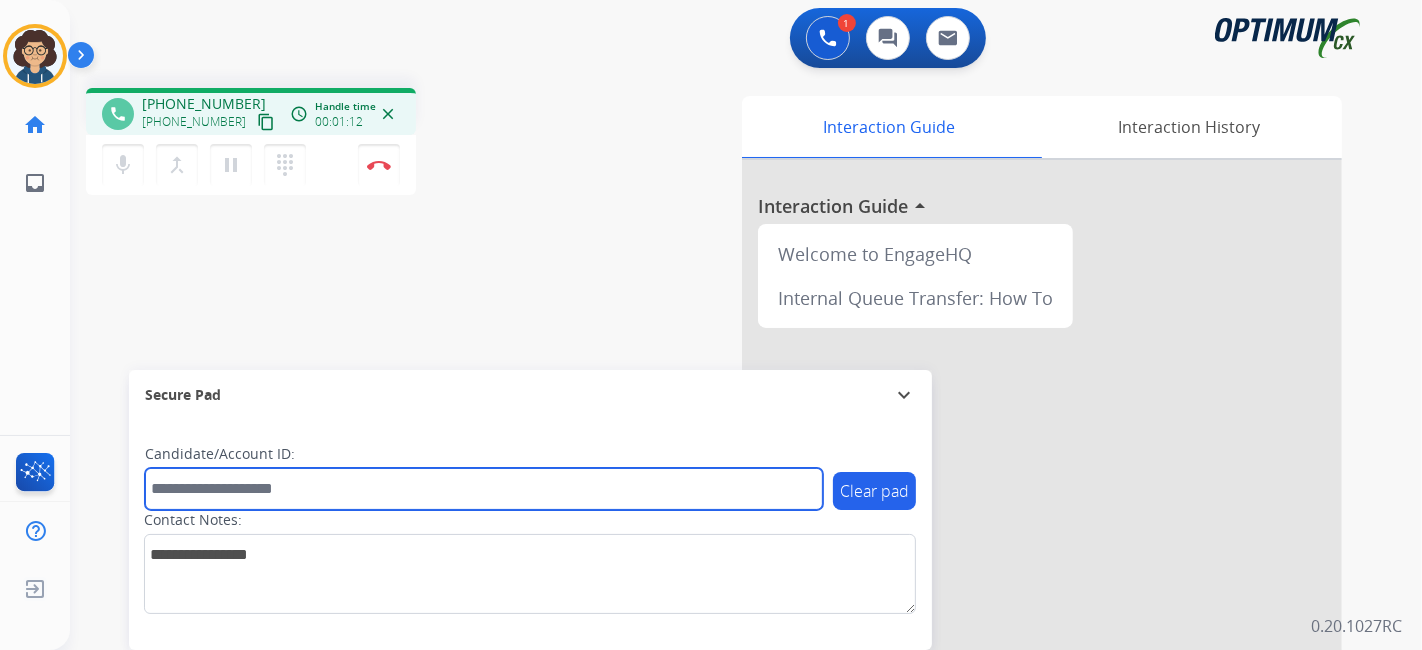 paste on "*******" 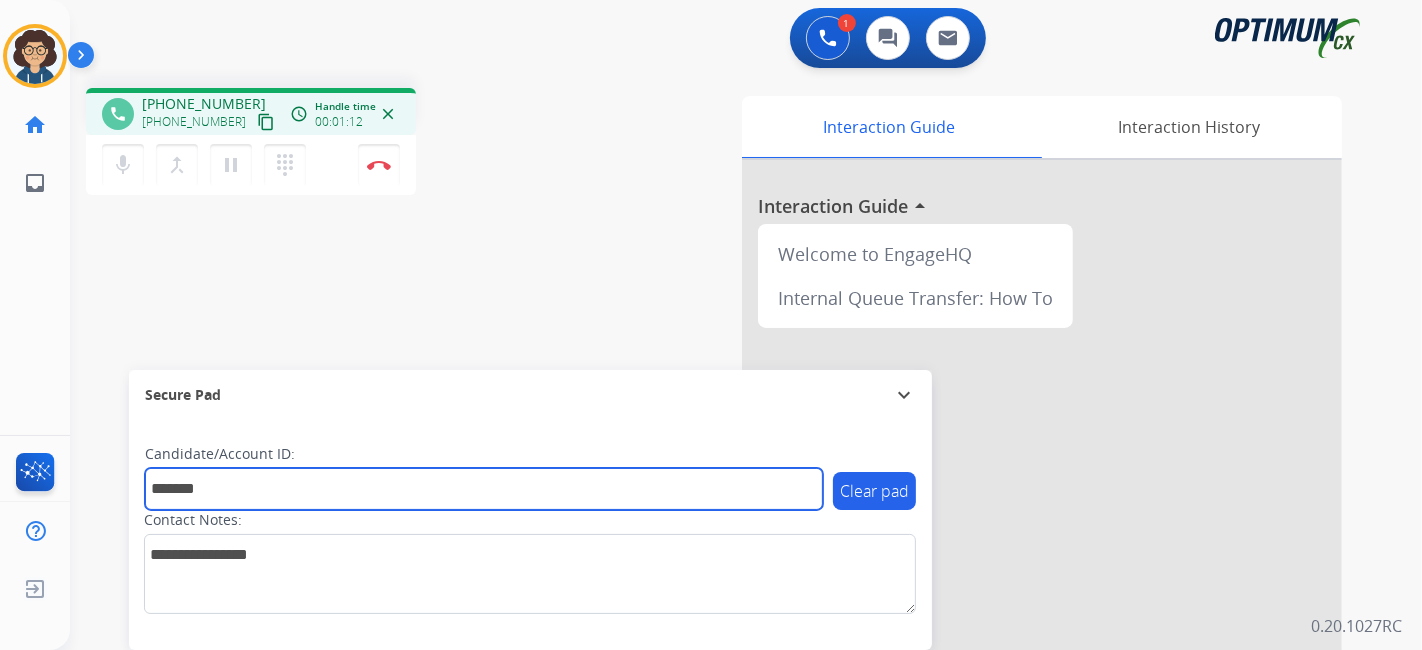 type on "*******" 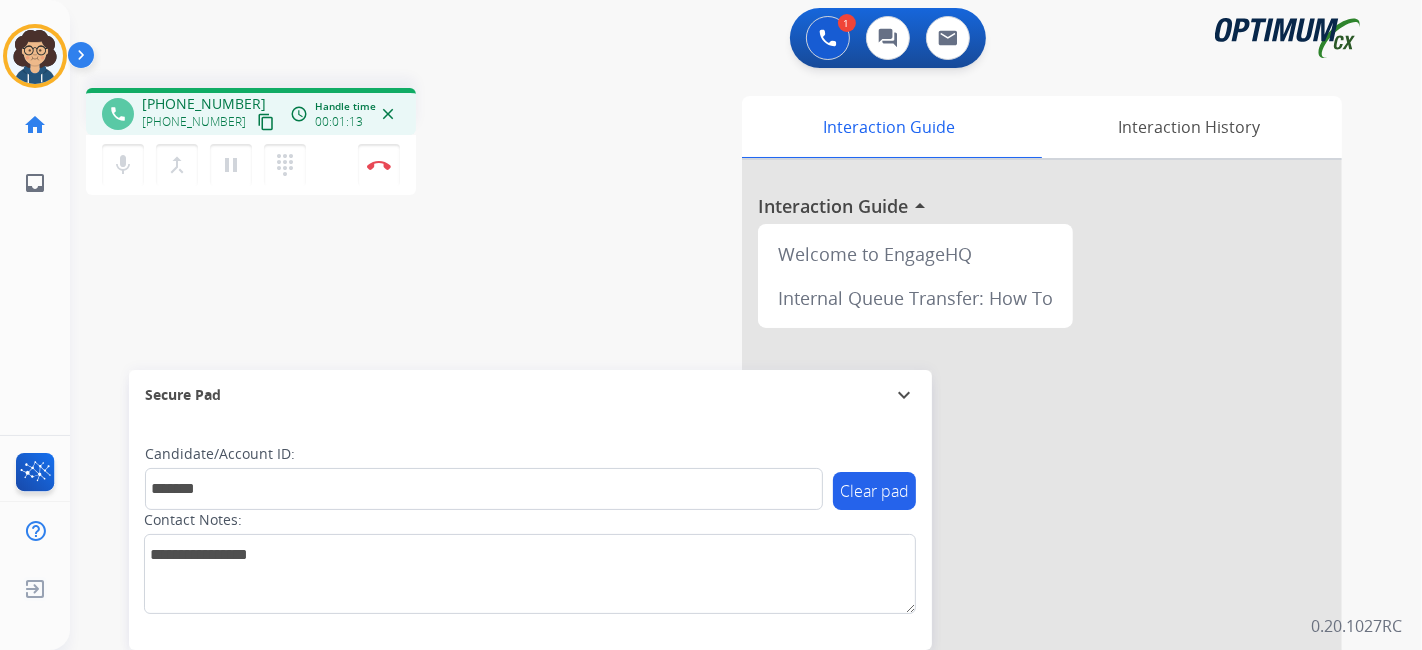 drag, startPoint x: 431, startPoint y: 259, endPoint x: 441, endPoint y: 15, distance: 244.20483 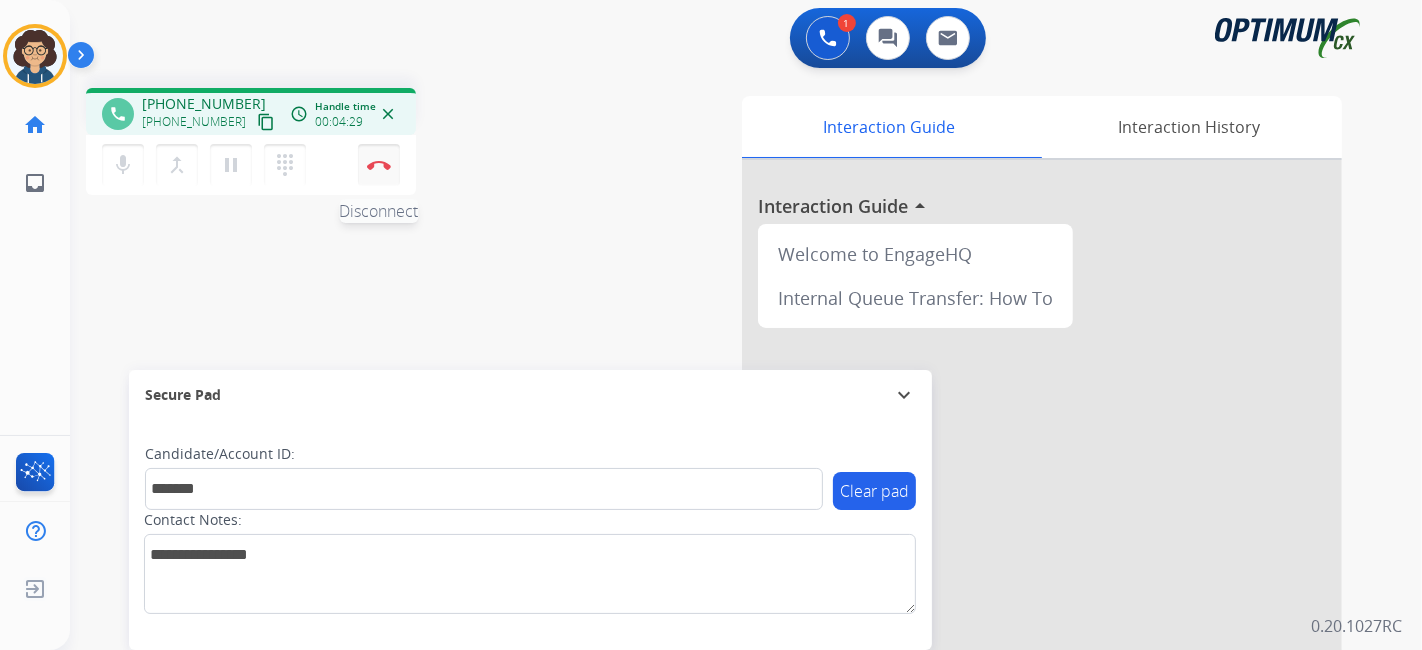 click on "Disconnect" at bounding box center (379, 165) 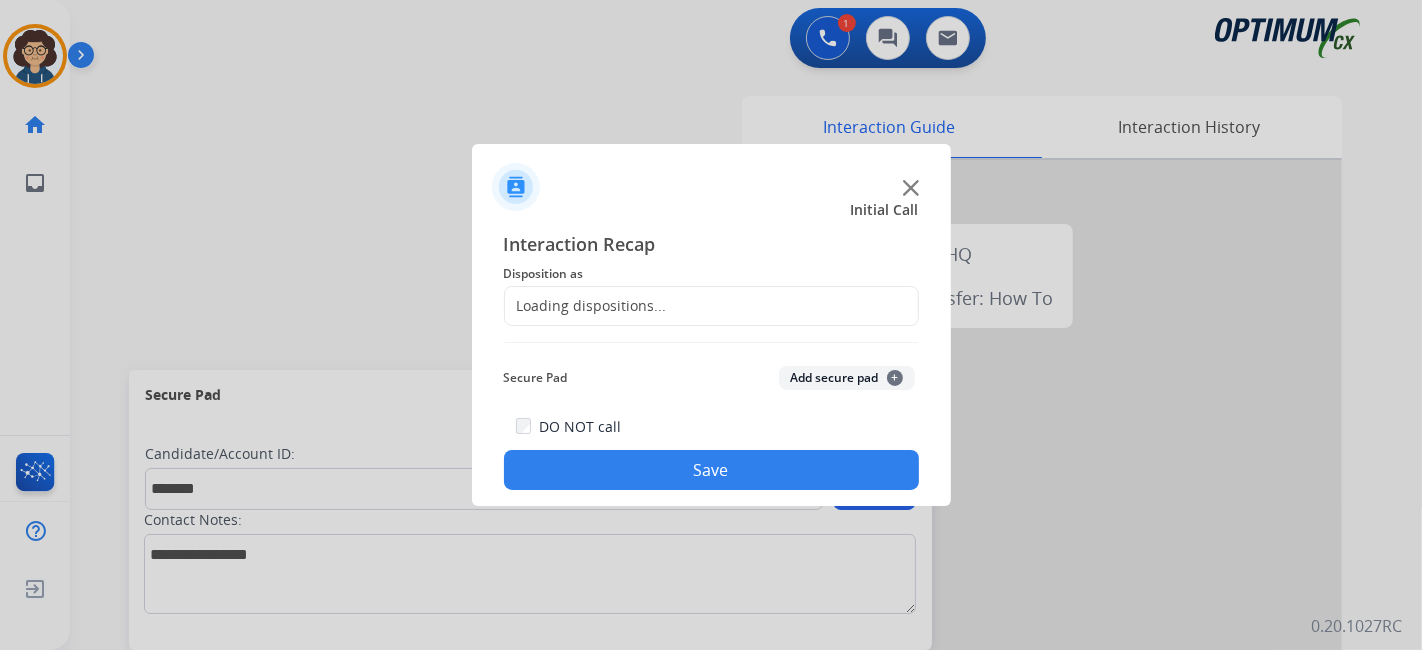 click on "Loading dispositions..." 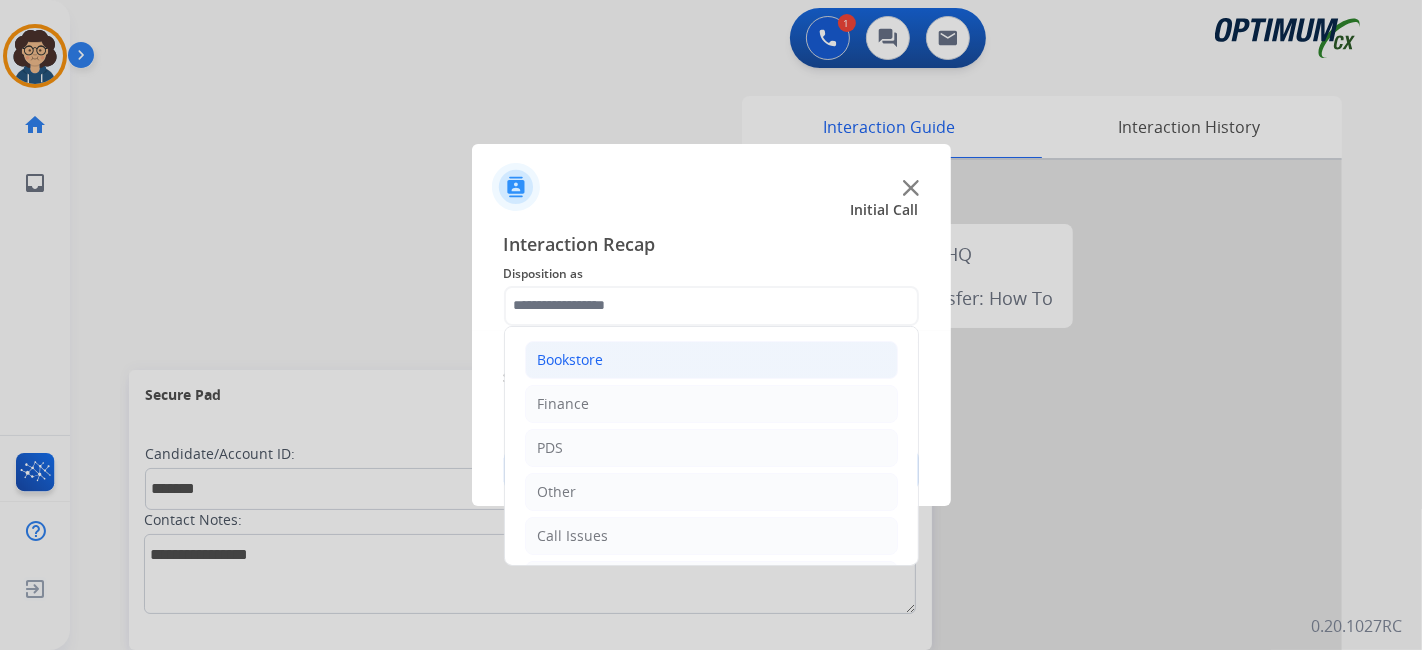 scroll, scrollTop: 131, scrollLeft: 0, axis: vertical 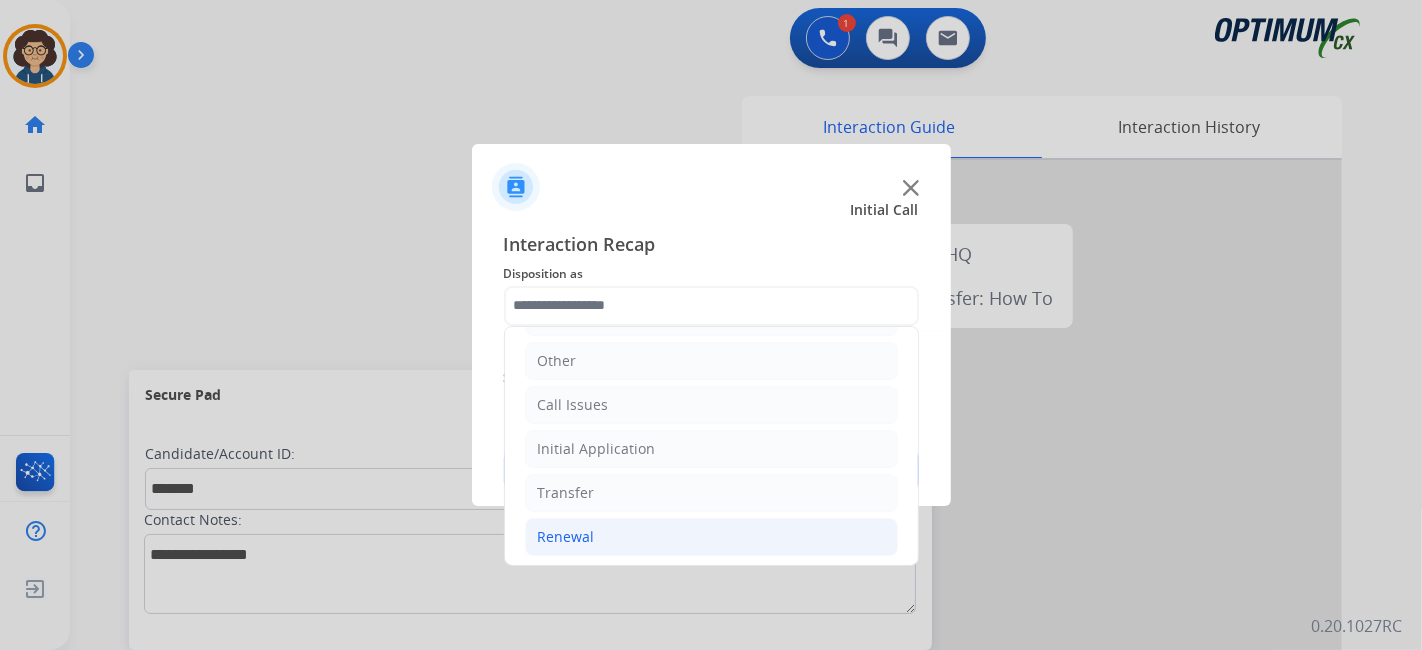 click on "Renewal" 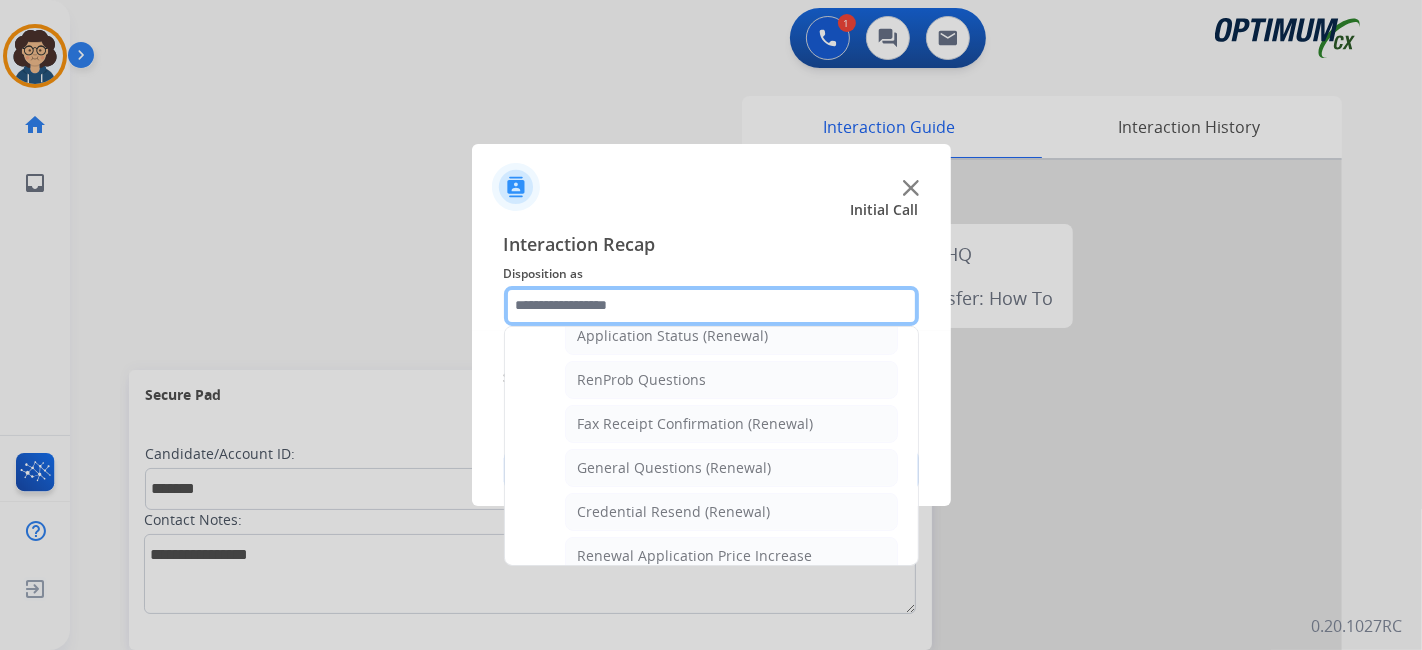 scroll, scrollTop: 493, scrollLeft: 0, axis: vertical 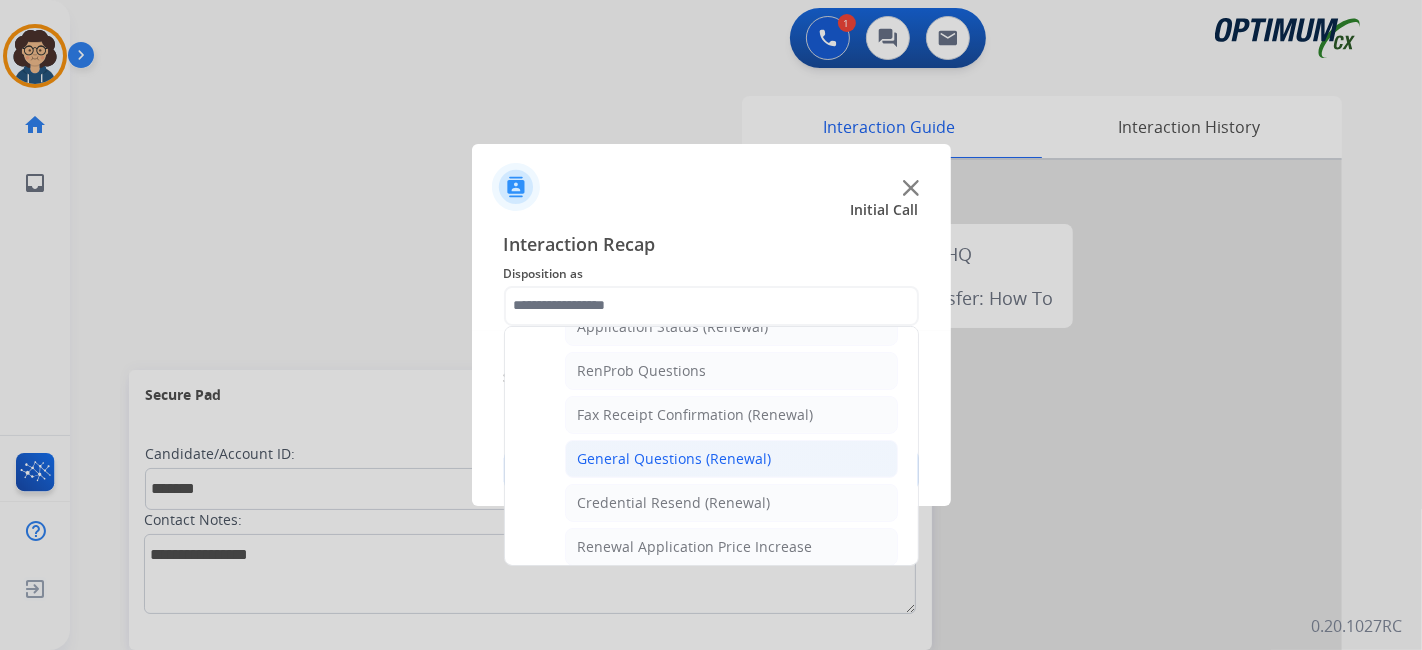 click on "General Questions (Renewal)" 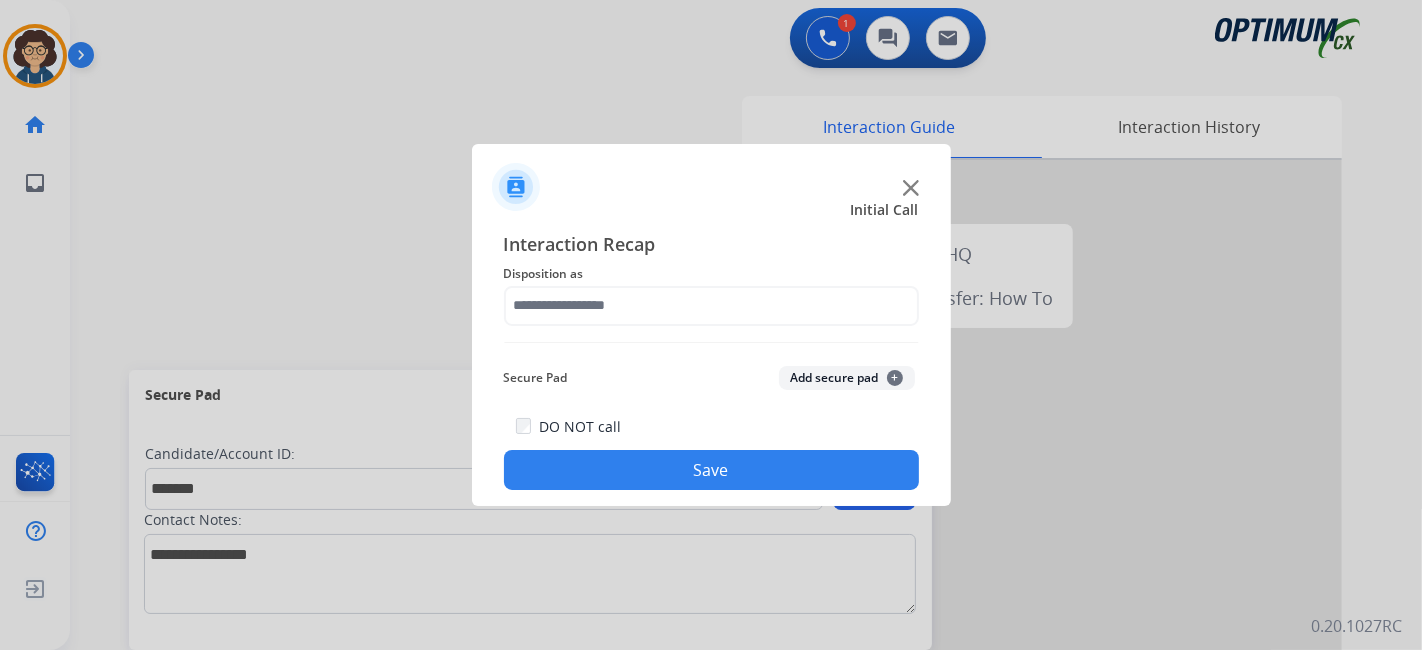 type on "**********" 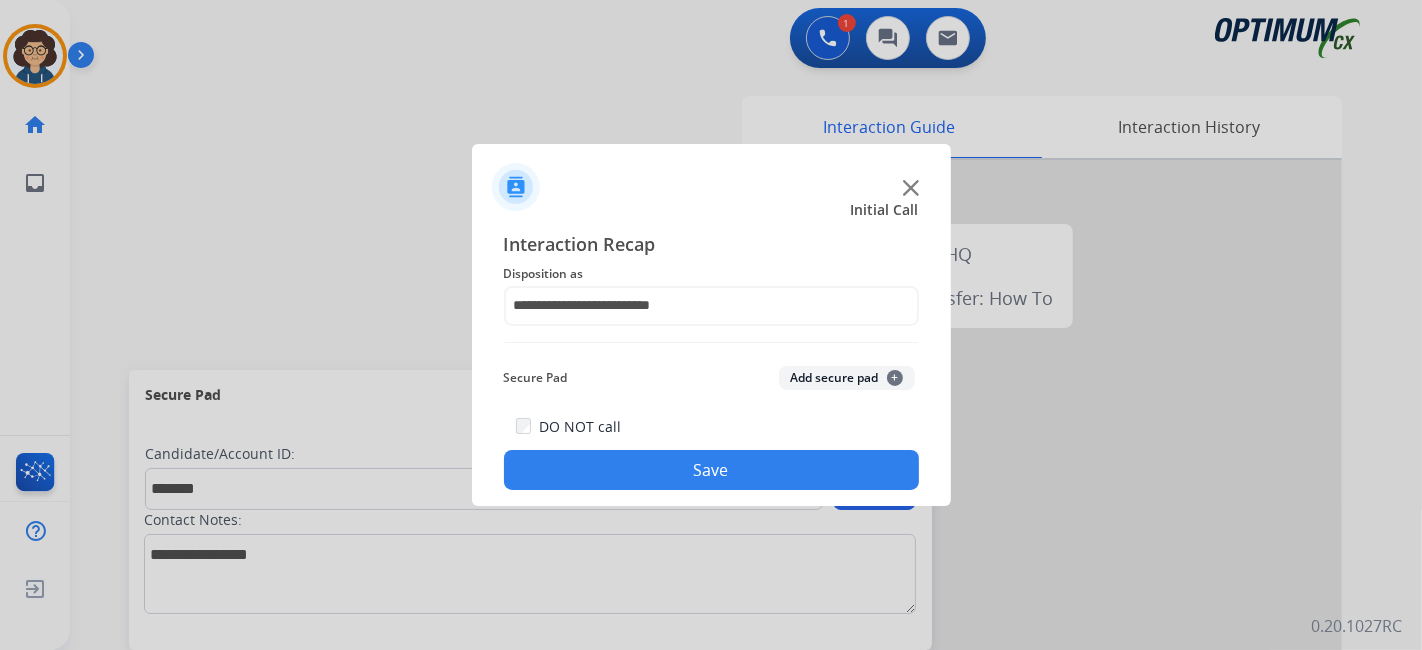 click on "Add secure pad  +" 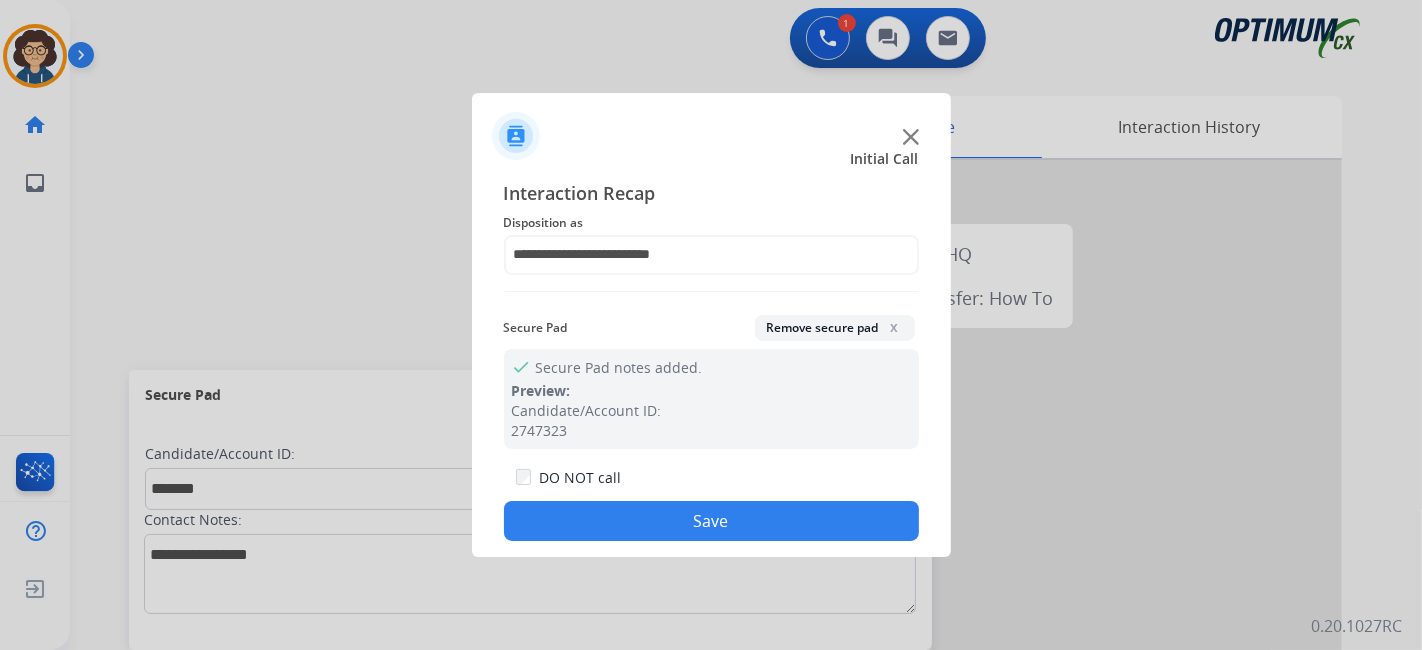 drag, startPoint x: 704, startPoint y: 510, endPoint x: 466, endPoint y: 10, distance: 553.75446 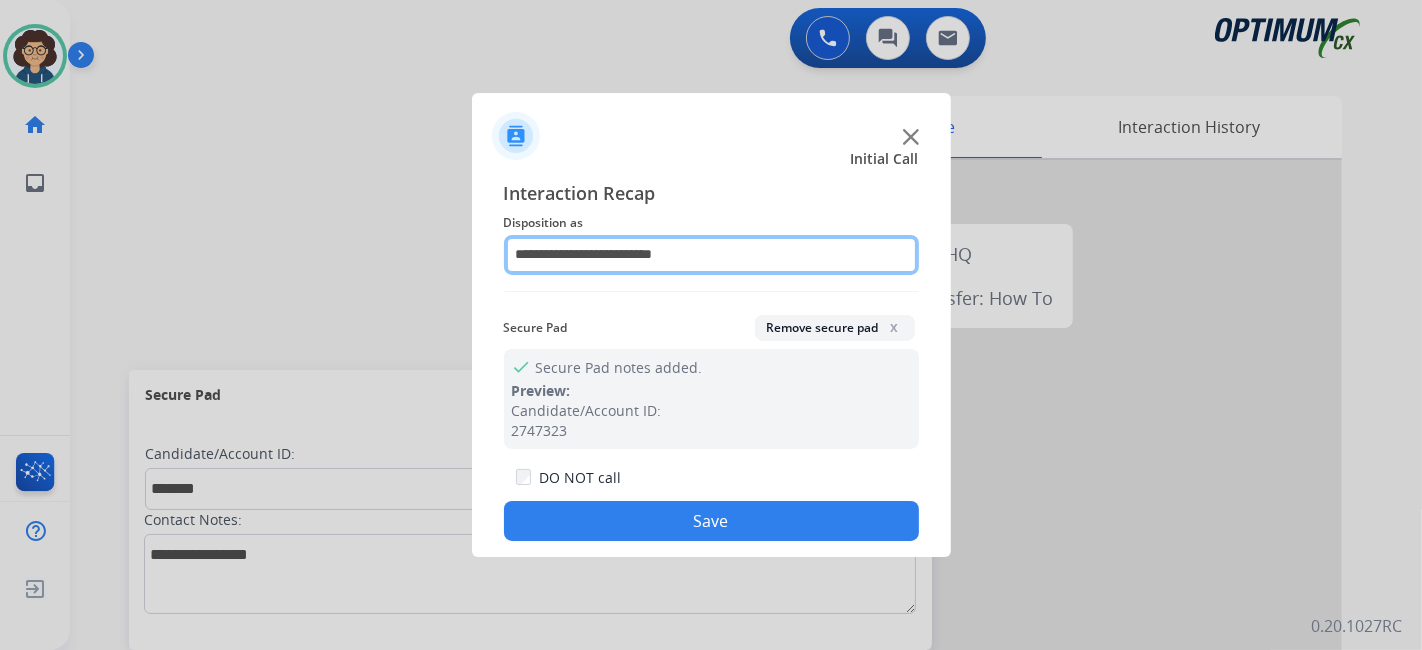 click on "**********" 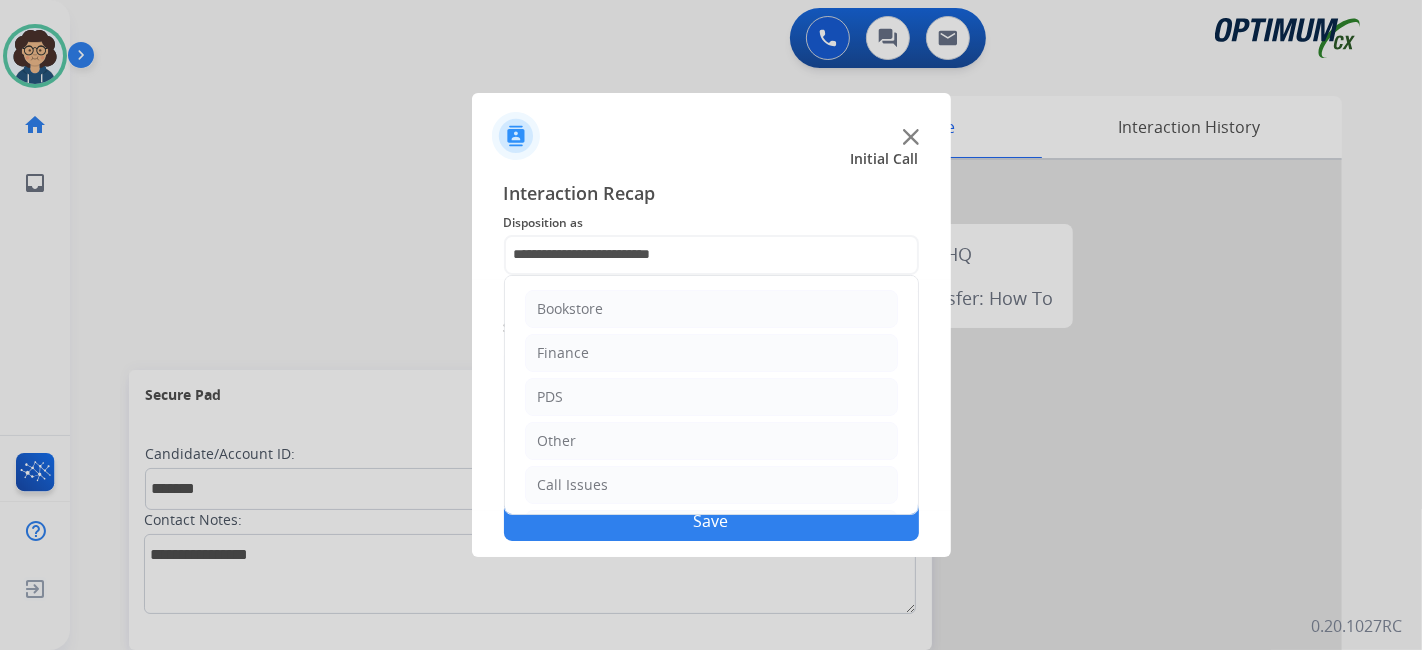 click on "Disposition as" 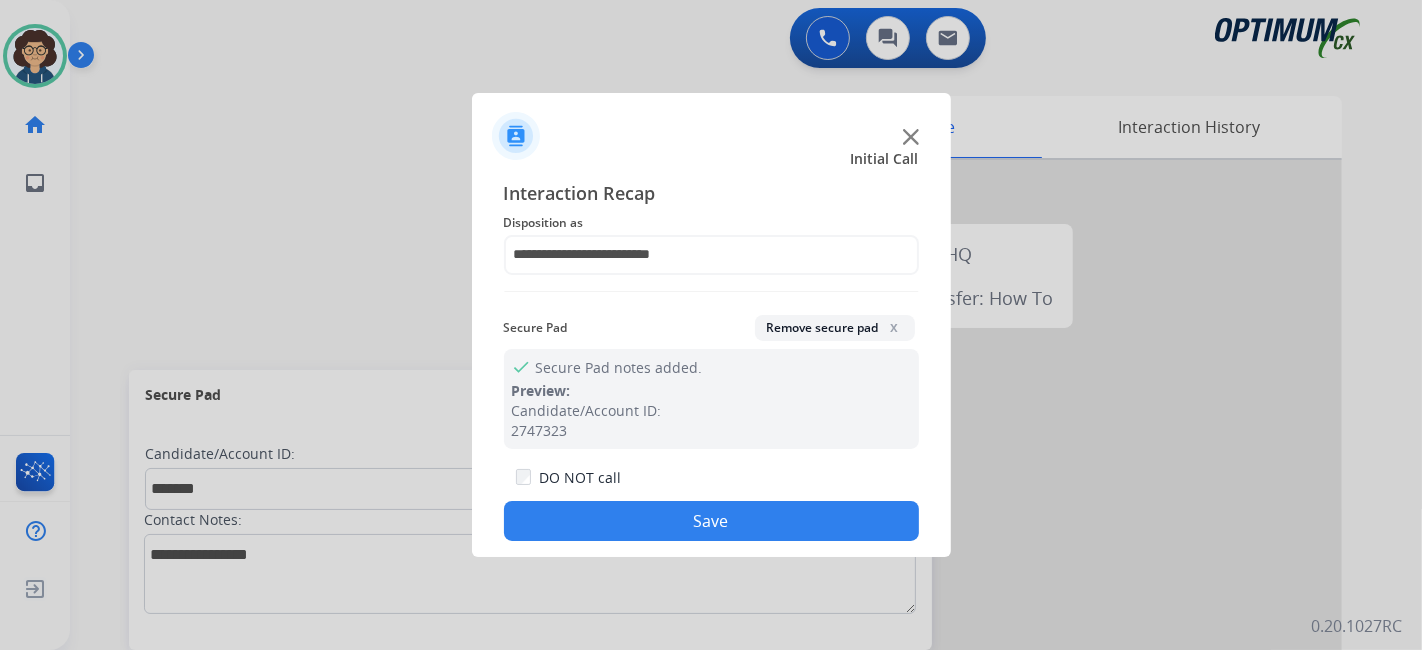 click on "Save" 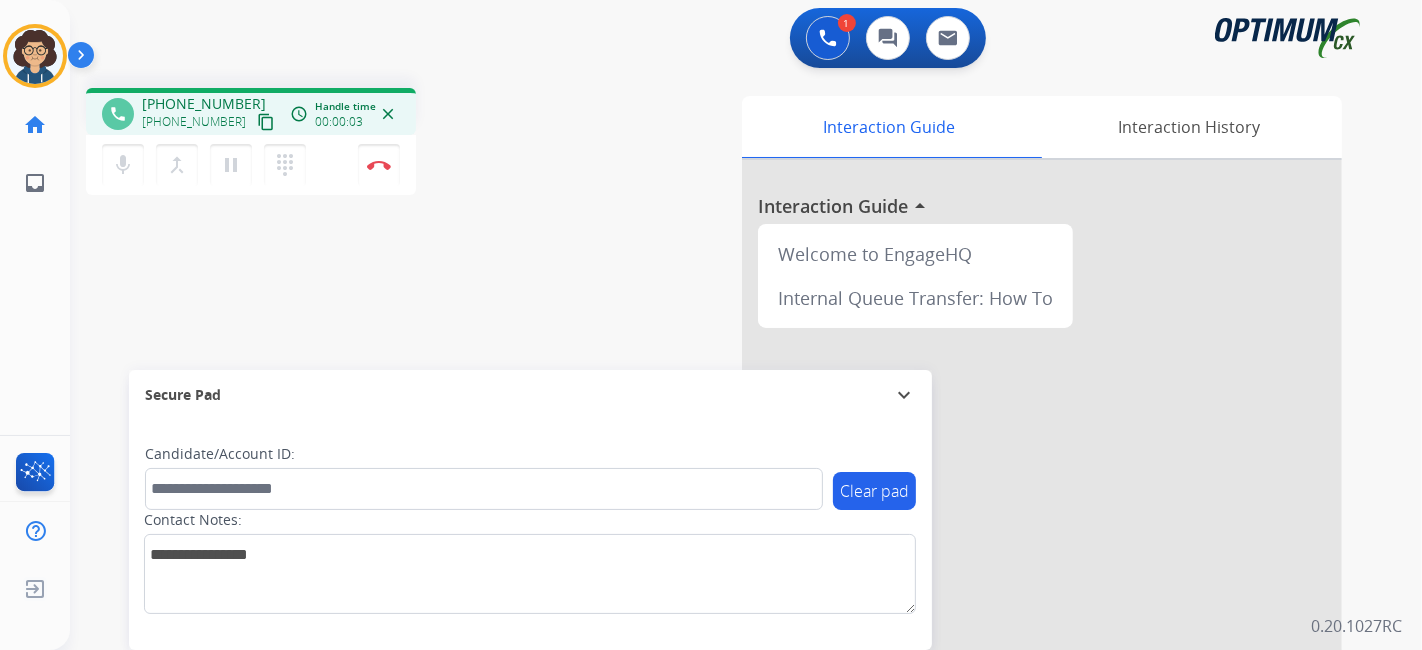 drag, startPoint x: 249, startPoint y: 122, endPoint x: 277, endPoint y: 61, distance: 67.11929 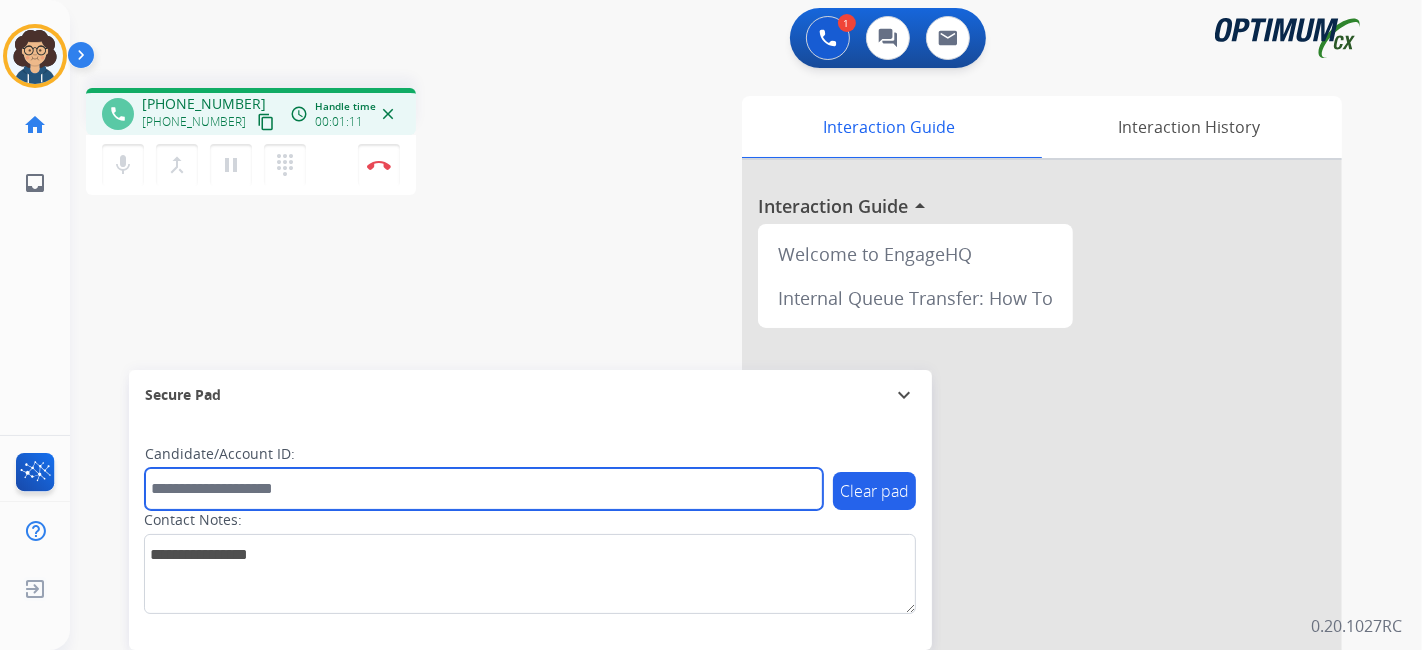 click at bounding box center [484, 489] 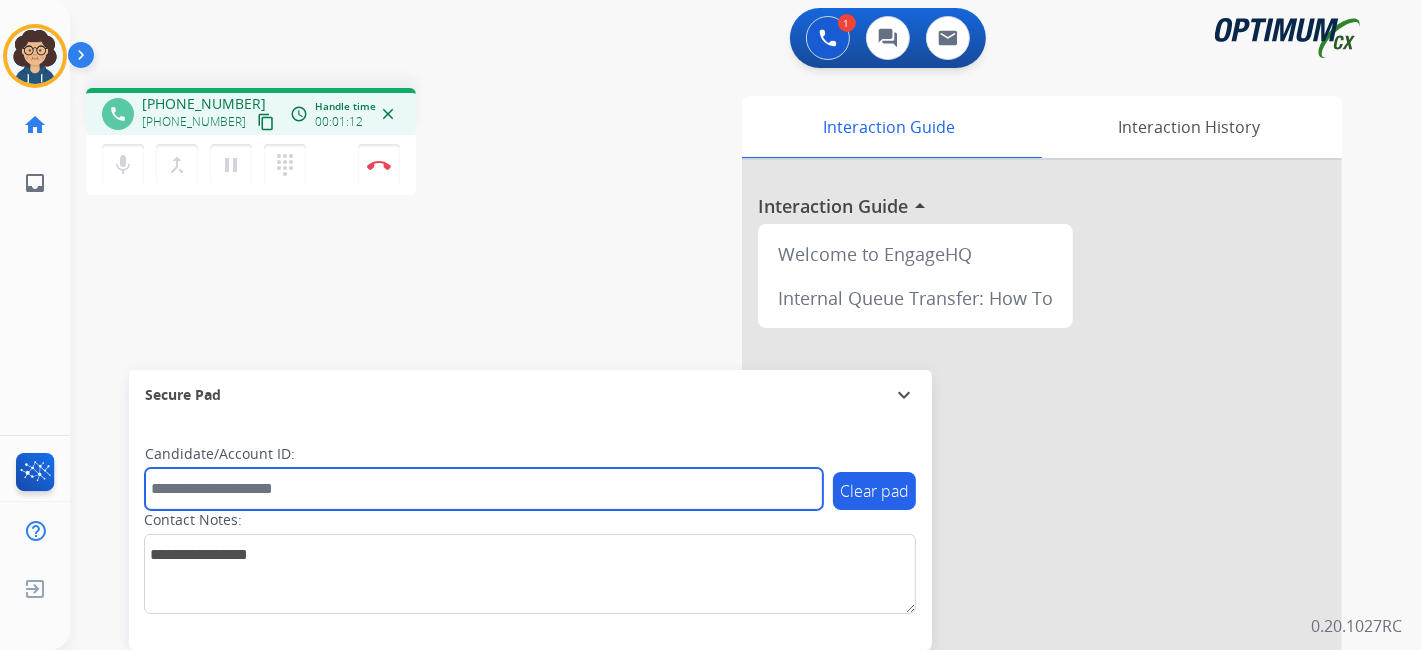 paste on "*******" 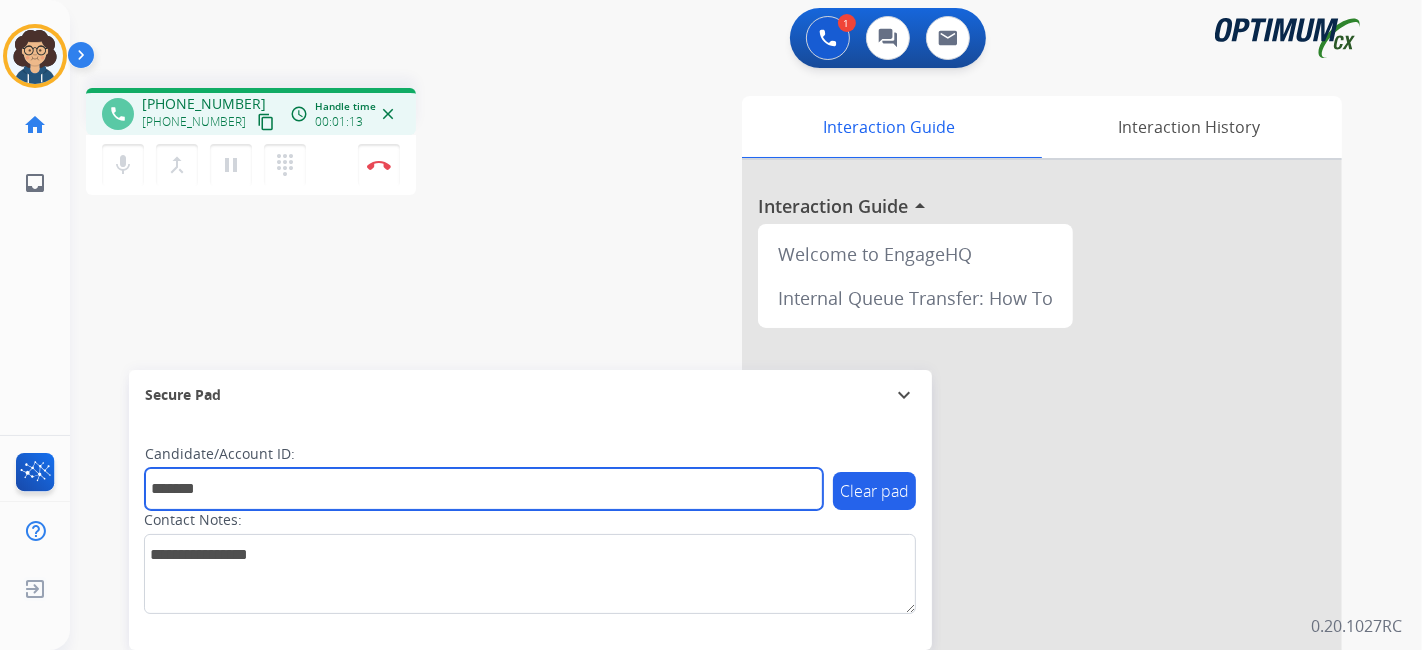 type on "*******" 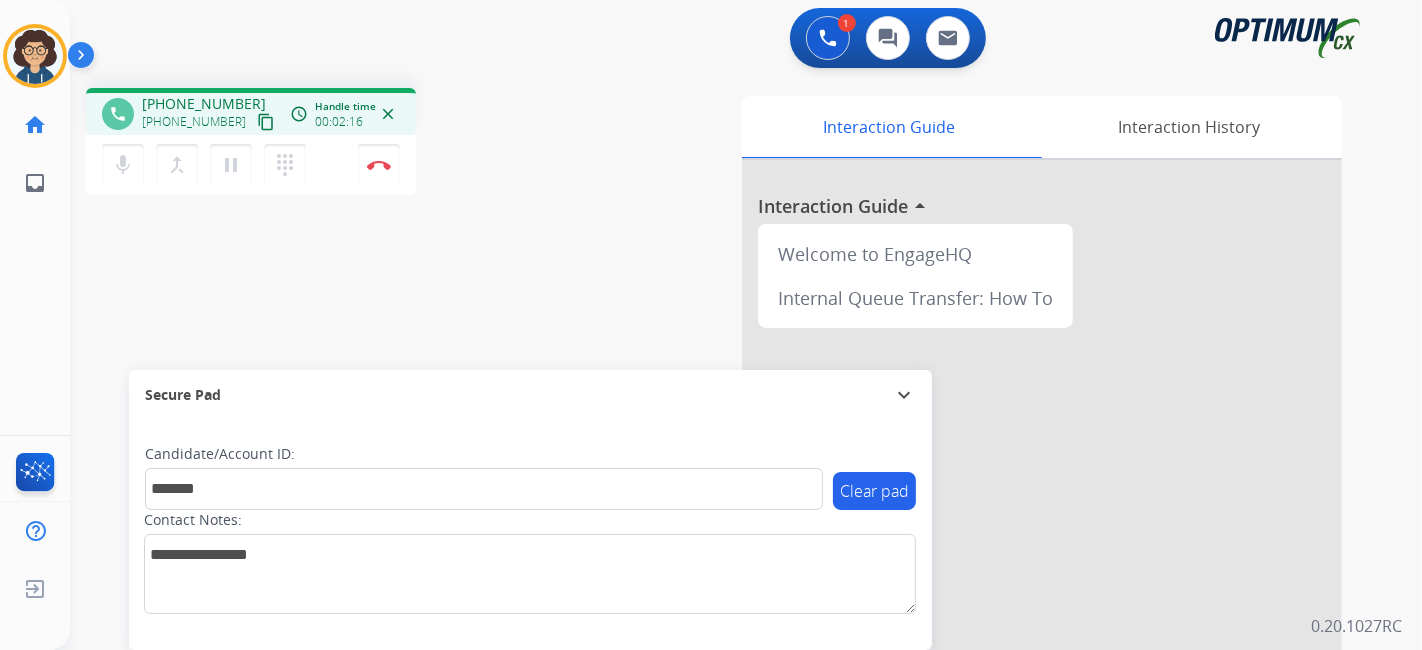 click on "phone [PHONE_NUMBER] [PHONE_NUMBER] content_copy access_time Call metrics Queue   00:12 Hold   00:00 Talk   02:15 Total   02:26 Handle time 00:02:16 close mic Mute merge_type Bridge pause Hold dialpad Dialpad Disconnect swap_horiz Break voice bridge close_fullscreen Connect 3-Way Call merge_type Separate 3-Way Call  Interaction Guide   Interaction History  Interaction Guide arrow_drop_up  Welcome to EngageHQ   Internal Queue Transfer: How To  Secure Pad expand_more Clear pad Candidate/Account ID: ******* Contact Notes:" at bounding box center [722, 489] 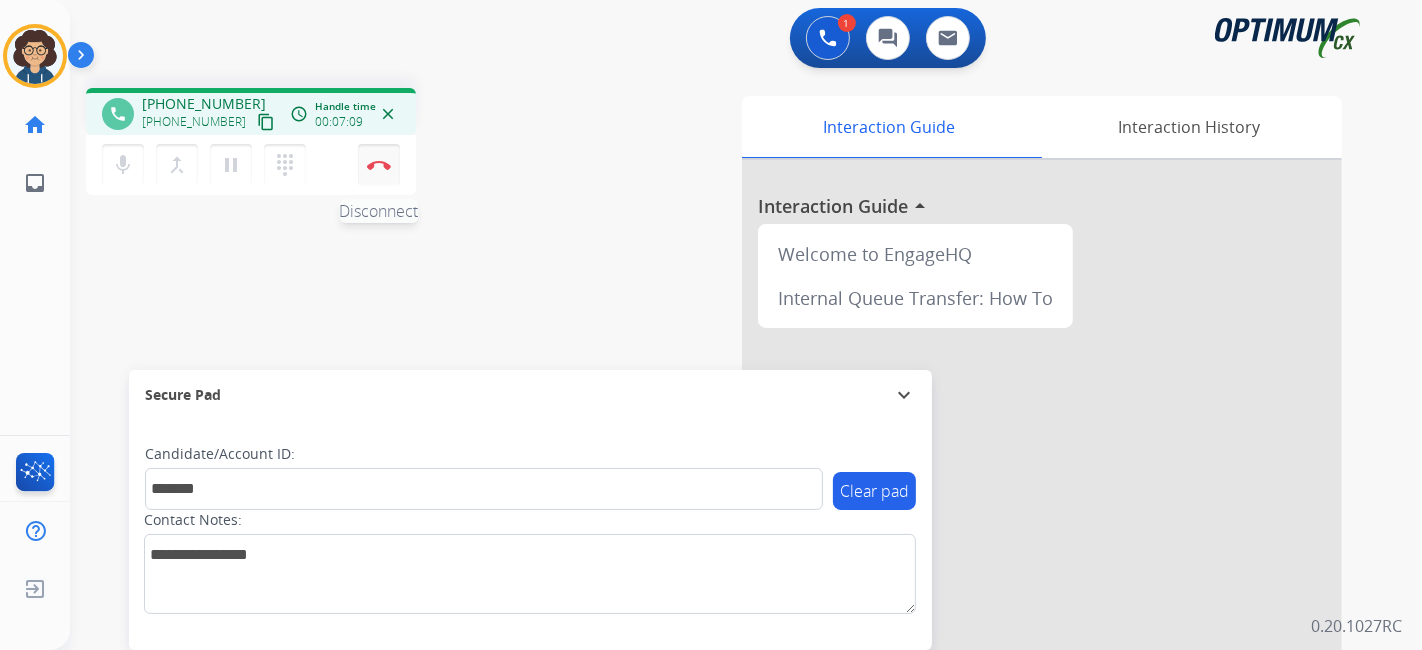 click on "Disconnect" at bounding box center [379, 165] 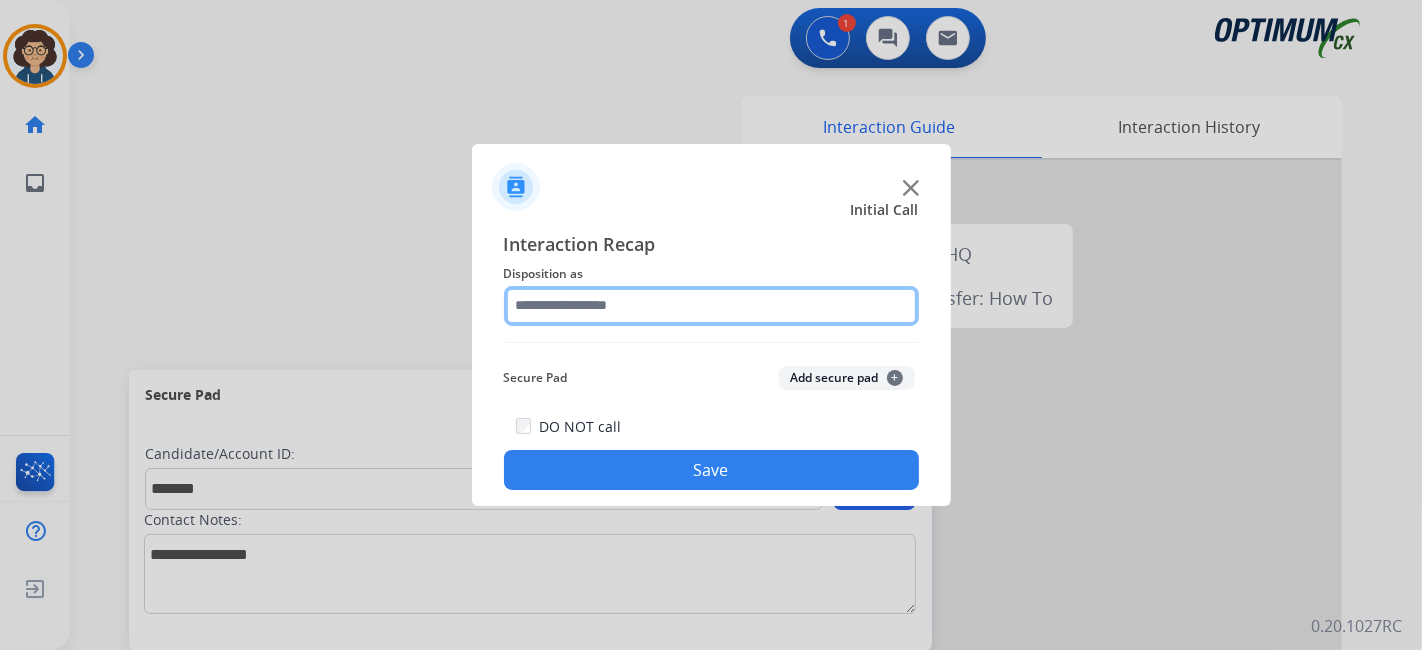 click 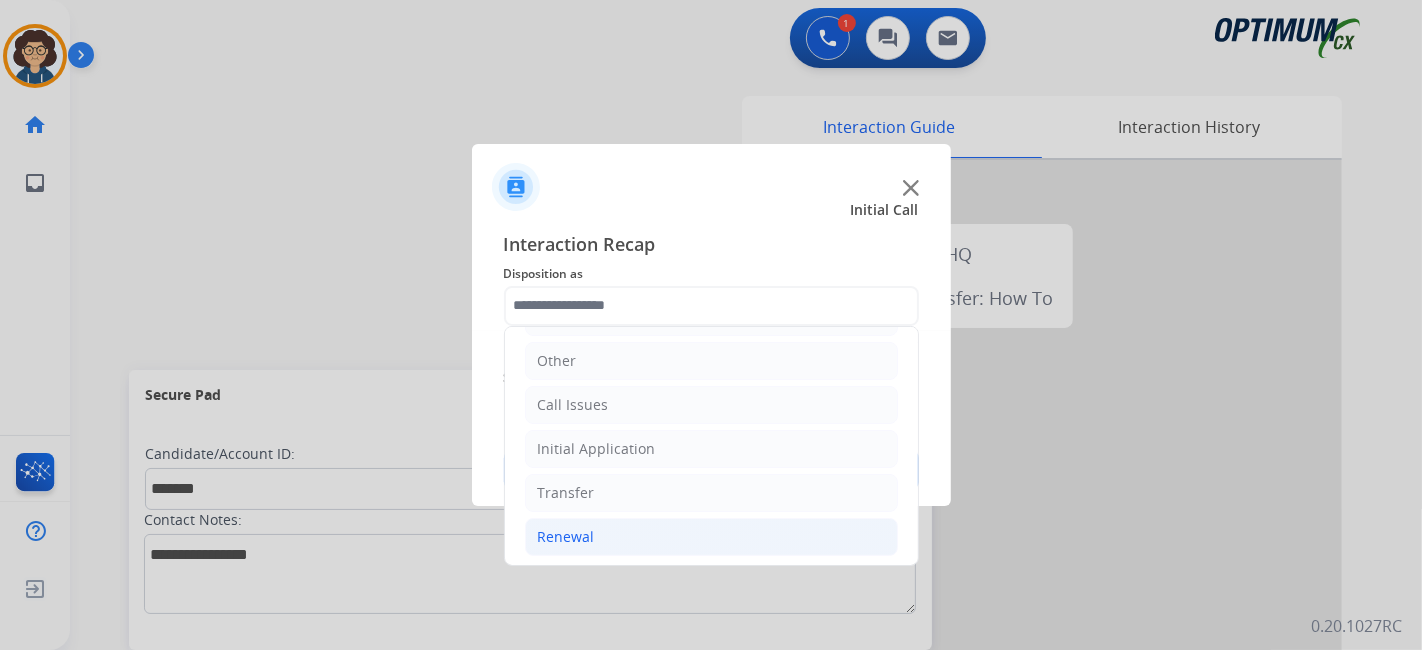 click on "Renewal" 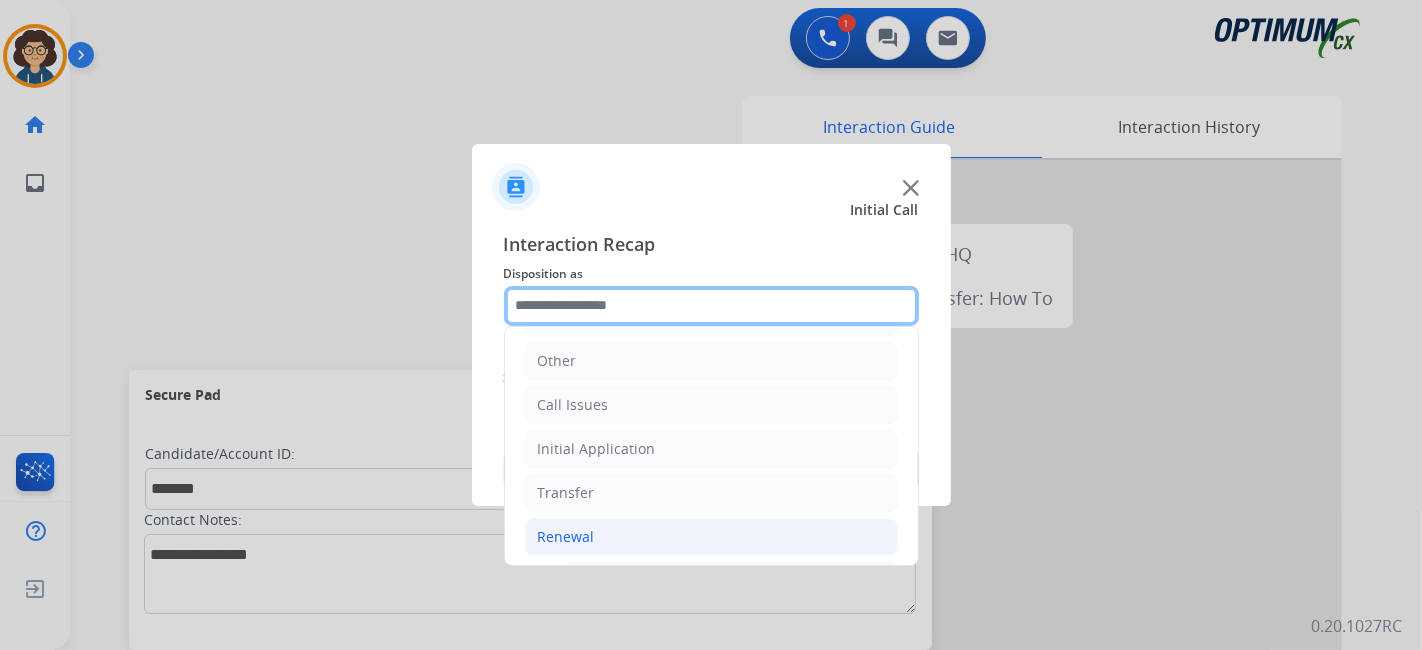 scroll, scrollTop: 686, scrollLeft: 0, axis: vertical 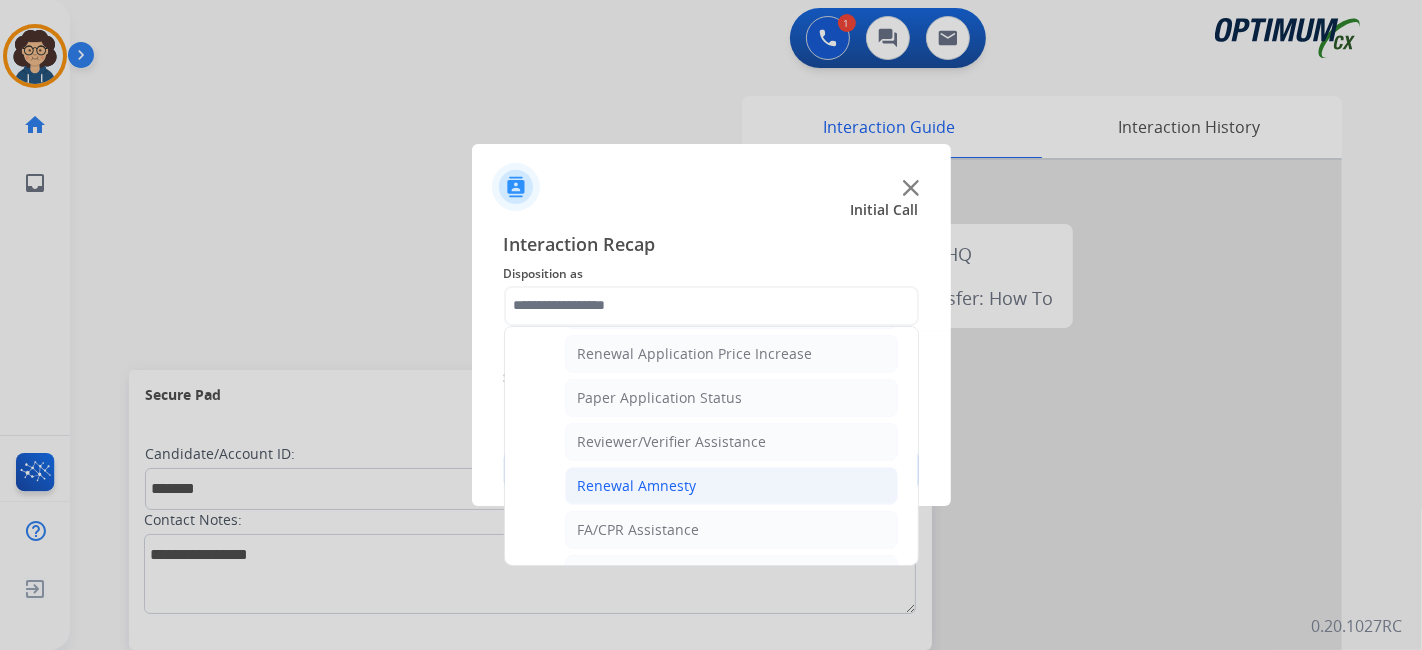 click on "Renewal Amnesty" 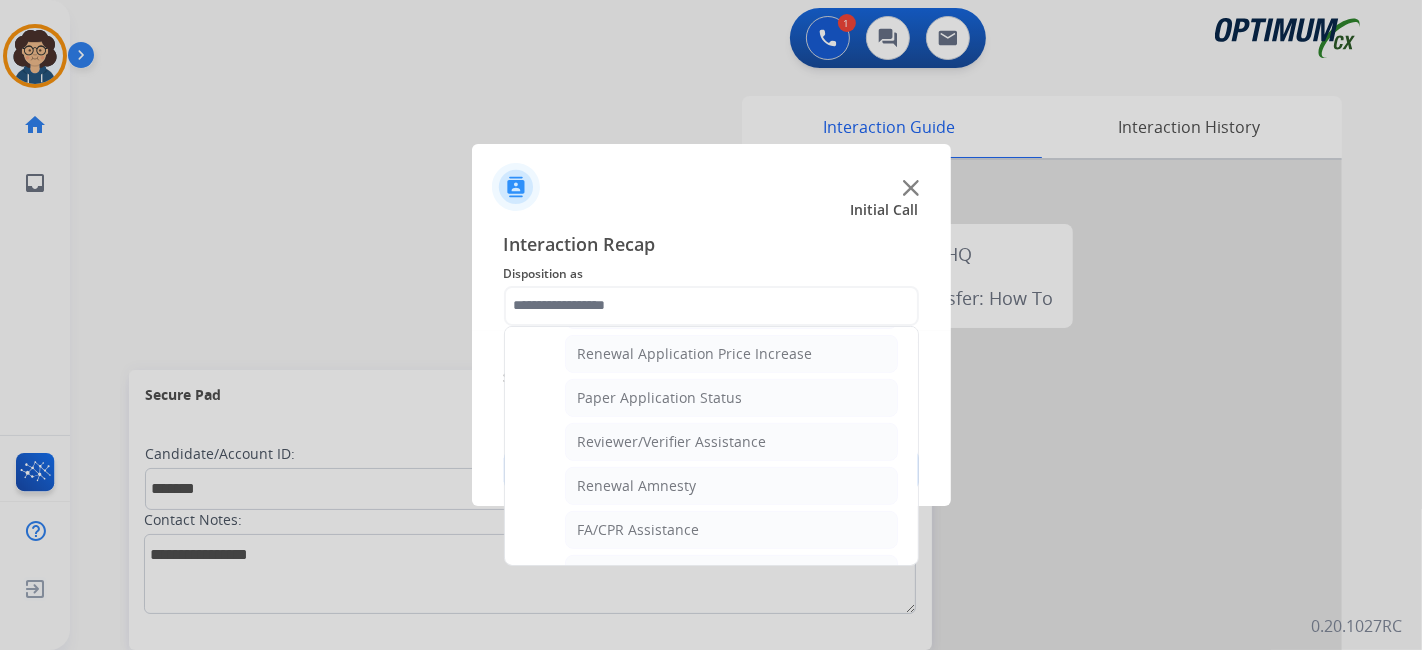 type on "**********" 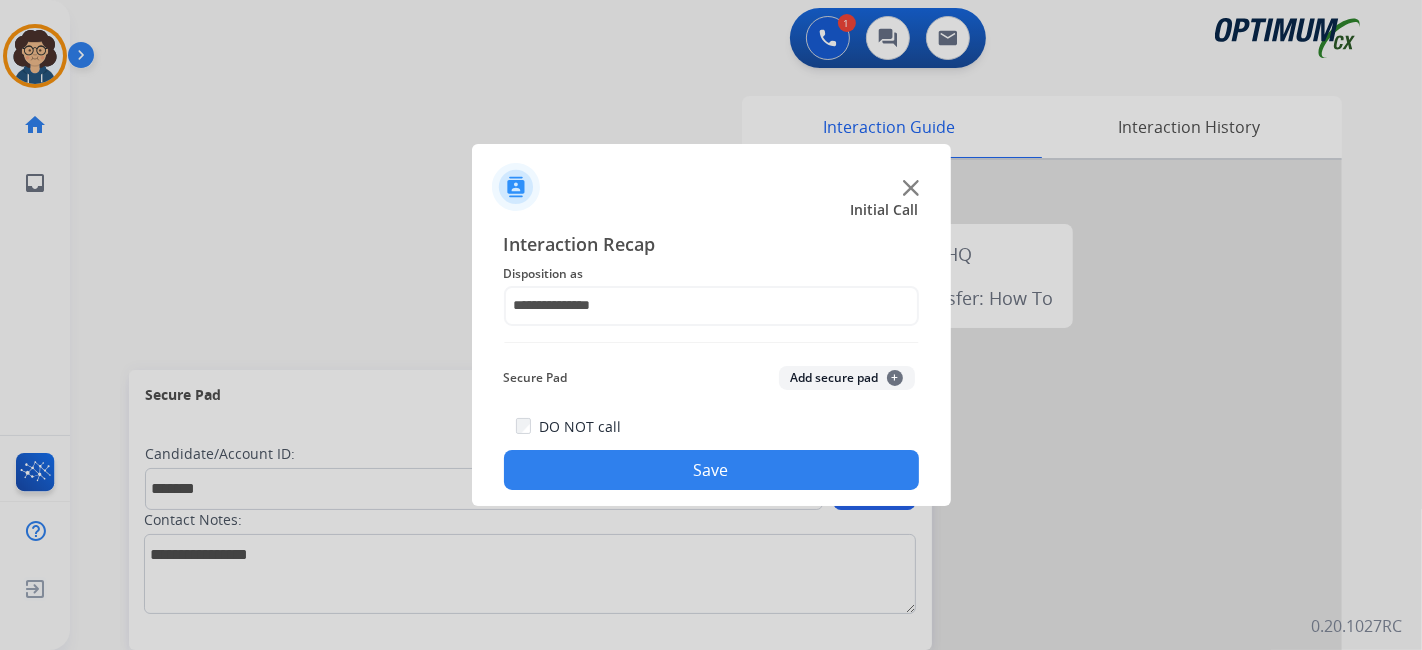 click on "Add secure pad  +" 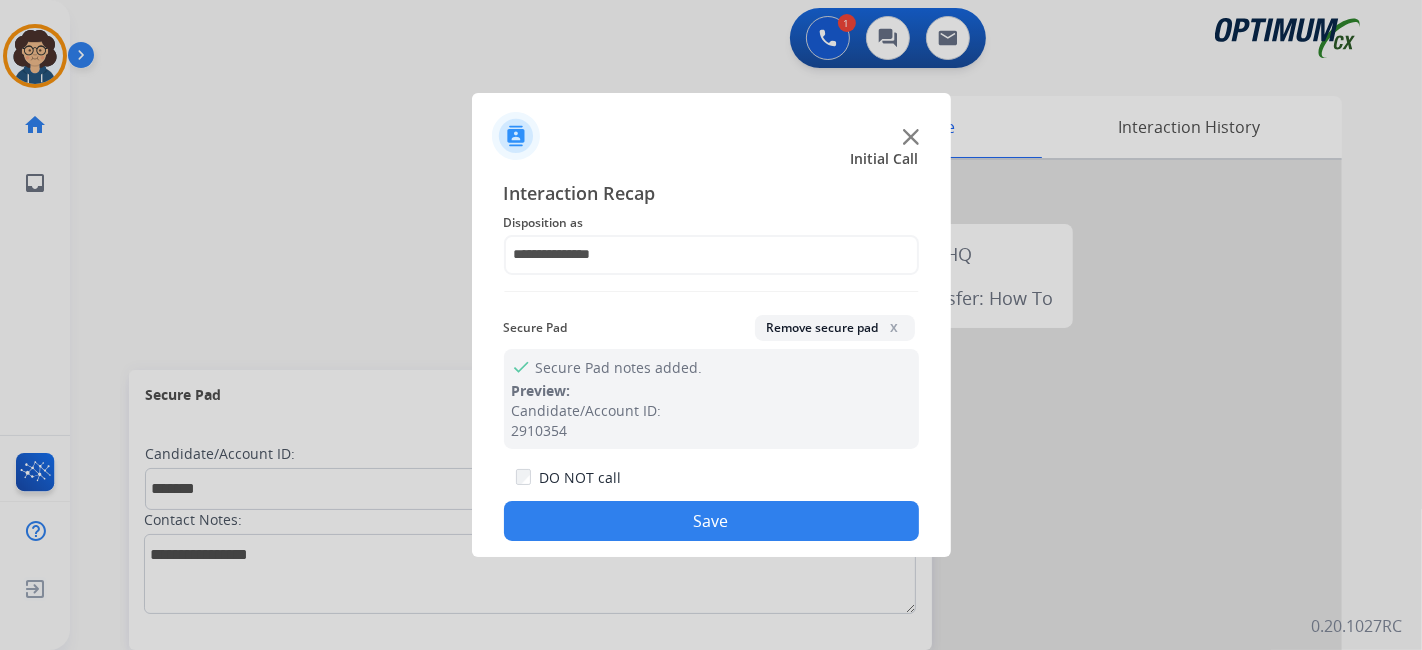 drag, startPoint x: 782, startPoint y: 520, endPoint x: 500, endPoint y: 7, distance: 585.39984 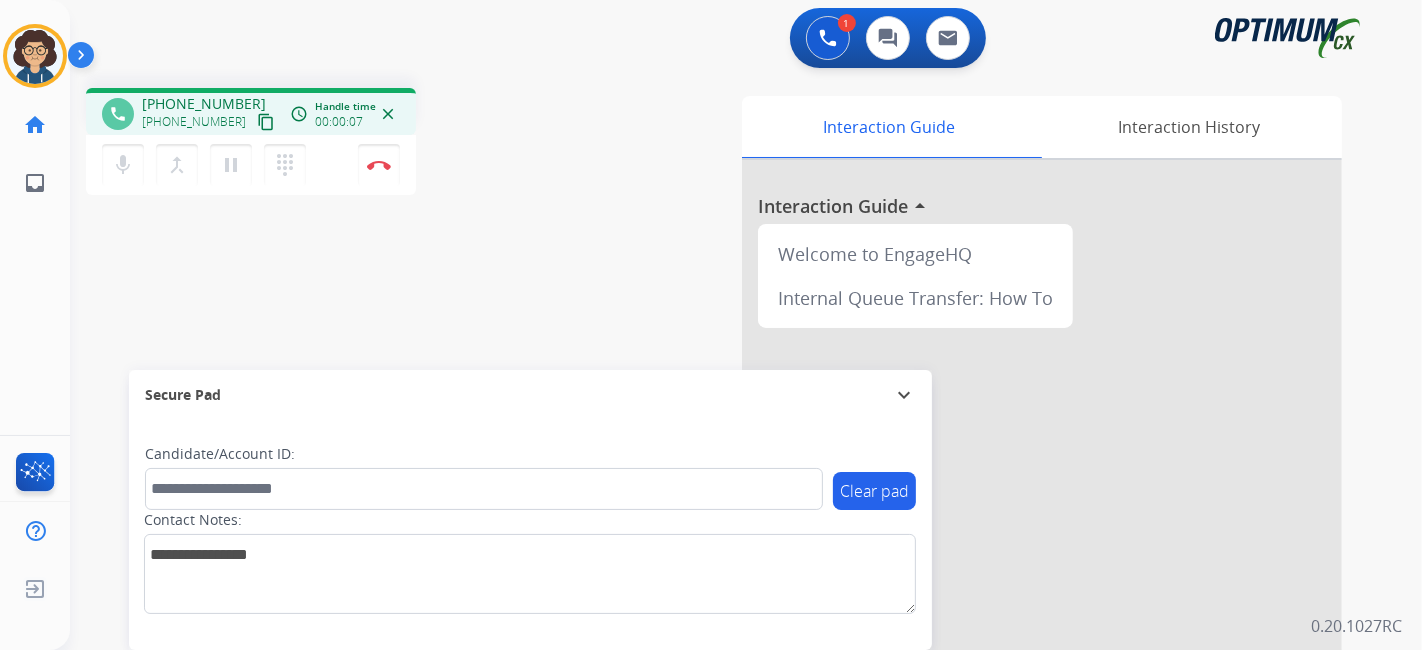 click on "content_copy" at bounding box center [266, 122] 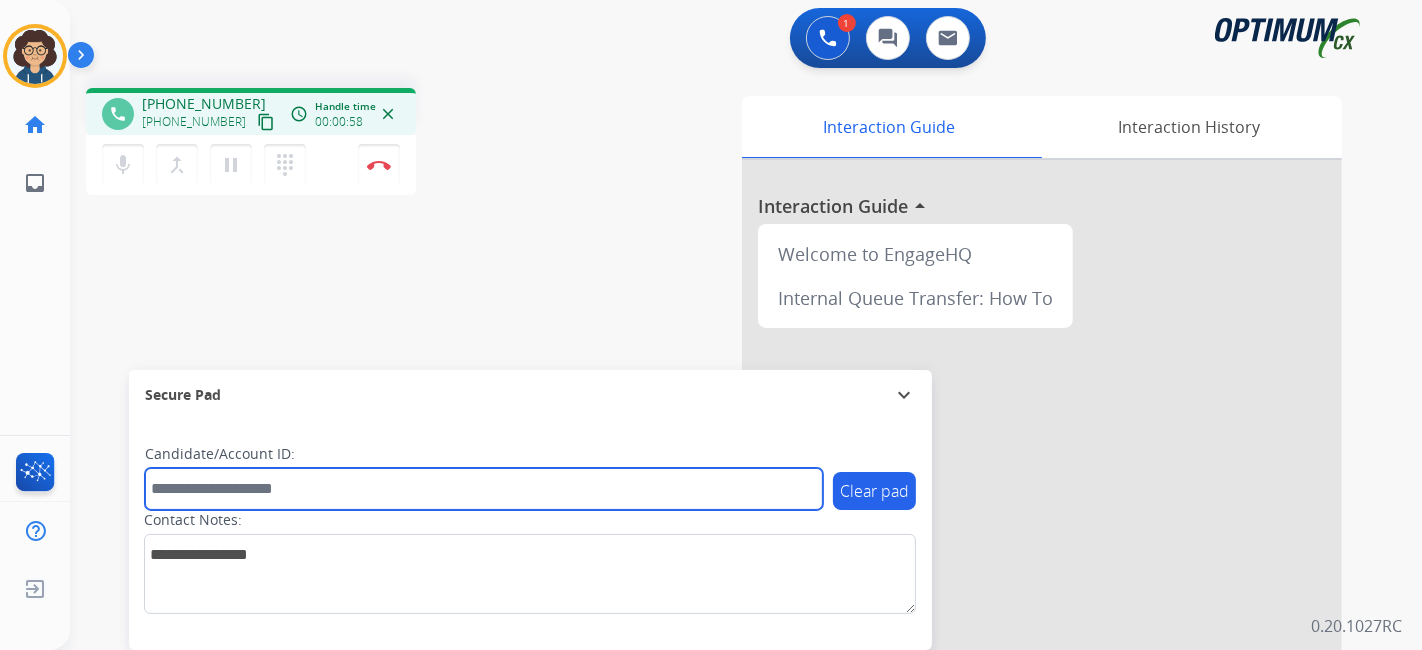 click at bounding box center [484, 489] 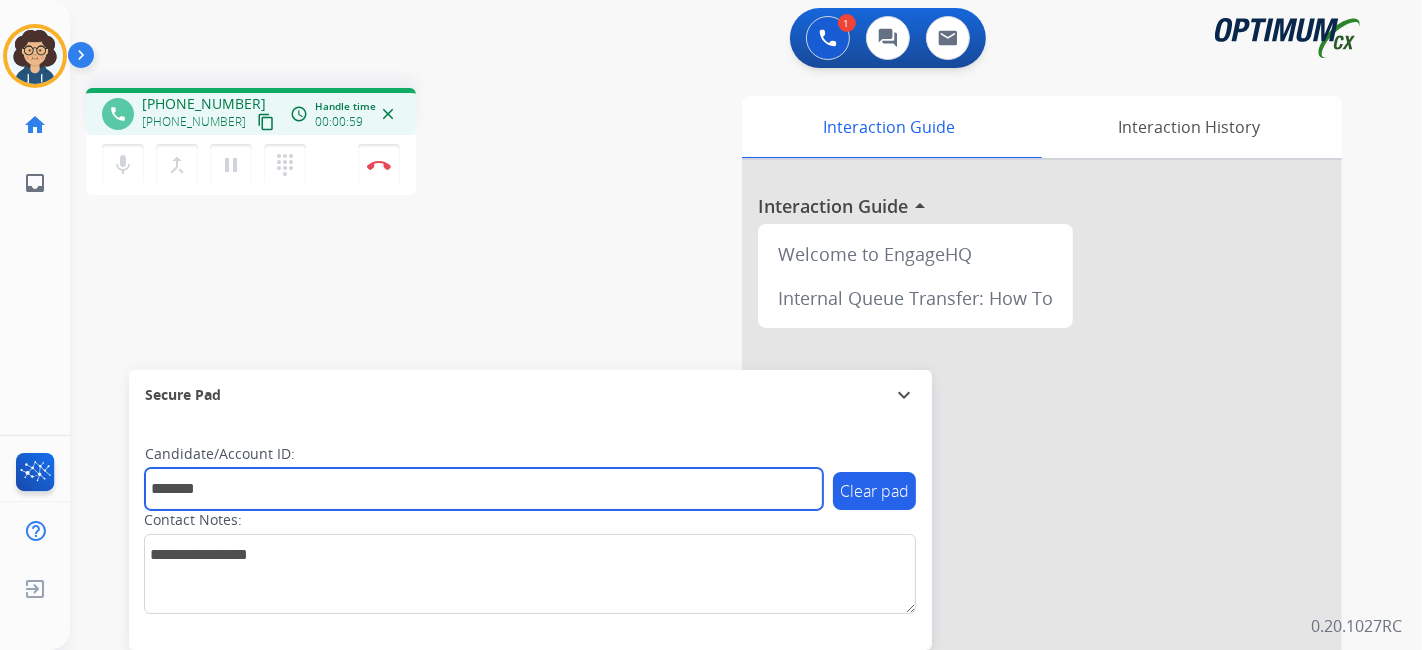 type on "*******" 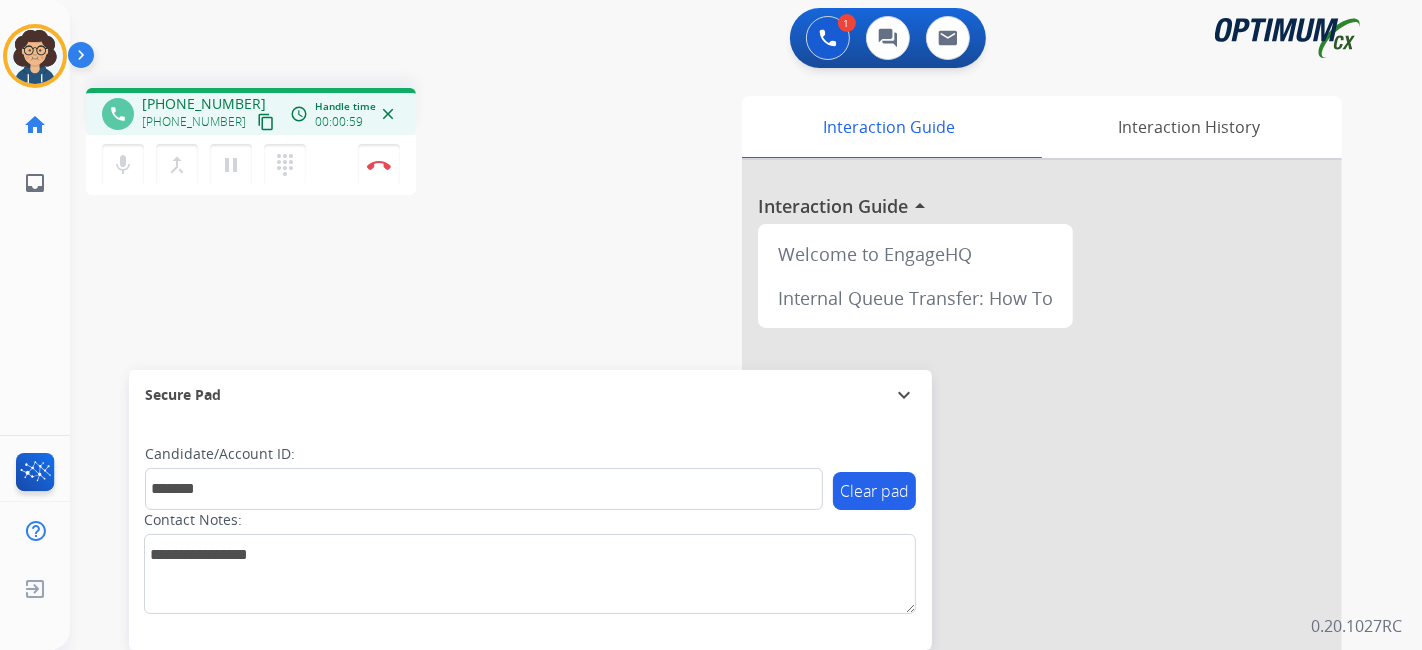 click on "phone [PHONE_NUMBER] [PHONE_NUMBER] content_copy access_time Call metrics Queue   00:12 Hold   00:00 Talk   00:59 Total   01:10 Handle time 00:00:59 close mic Mute merge_type Bridge pause Hold dialpad Dialpad Disconnect swap_horiz Break voice bridge close_fullscreen Connect 3-Way Call merge_type Separate 3-Way Call  Interaction Guide   Interaction History  Interaction Guide arrow_drop_up  Welcome to EngageHQ   Internal Queue Transfer: How To  Secure Pad expand_more Clear pad Candidate/Account ID: ******* Contact Notes:" at bounding box center [722, 489] 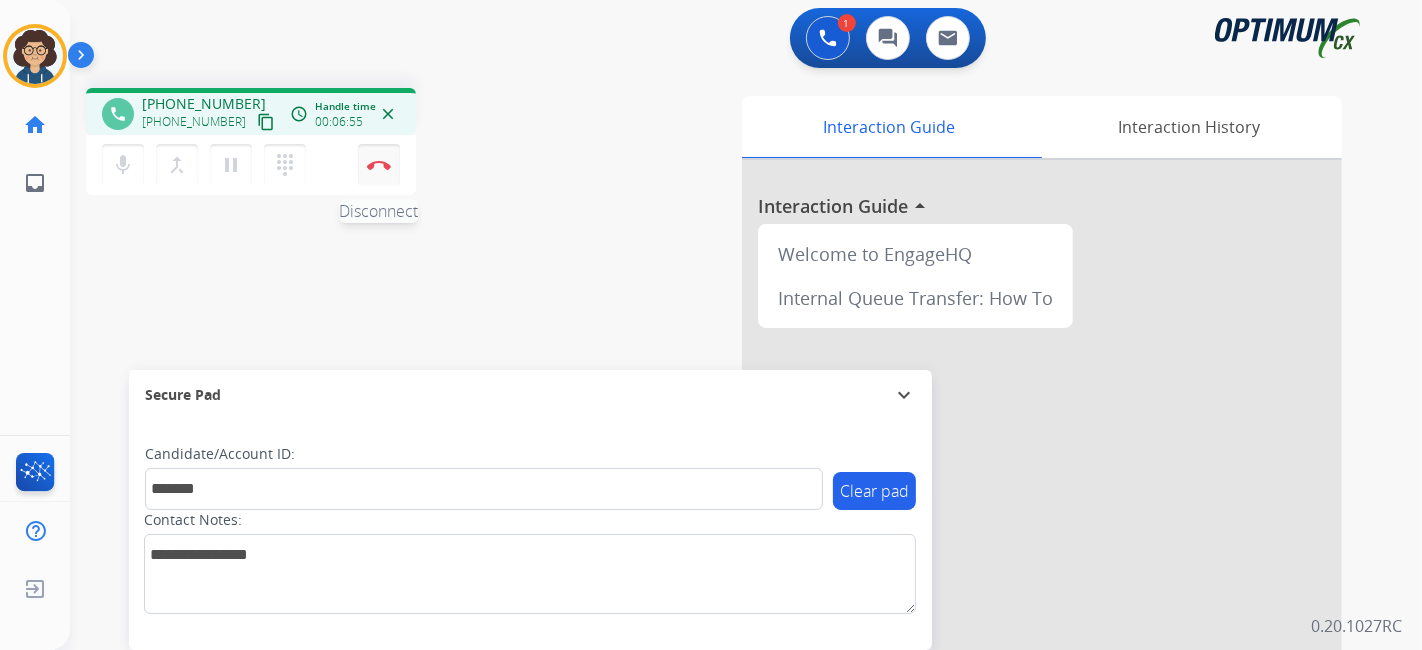 click at bounding box center [379, 165] 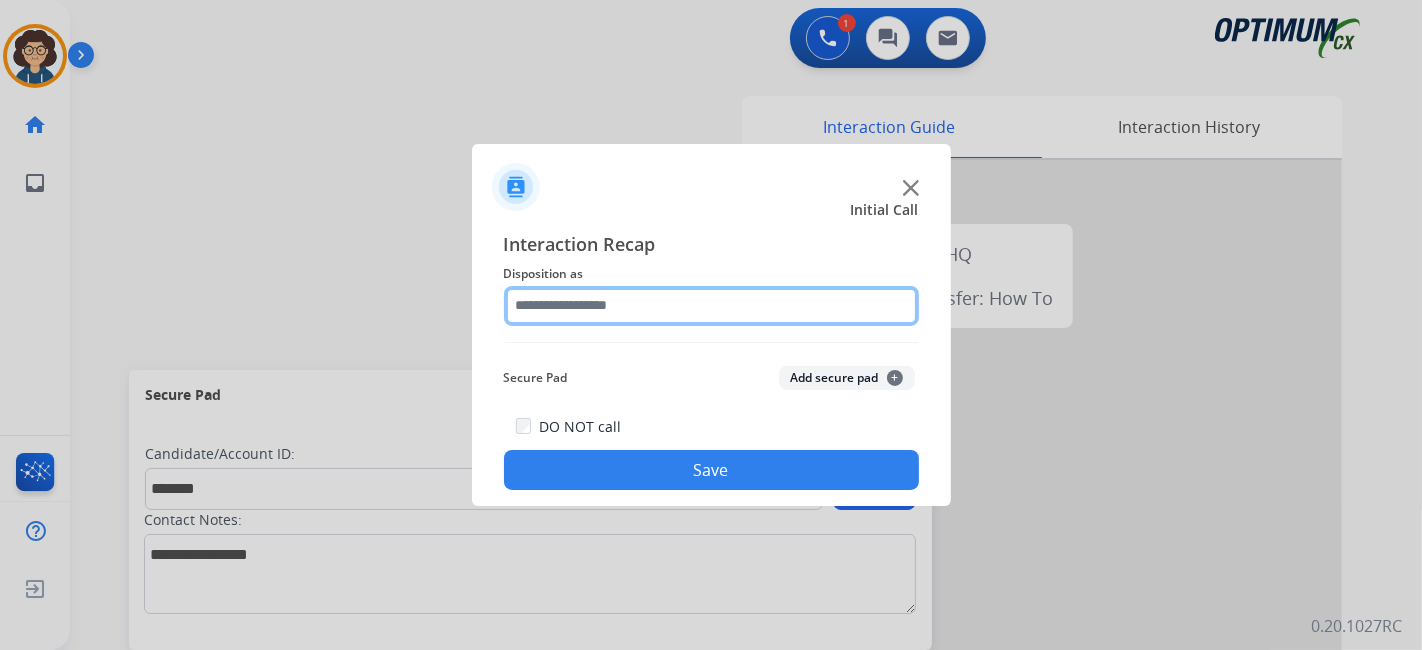 click 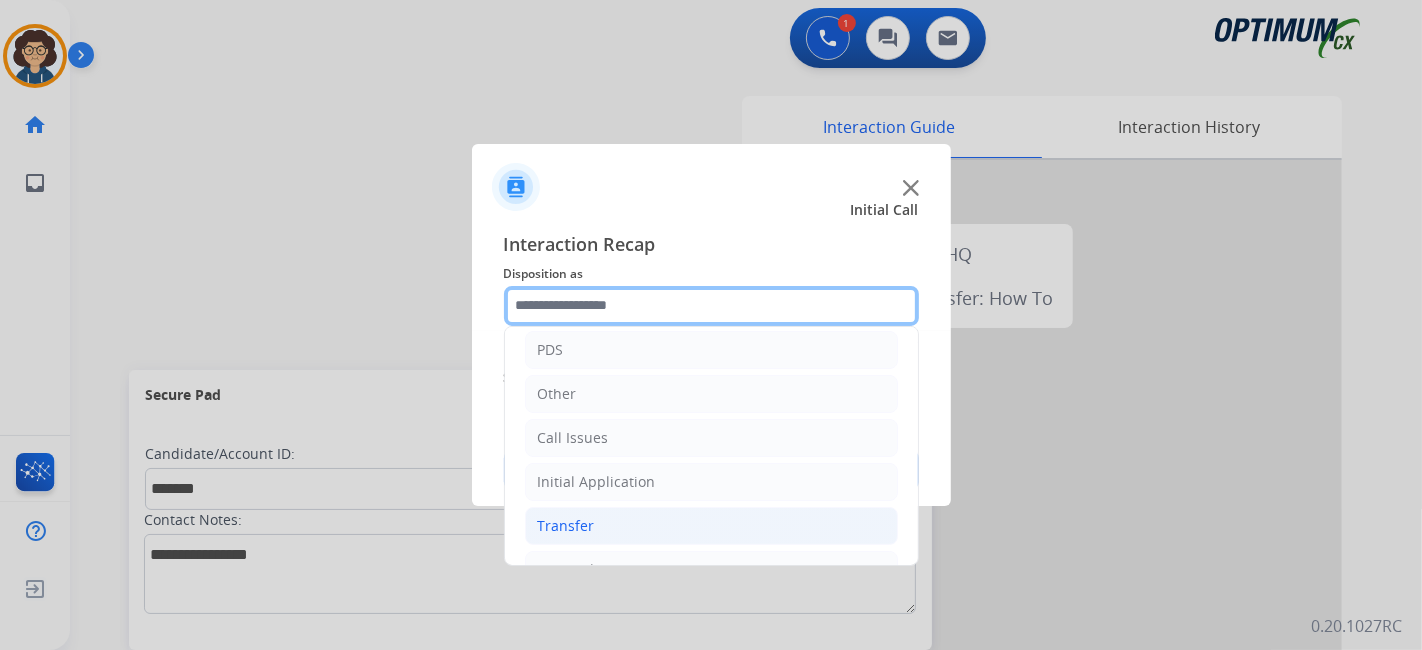 scroll, scrollTop: 131, scrollLeft: 0, axis: vertical 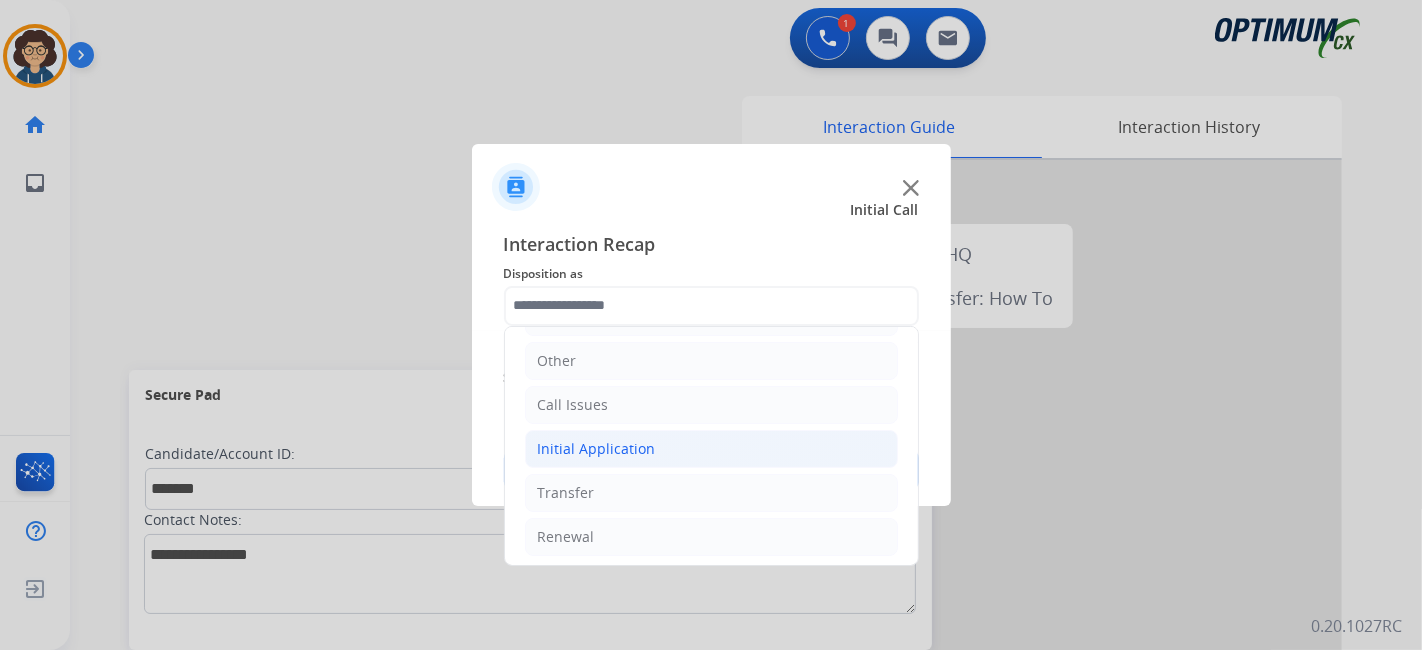 click on "Initial Application" 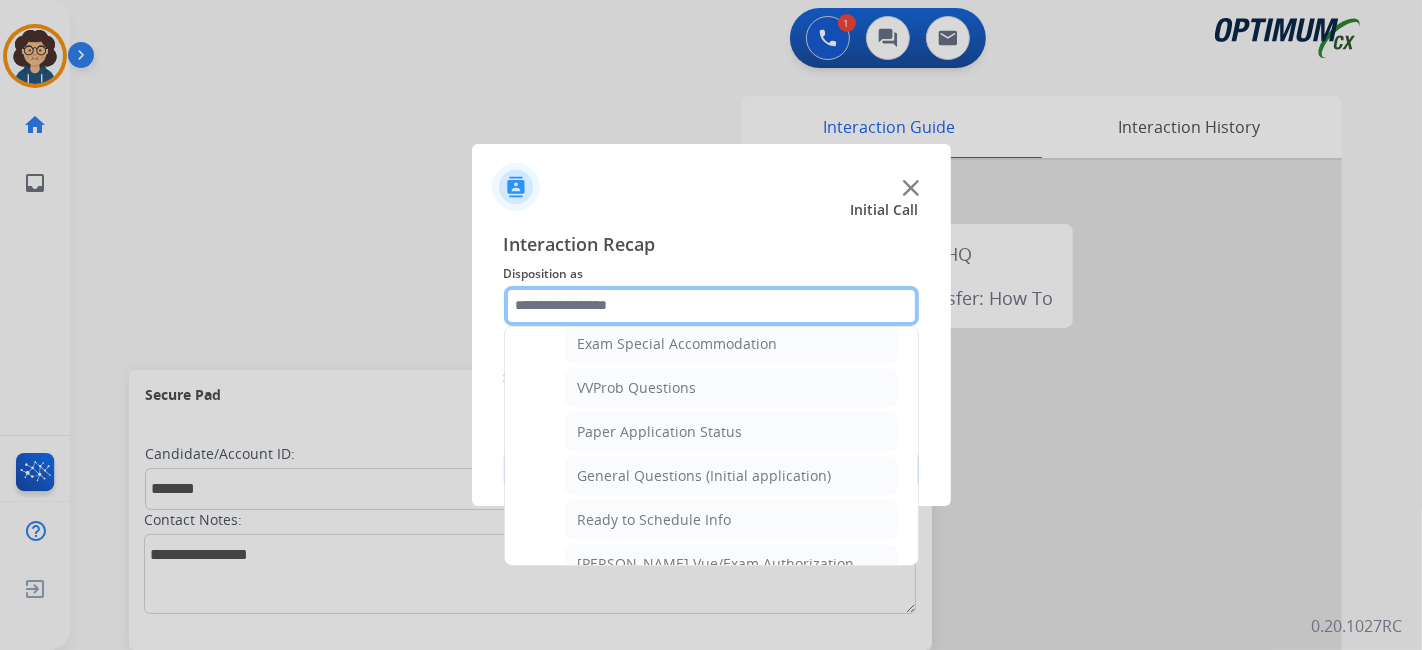 scroll, scrollTop: 1060, scrollLeft: 0, axis: vertical 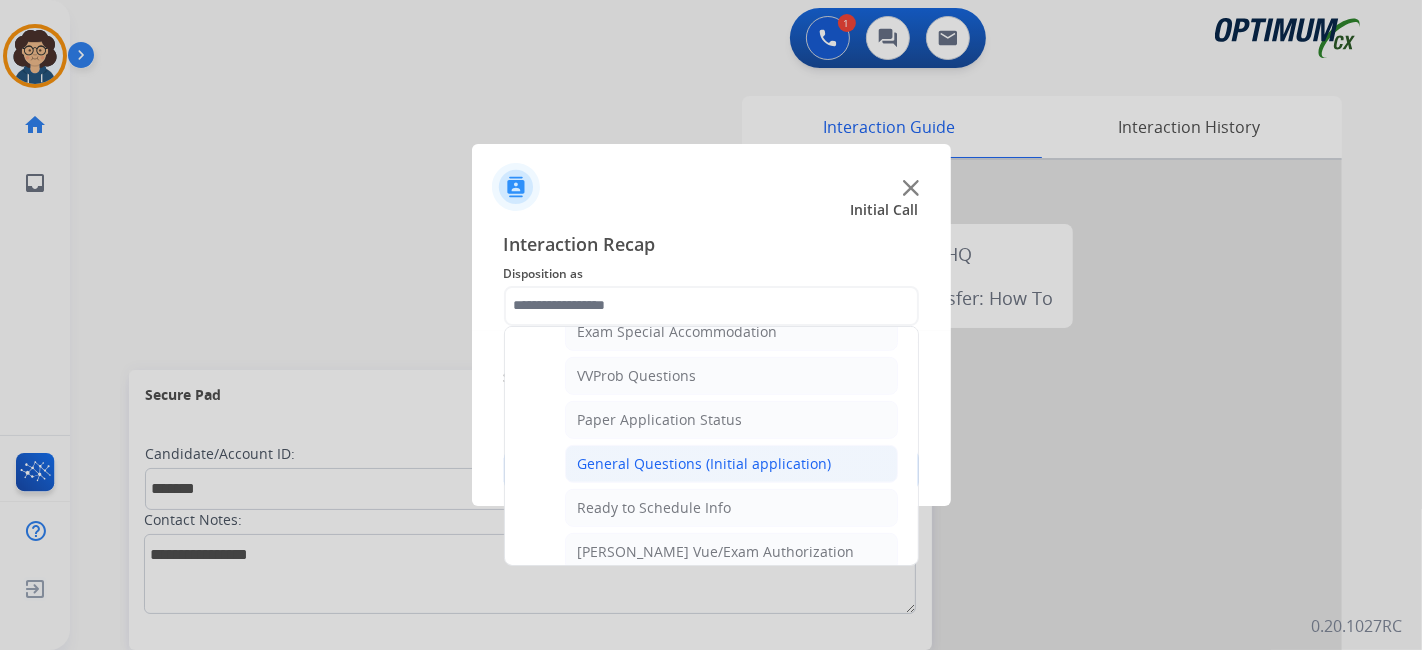 click on "General Questions (Initial application)" 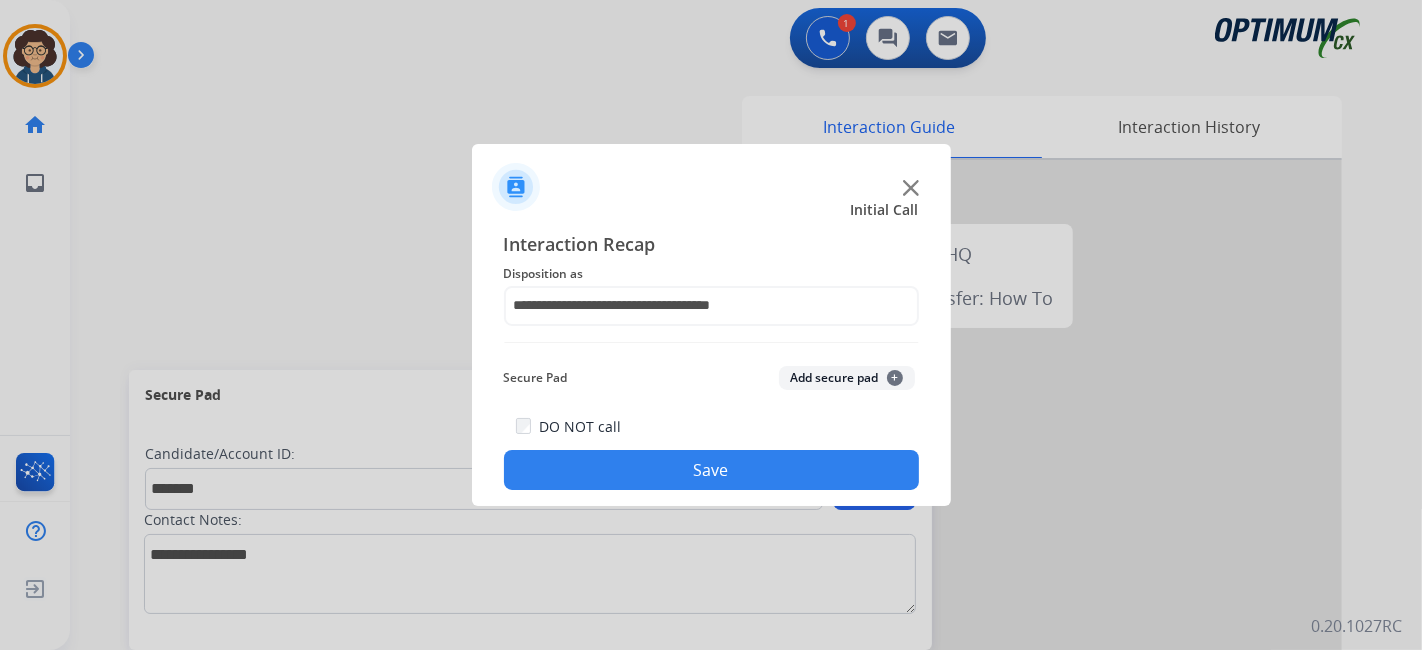 click on "Secure Pad  Add secure pad  +" 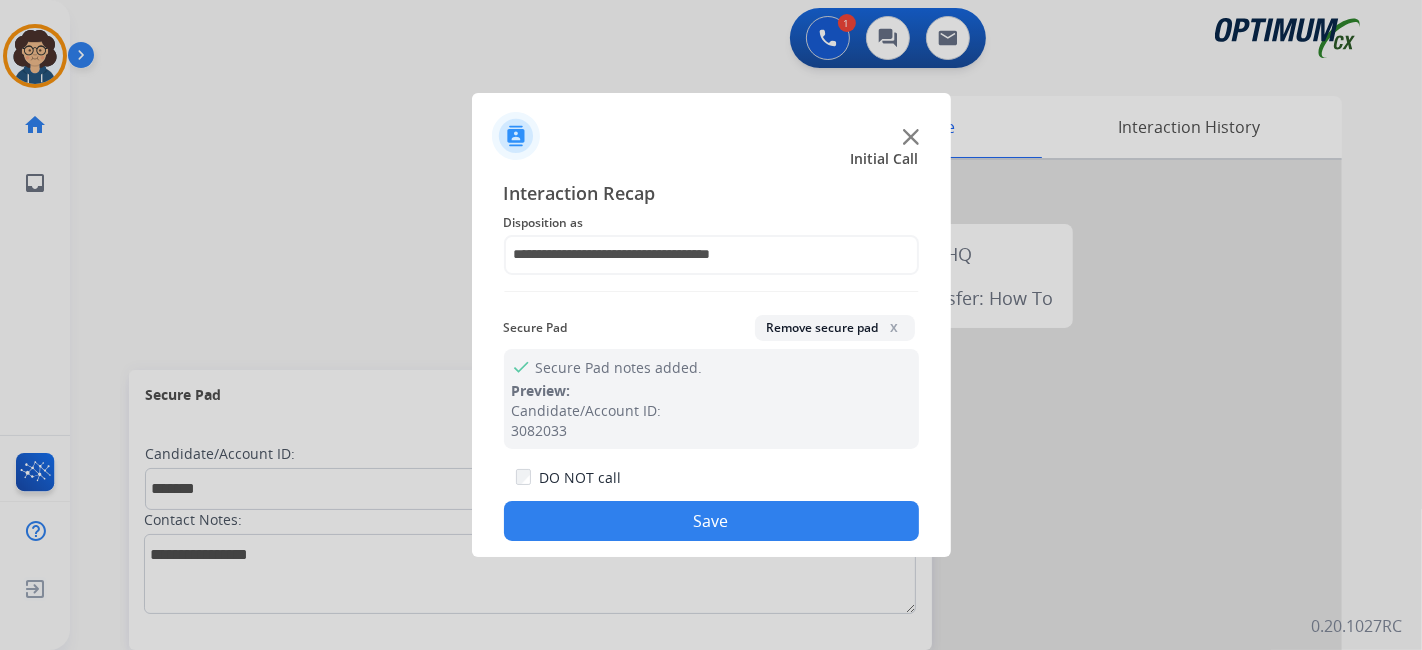 click on "Save" 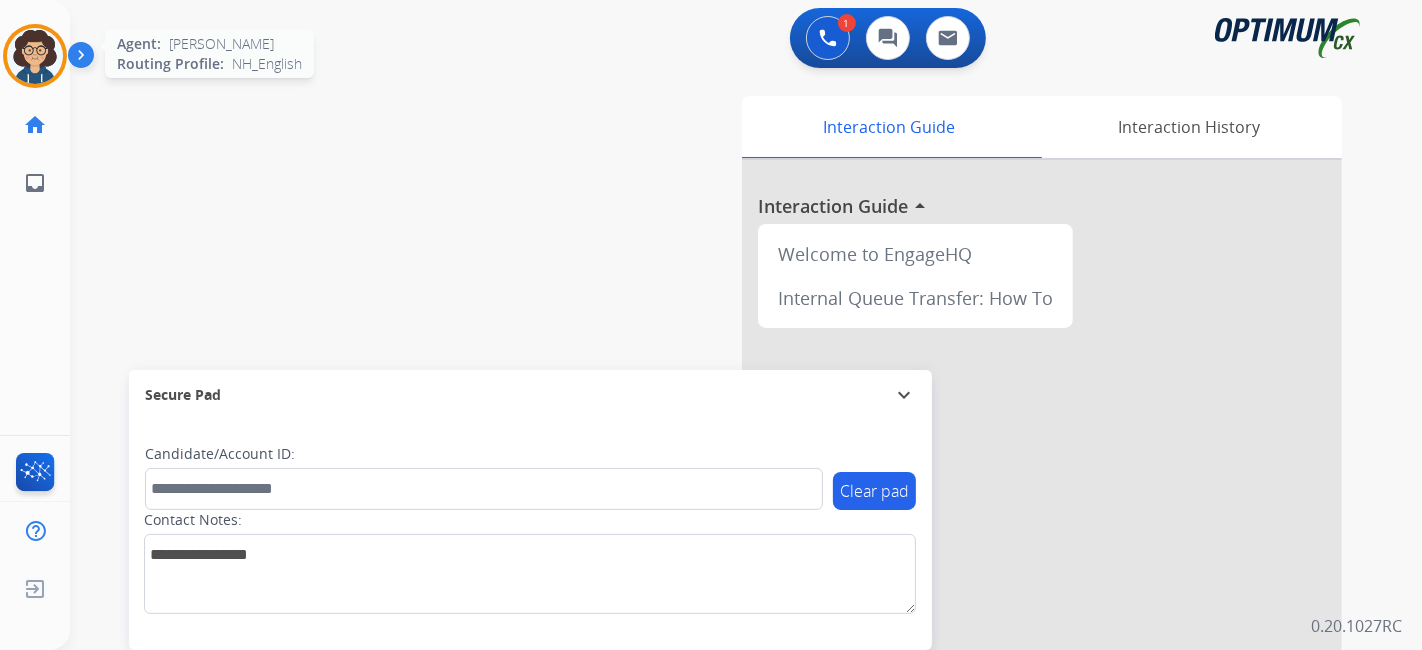 click at bounding box center (35, 56) 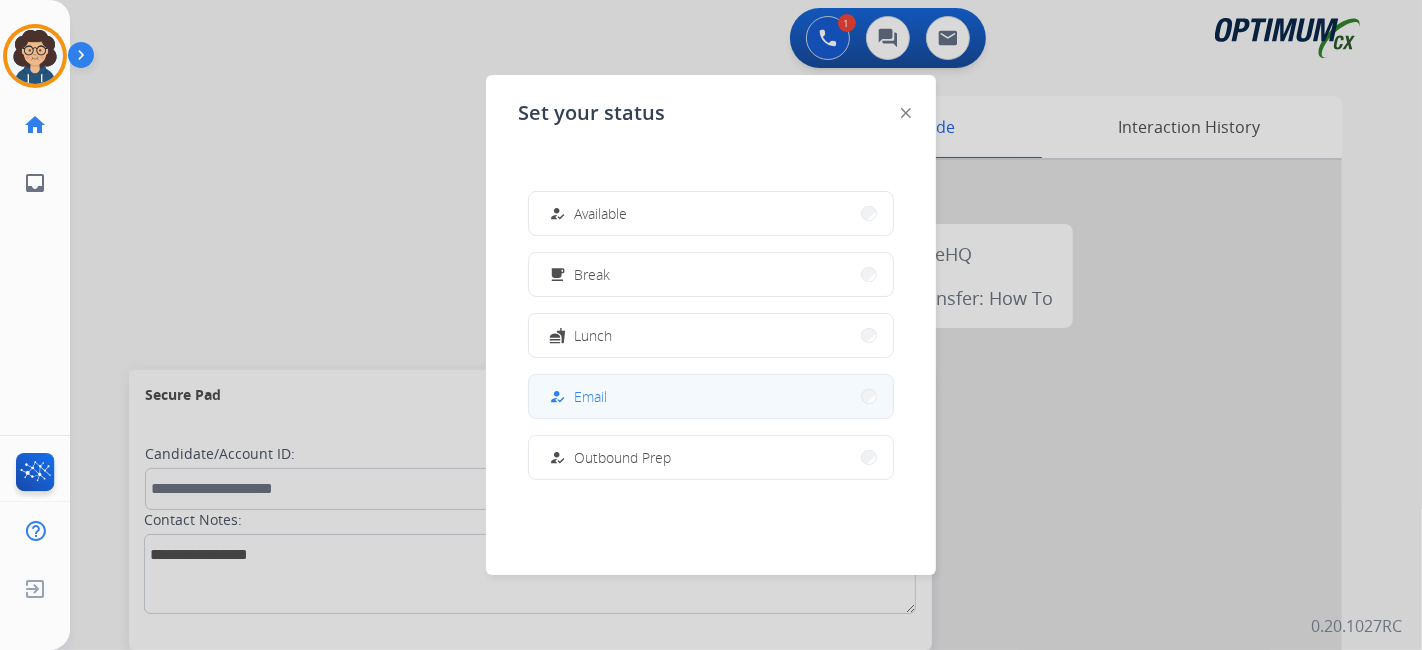 click on "how_to_reg Email" at bounding box center [711, 396] 